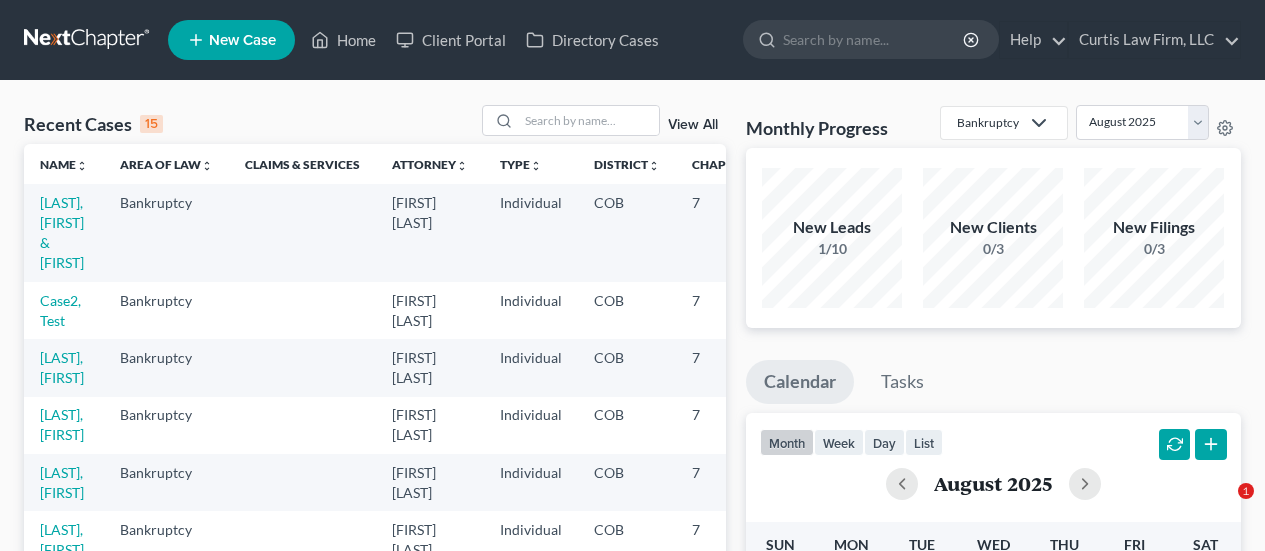 scroll, scrollTop: 0, scrollLeft: 0, axis: both 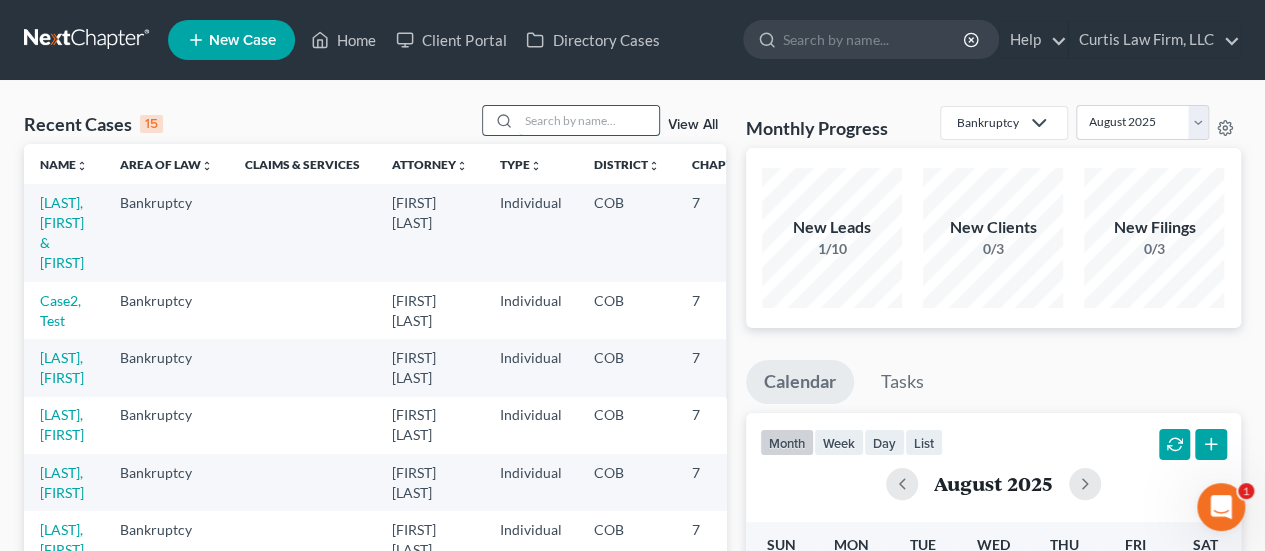 click at bounding box center (589, 120) 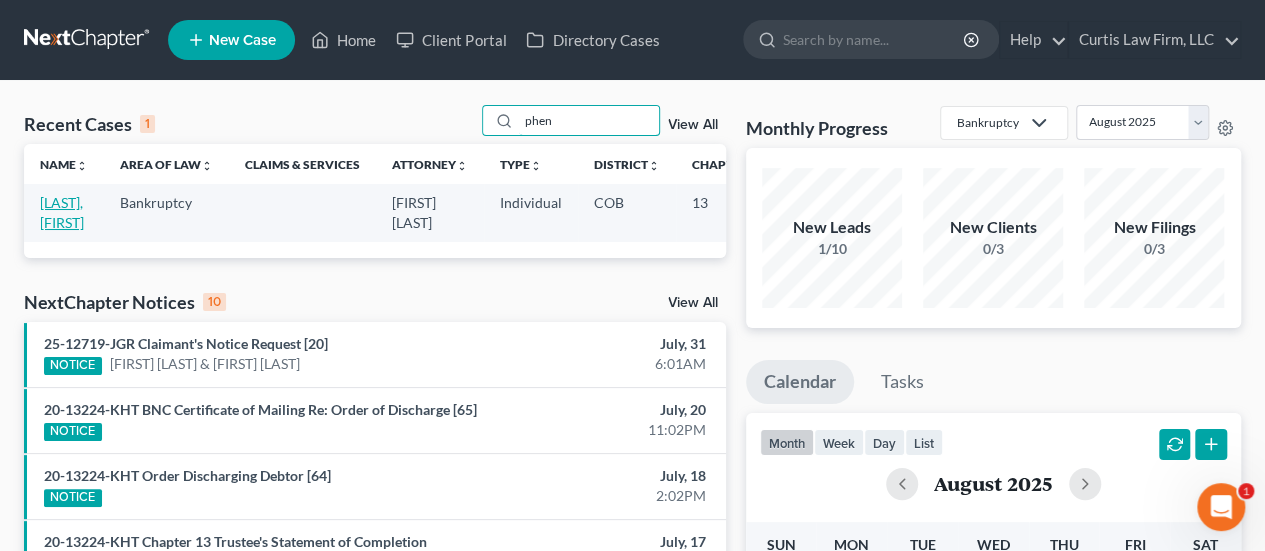 type on "phen" 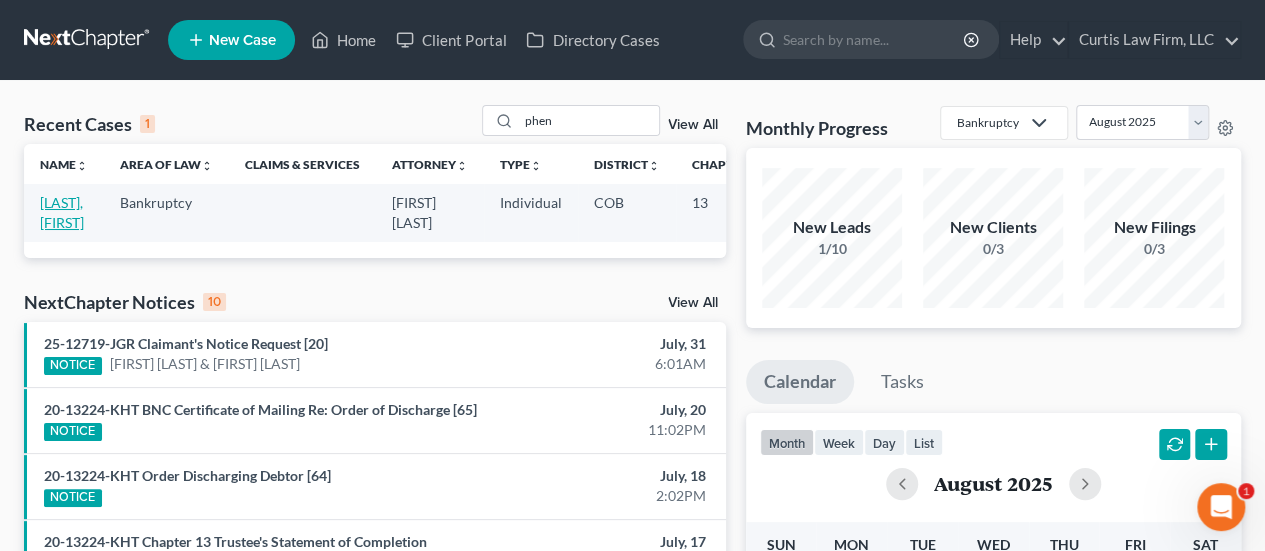 click on "[LAST], [FIRST]" at bounding box center (62, 212) 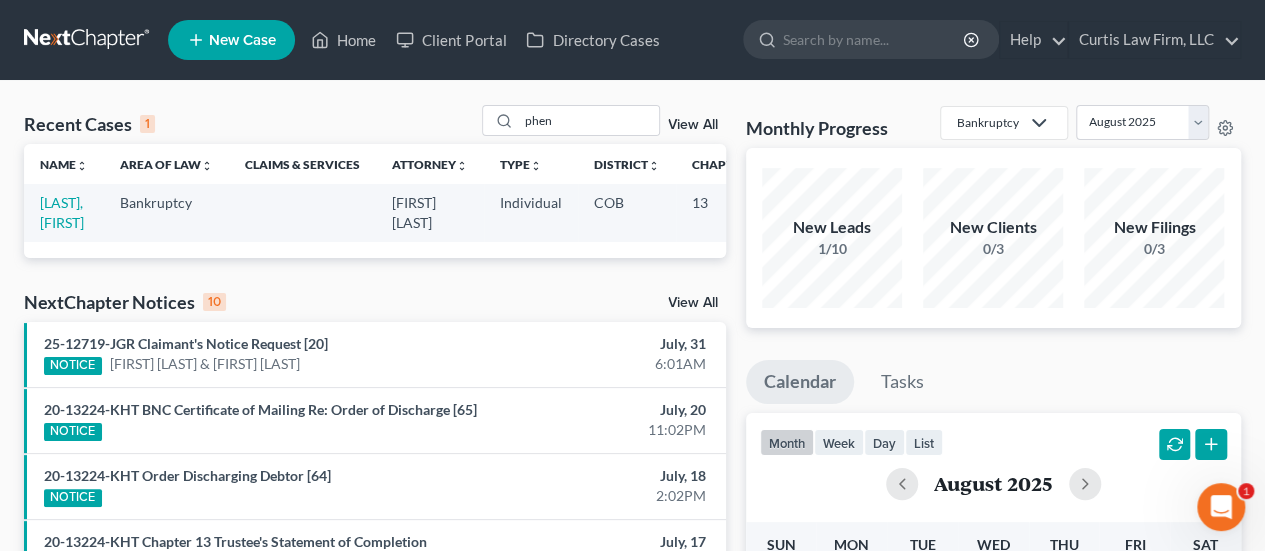 select on "3" 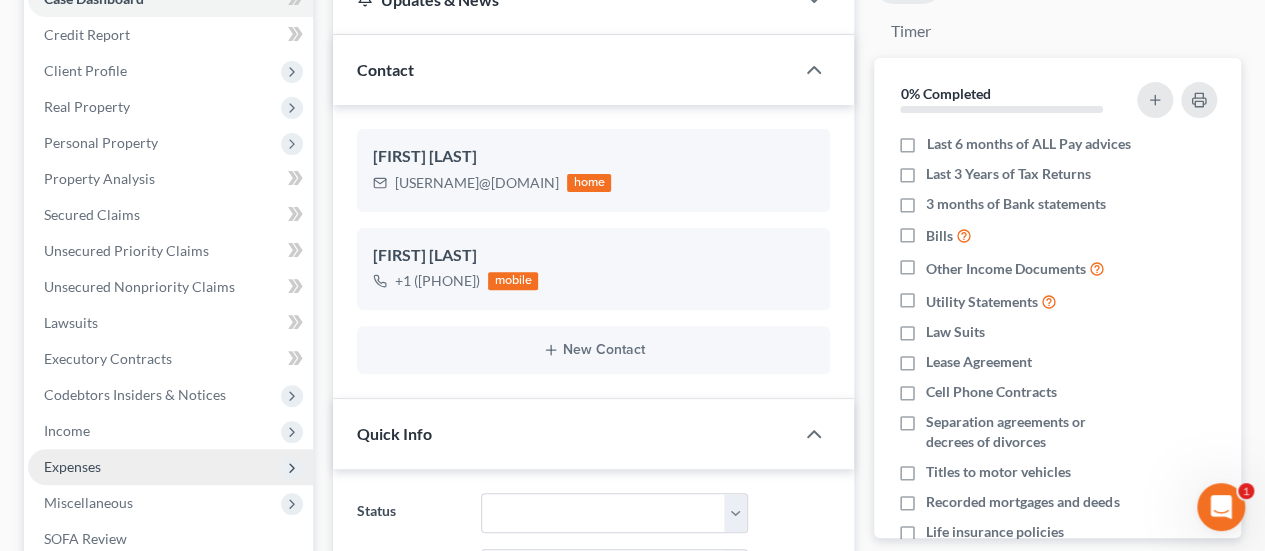 scroll, scrollTop: 300, scrollLeft: 0, axis: vertical 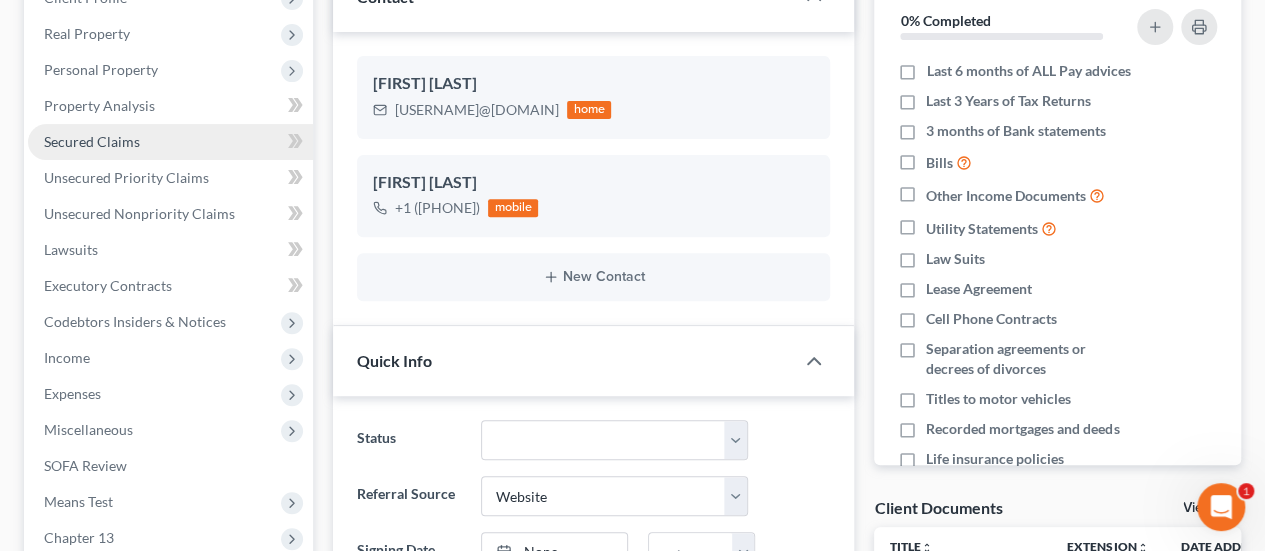 click on "Secured Claims" at bounding box center (170, 142) 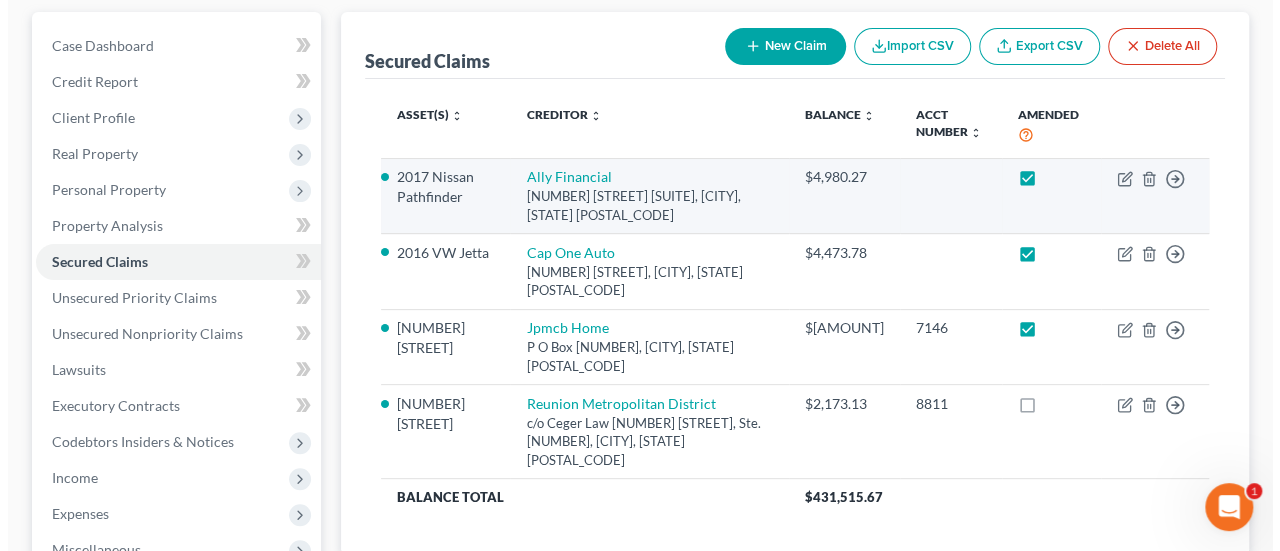 scroll, scrollTop: 200, scrollLeft: 0, axis: vertical 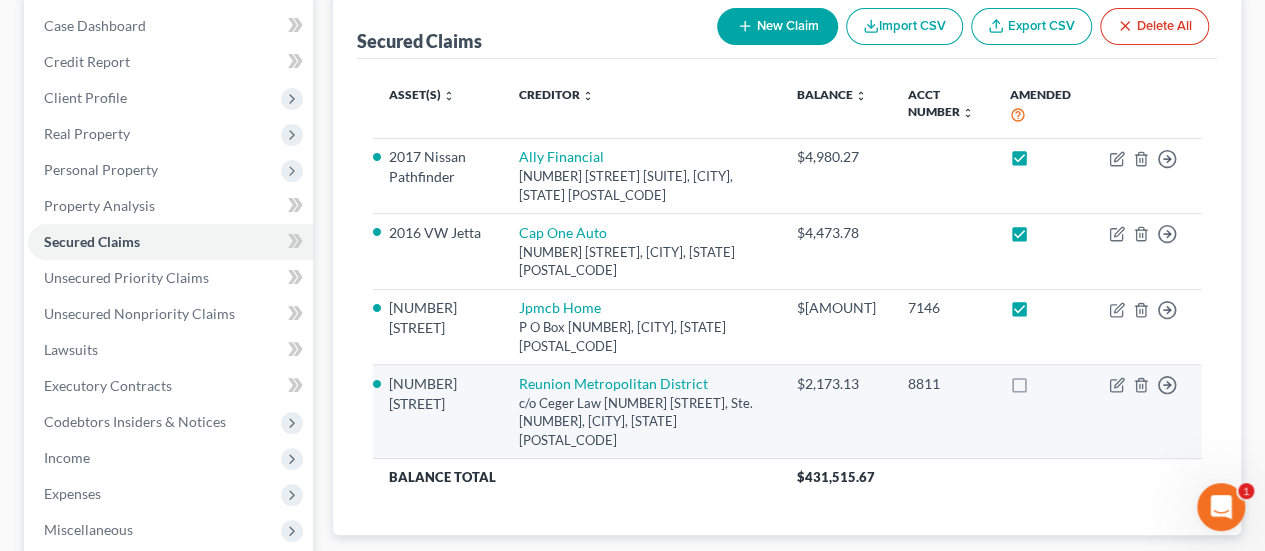 click at bounding box center (1038, 389) 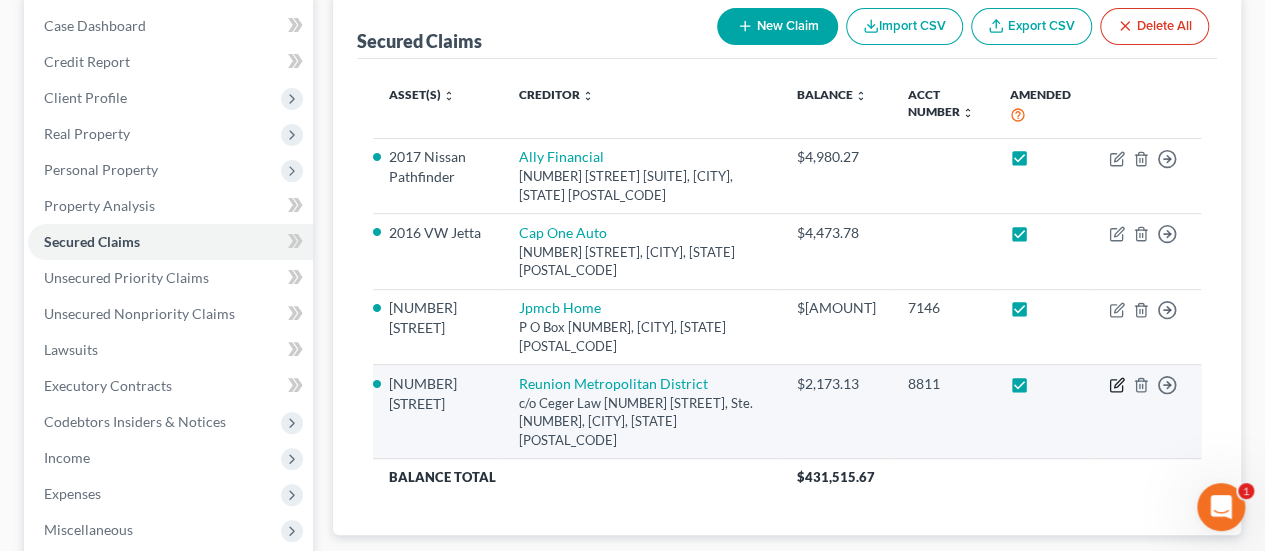 click 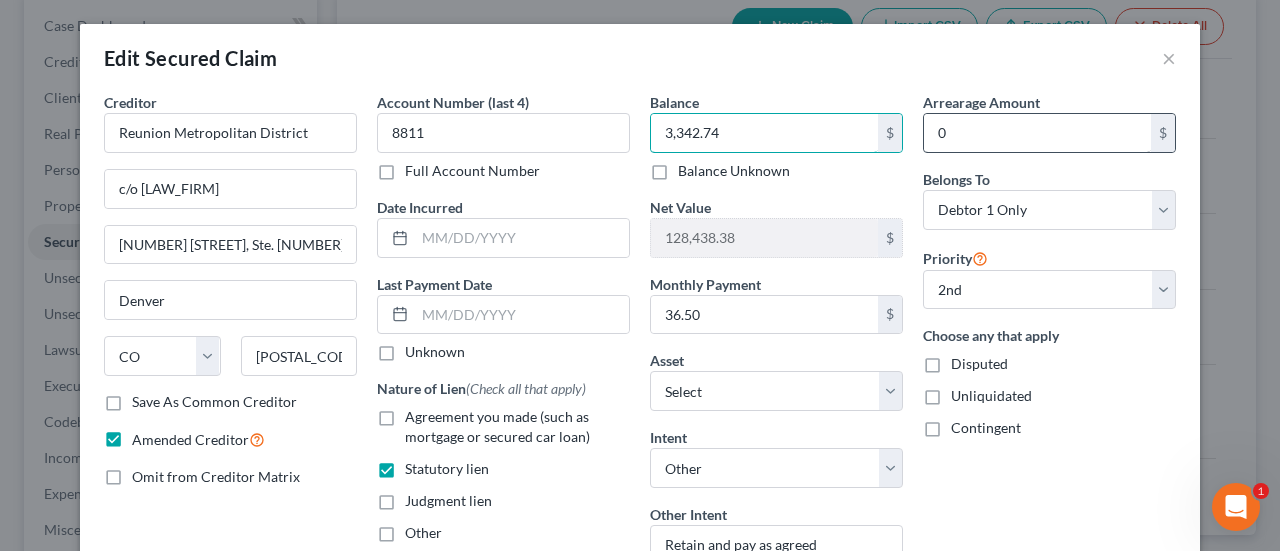 type on "3,342.74" 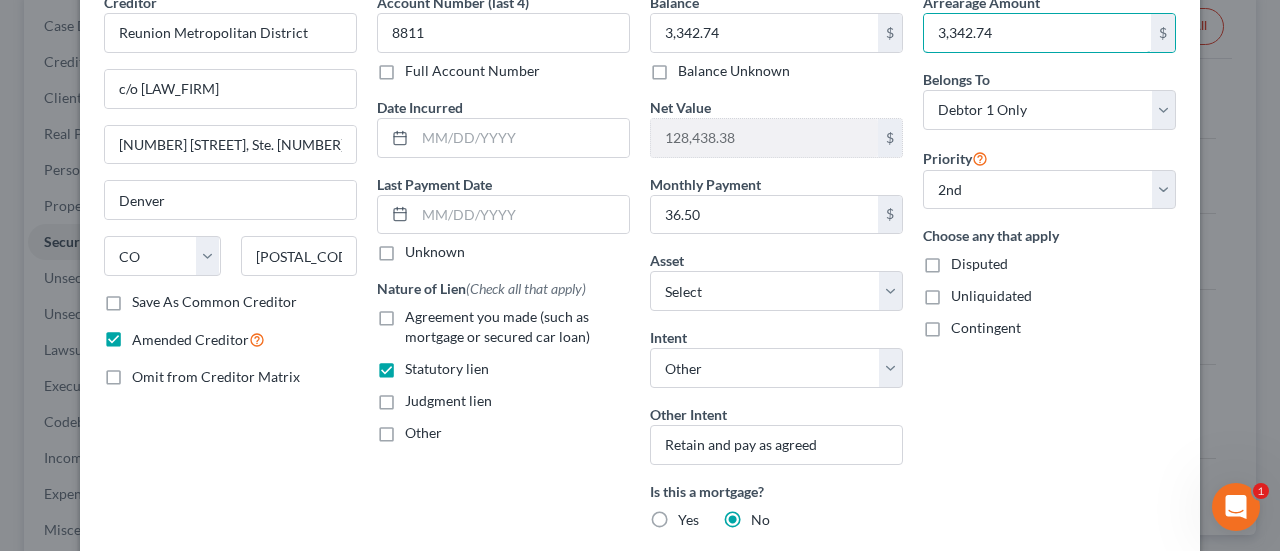 scroll, scrollTop: 200, scrollLeft: 0, axis: vertical 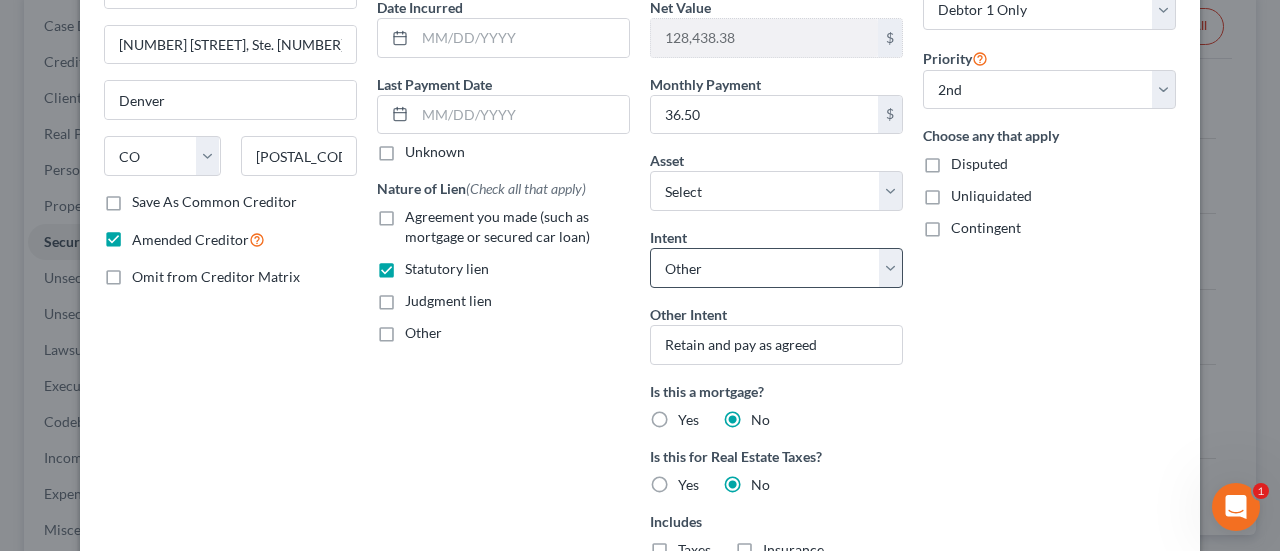 type on "3,342.74" 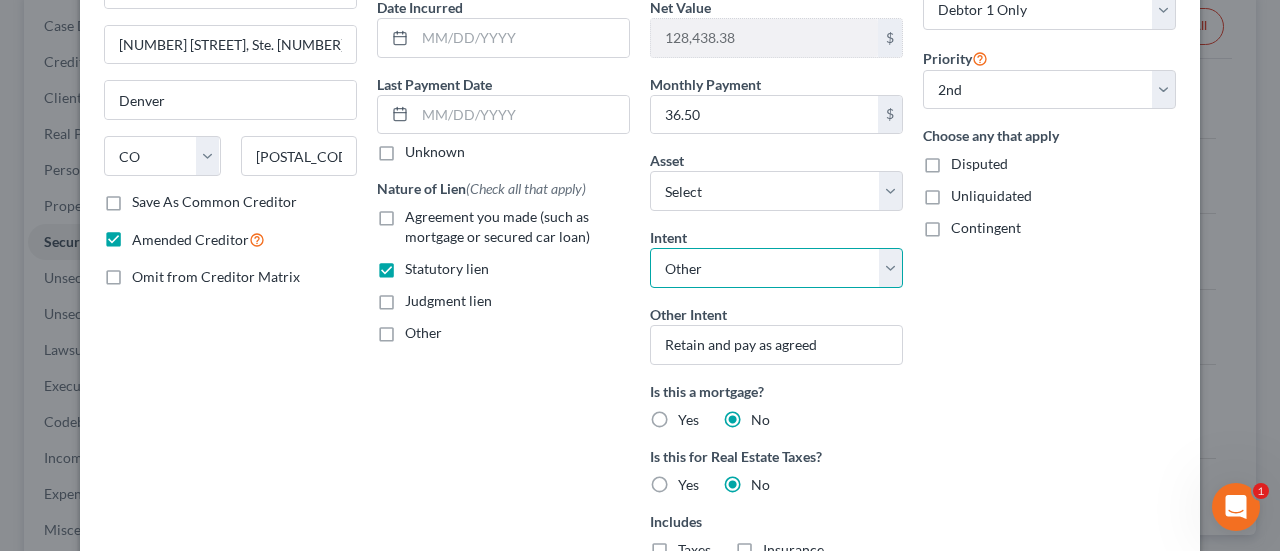 click on "Select Surrender Redeem Reaffirm Avoid Other" at bounding box center [776, 268] 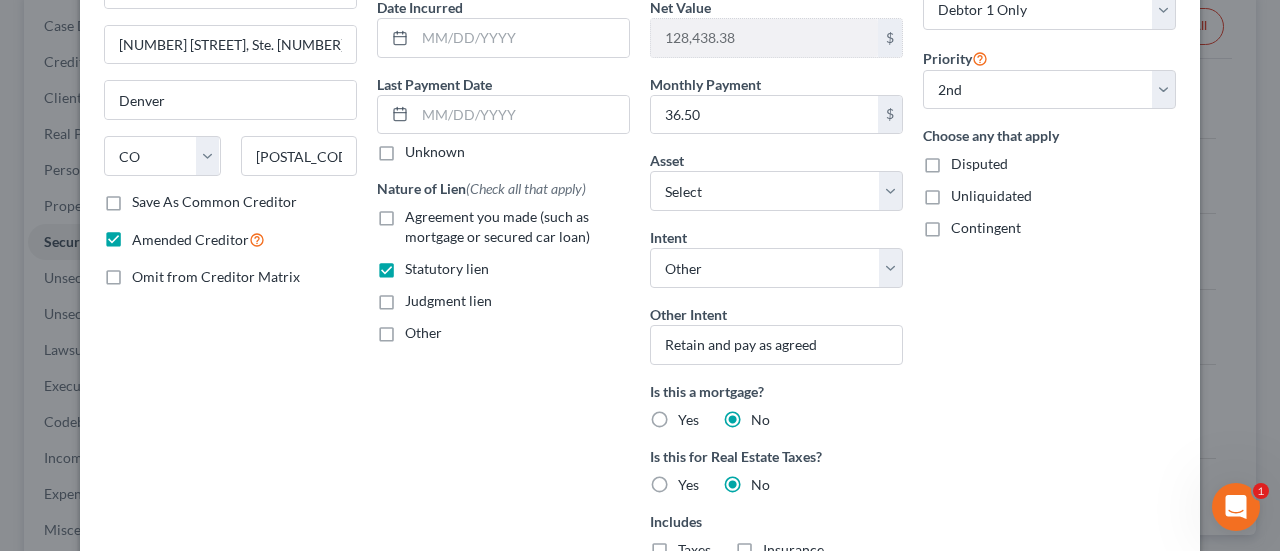 click on "Arrearage Amount 3,342.74 $ Belongs To * Select Debtor 1 Only Debtor 2 Only Debtor 1 And Debtor 2 Only At Least One Of The Debtors And Another Community Property Priority Select 2nd 3rd 4th 5th 6th 7th 8th 9th 10th 11th 12th 13th 14th 15th 16th 17th 18th 19th 20th 21th 22th 23th 24th 25th 26th 27th 28th 29th 30th Choose any that apply Disputed Unliquidated Contingent" at bounding box center [1049, 300] 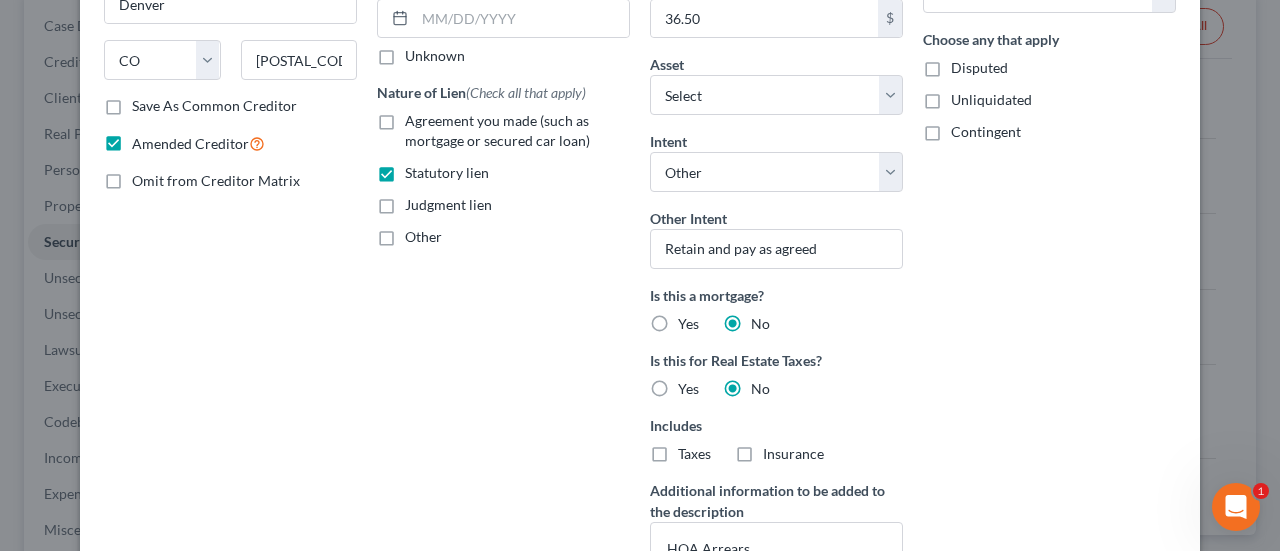 scroll, scrollTop: 300, scrollLeft: 0, axis: vertical 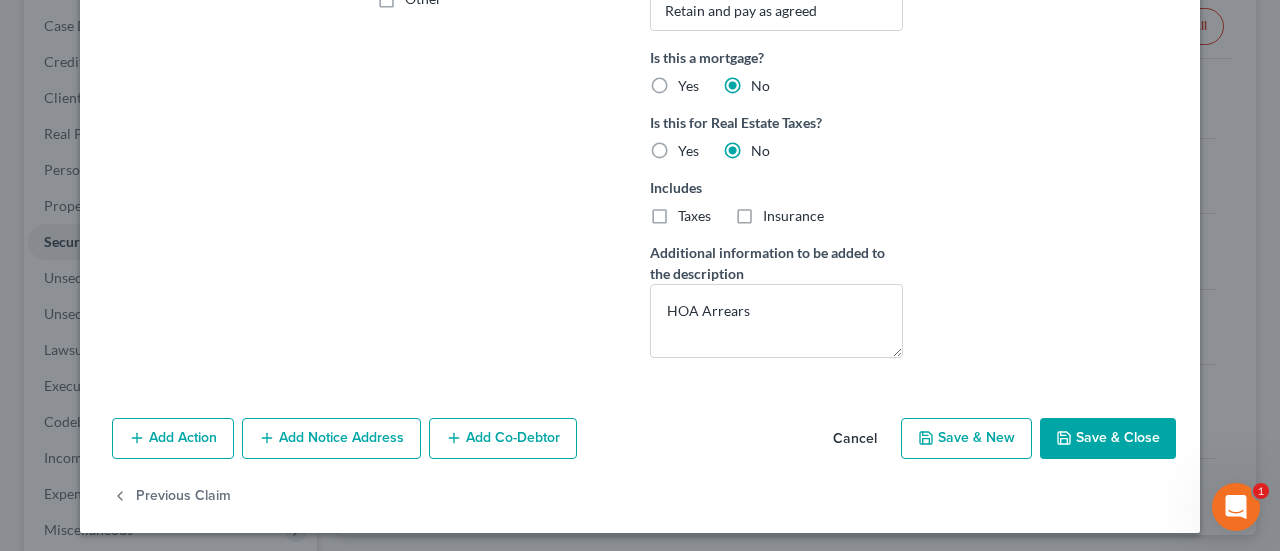 click on "Save & Close" at bounding box center [1108, 439] 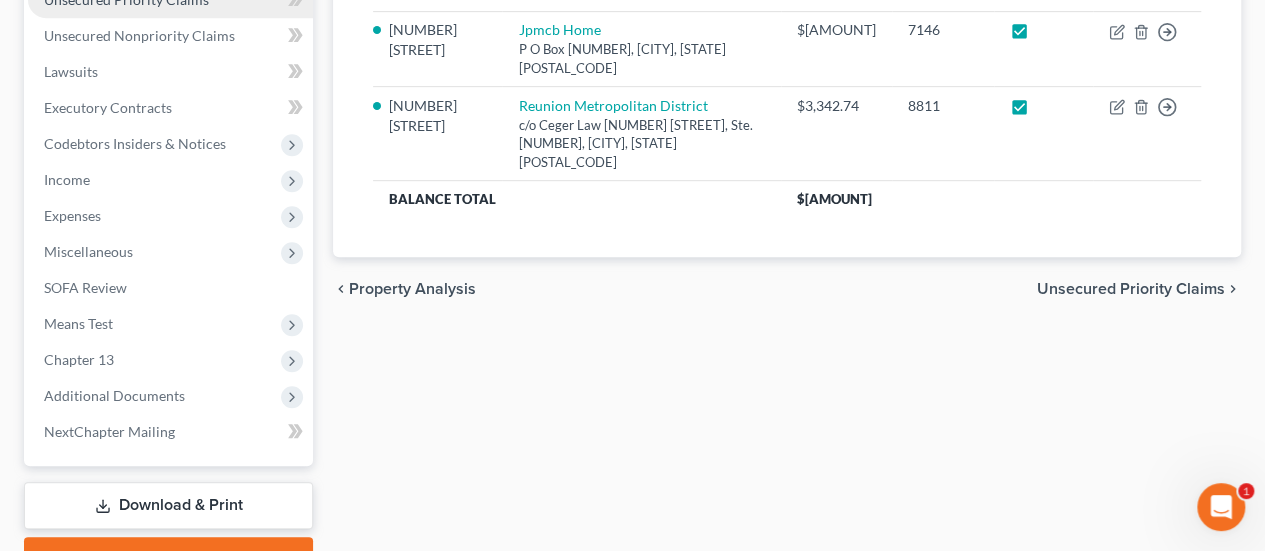 scroll, scrollTop: 581, scrollLeft: 0, axis: vertical 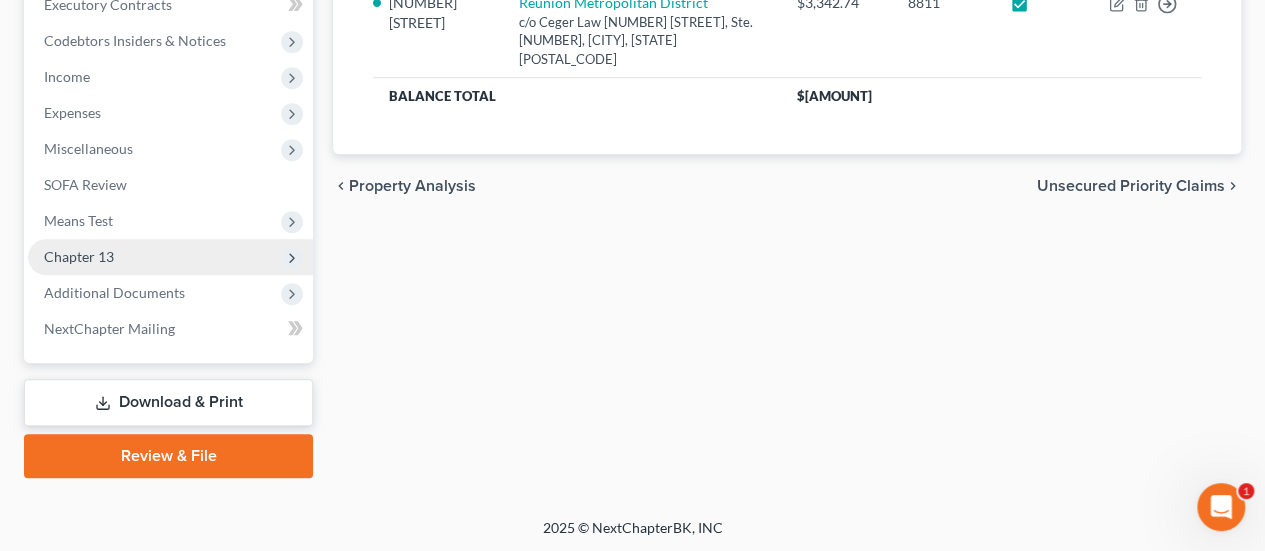 click on "Chapter 13" at bounding box center [170, 257] 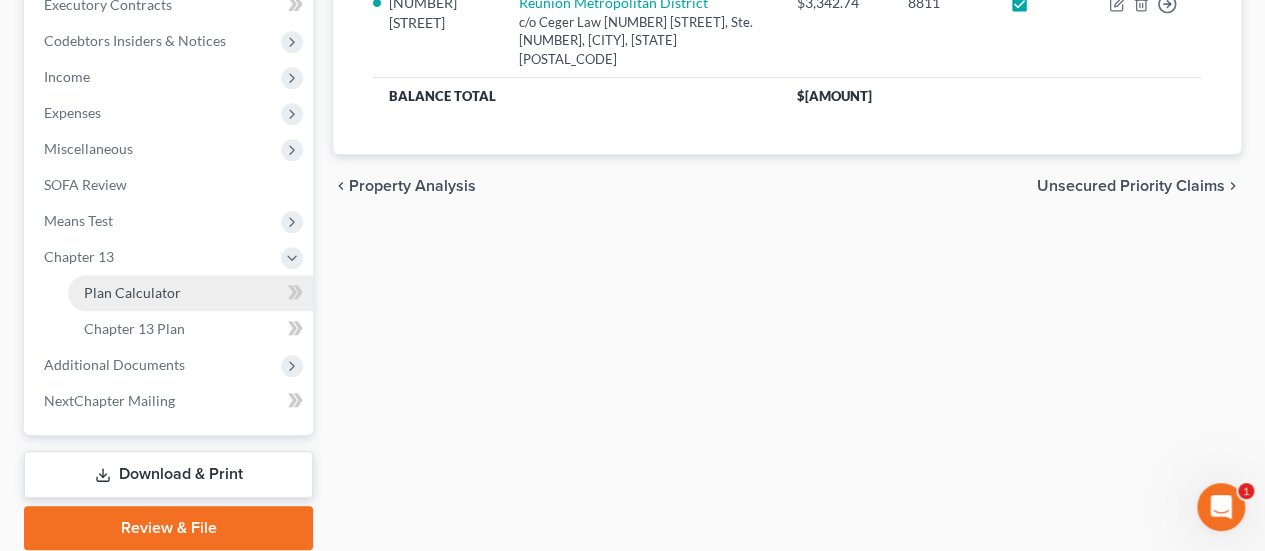 click on "Plan Calculator" at bounding box center [132, 292] 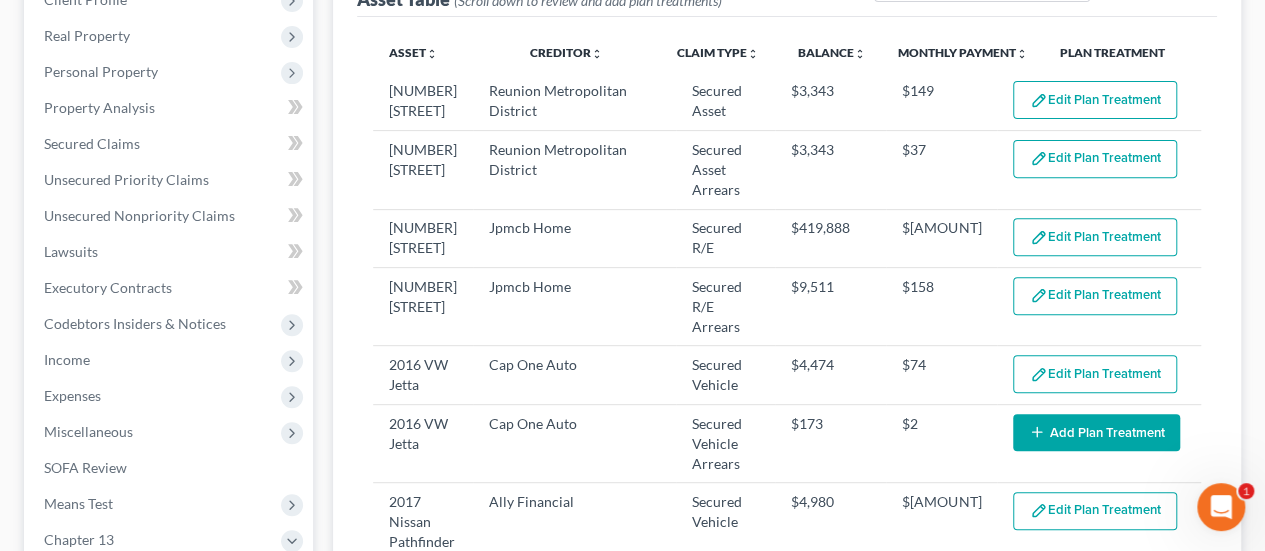 scroll, scrollTop: 300, scrollLeft: 0, axis: vertical 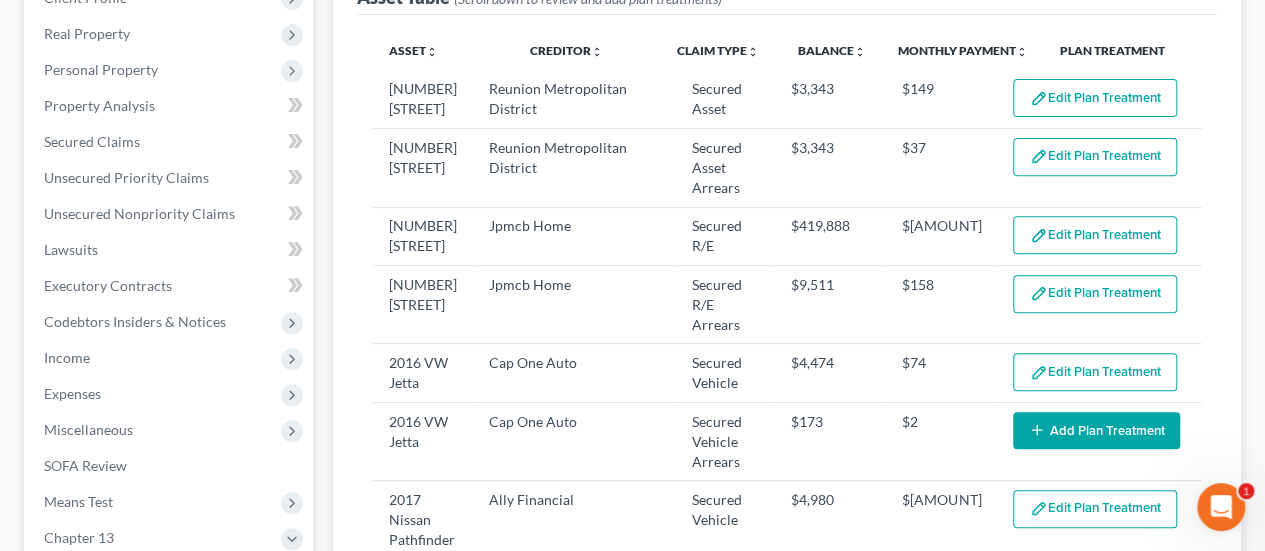 select on "59" 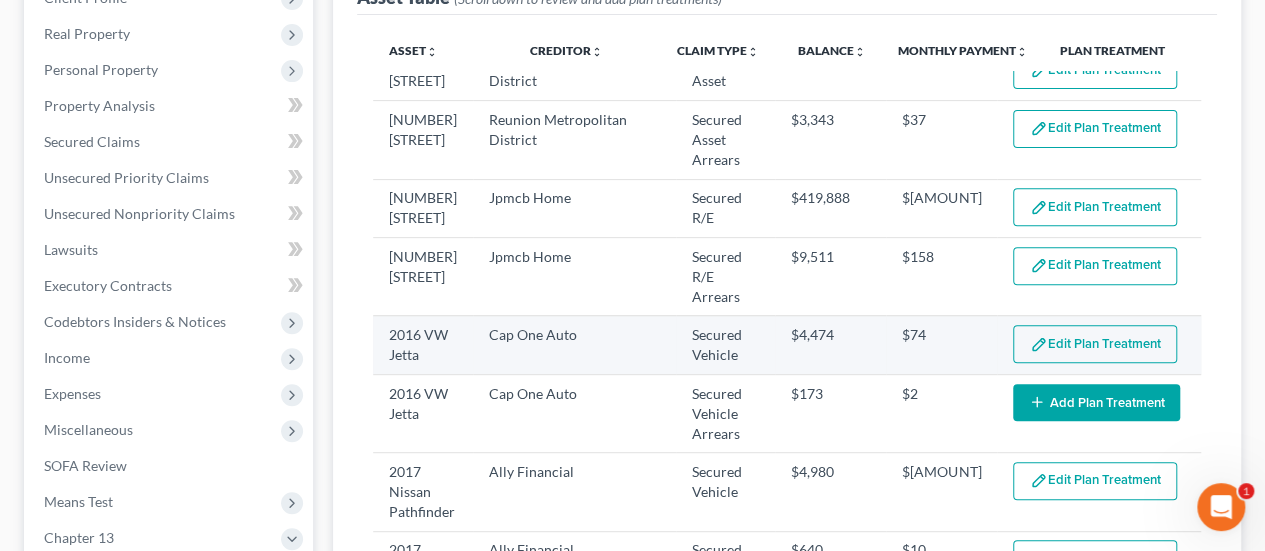 scroll, scrollTop: 0, scrollLeft: 0, axis: both 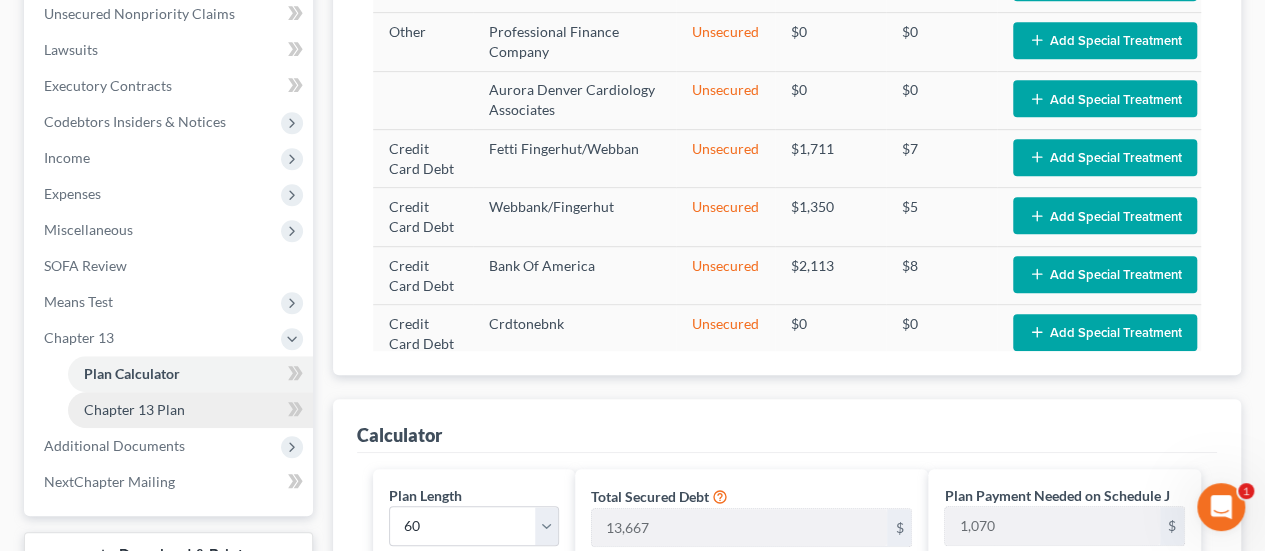 click on "Chapter 13 Plan" at bounding box center (134, 409) 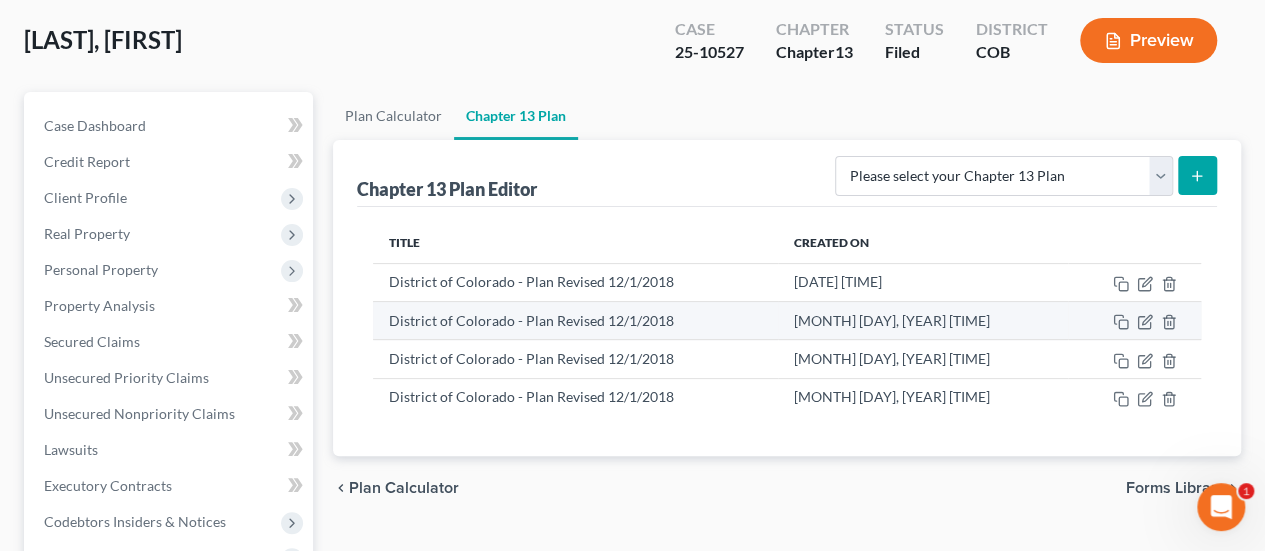 scroll, scrollTop: 200, scrollLeft: 0, axis: vertical 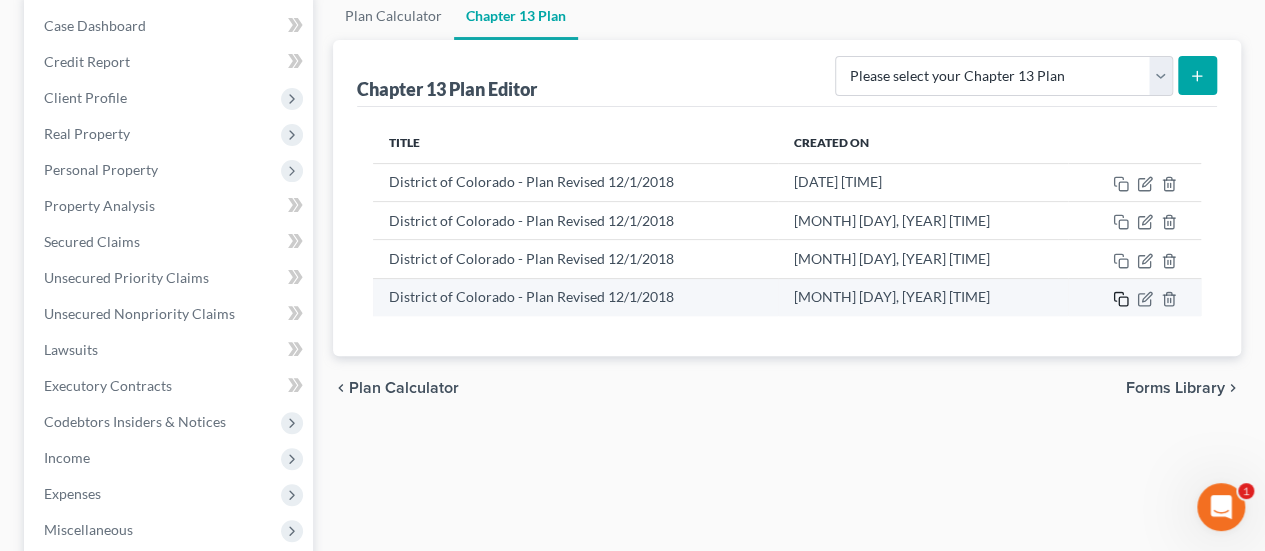 click 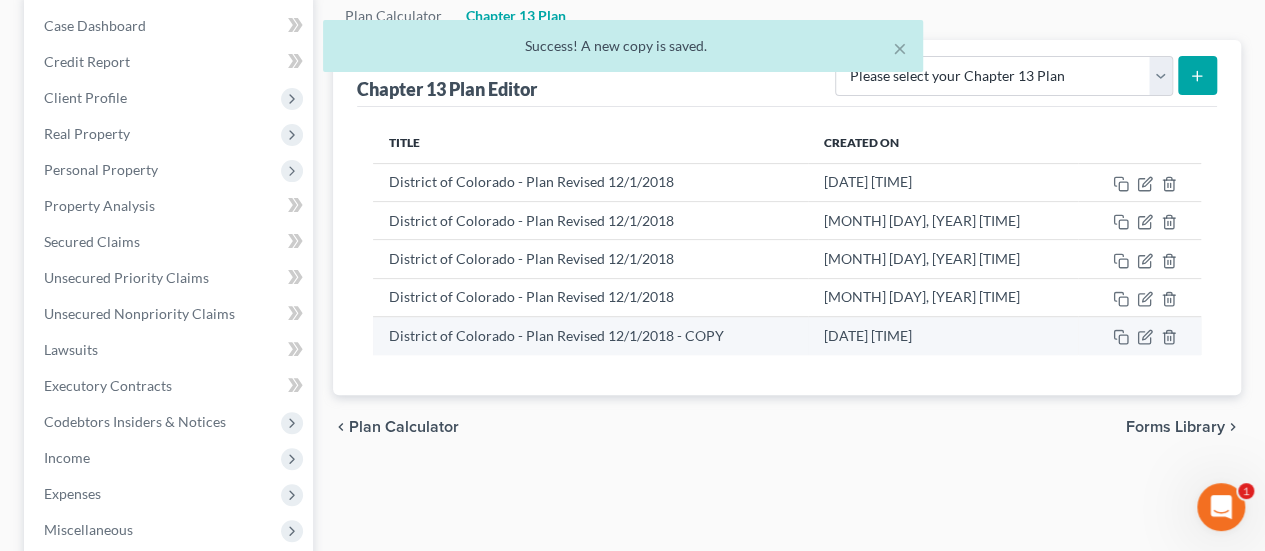 click on "District of Colorado - Plan Revised 12/1/2018 - COPY" at bounding box center (590, 336) 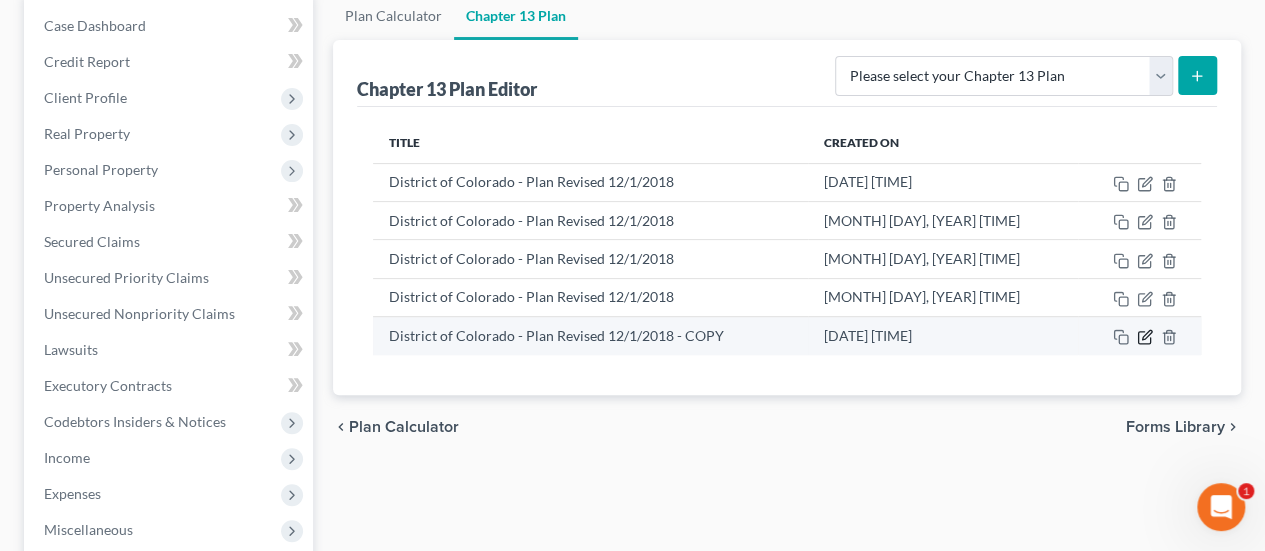 click 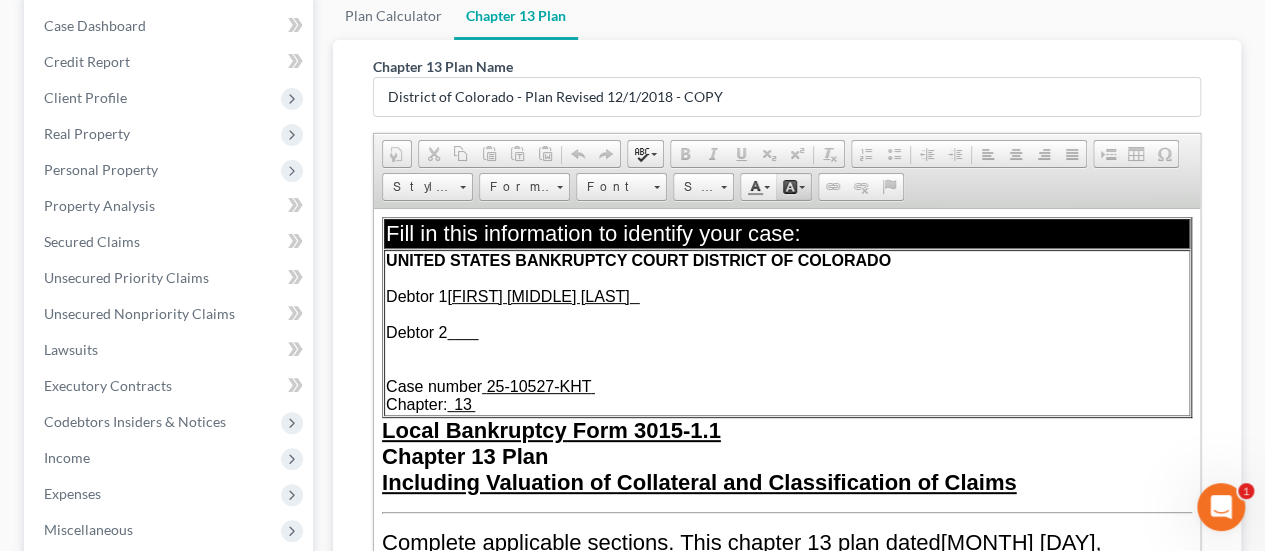 scroll, scrollTop: 0, scrollLeft: 0, axis: both 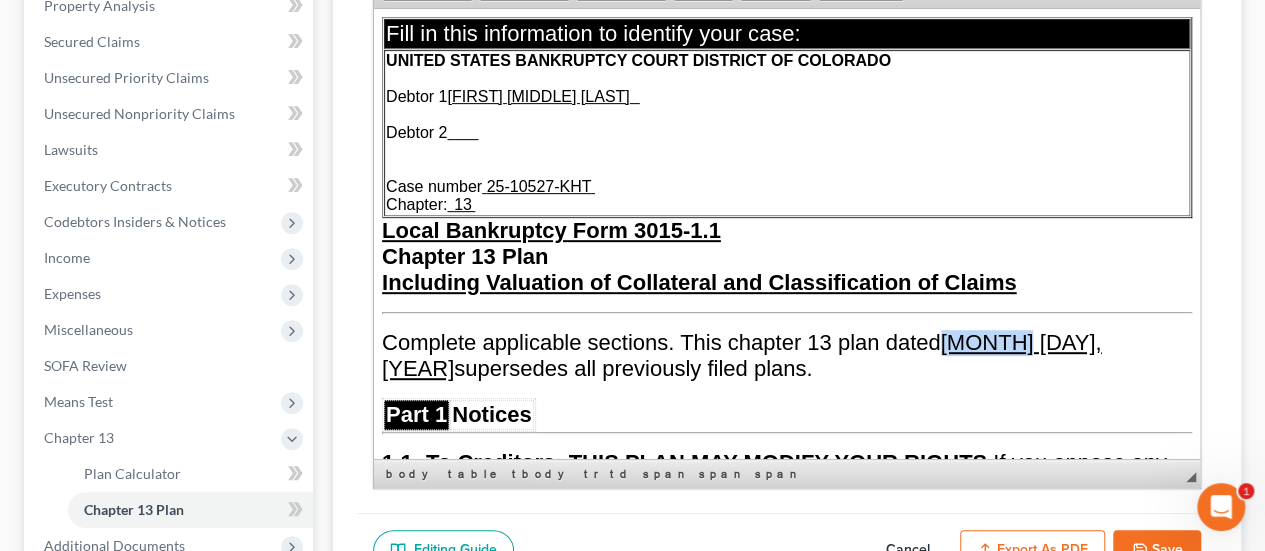 drag, startPoint x: 958, startPoint y: 339, endPoint x: 1031, endPoint y: 335, distance: 73.109505 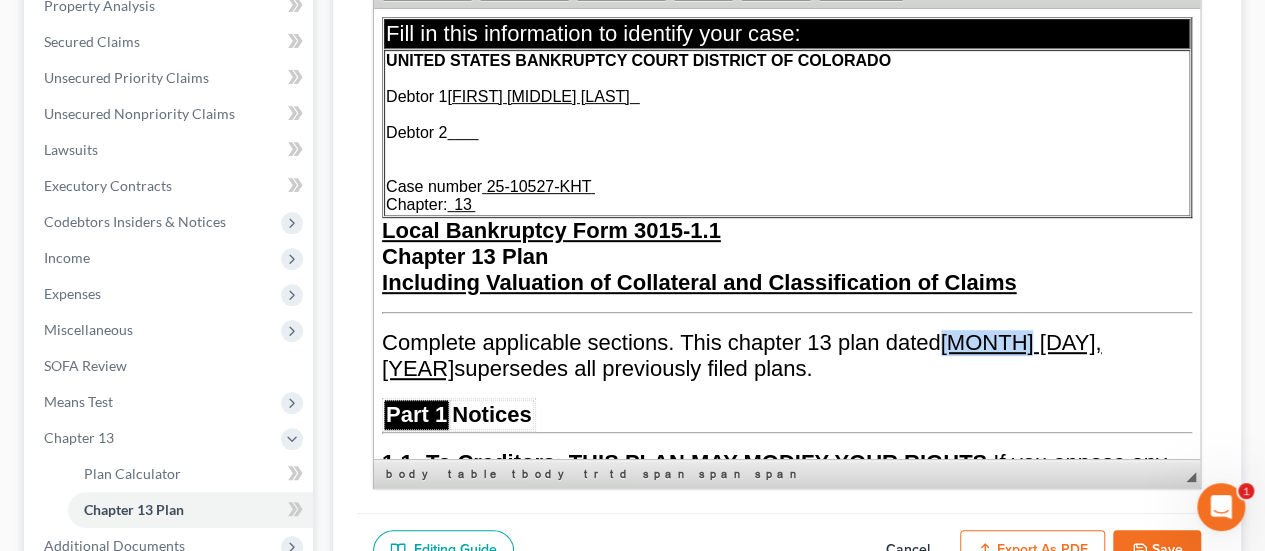 click on "[MONTH] [DAY], [YEAR]" at bounding box center (741, 354) 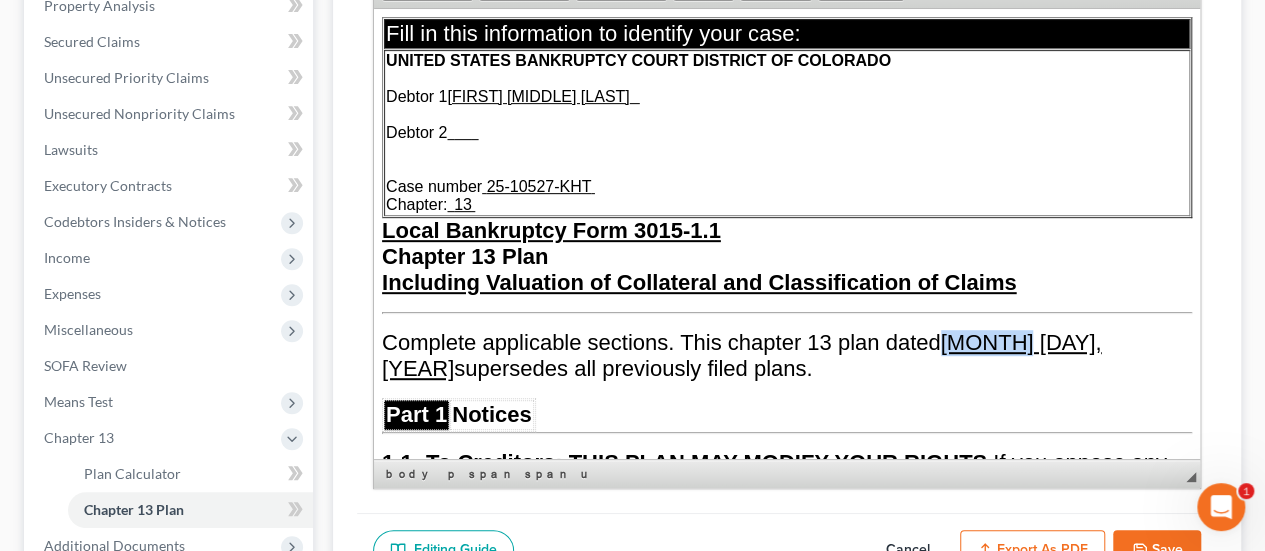 type 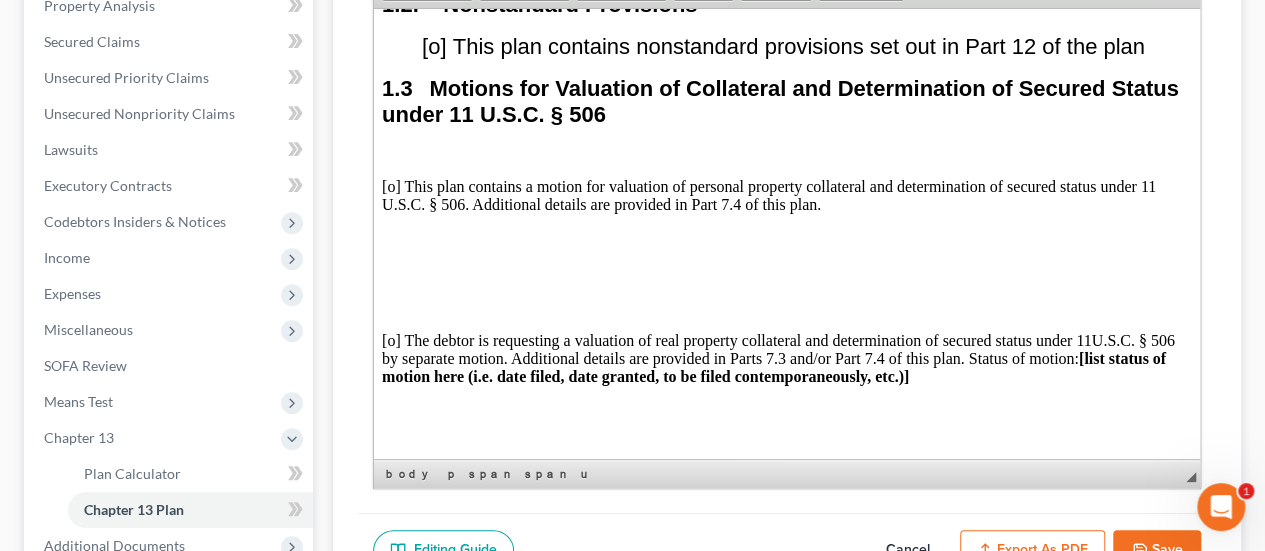 scroll, scrollTop: 700, scrollLeft: 0, axis: vertical 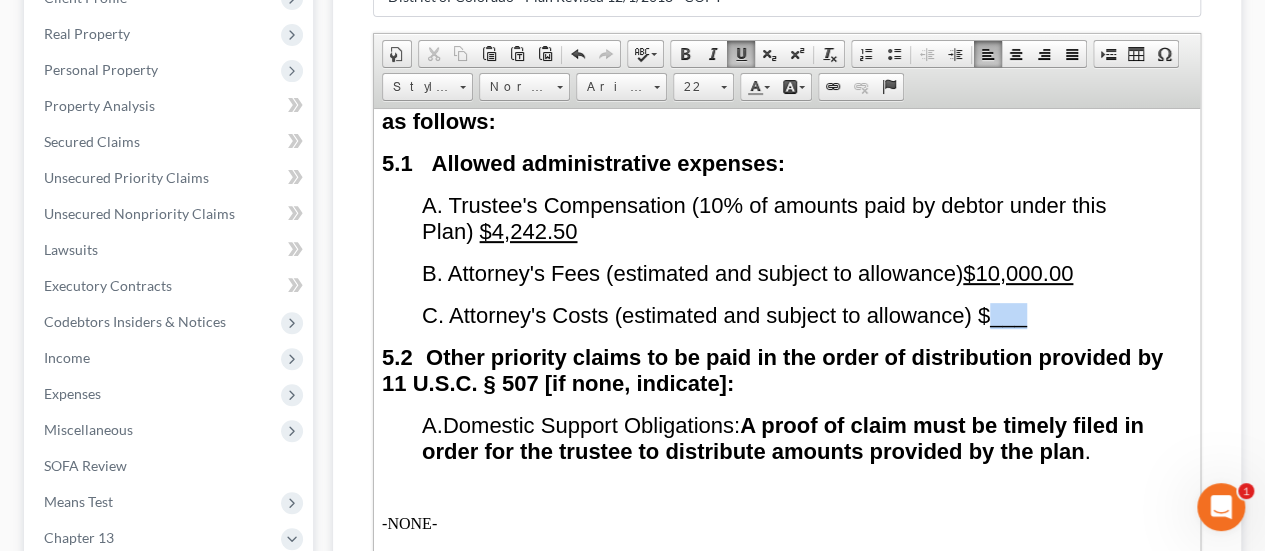 drag, startPoint x: 990, startPoint y: 203, endPoint x: 1038, endPoint y: 192, distance: 49.24429 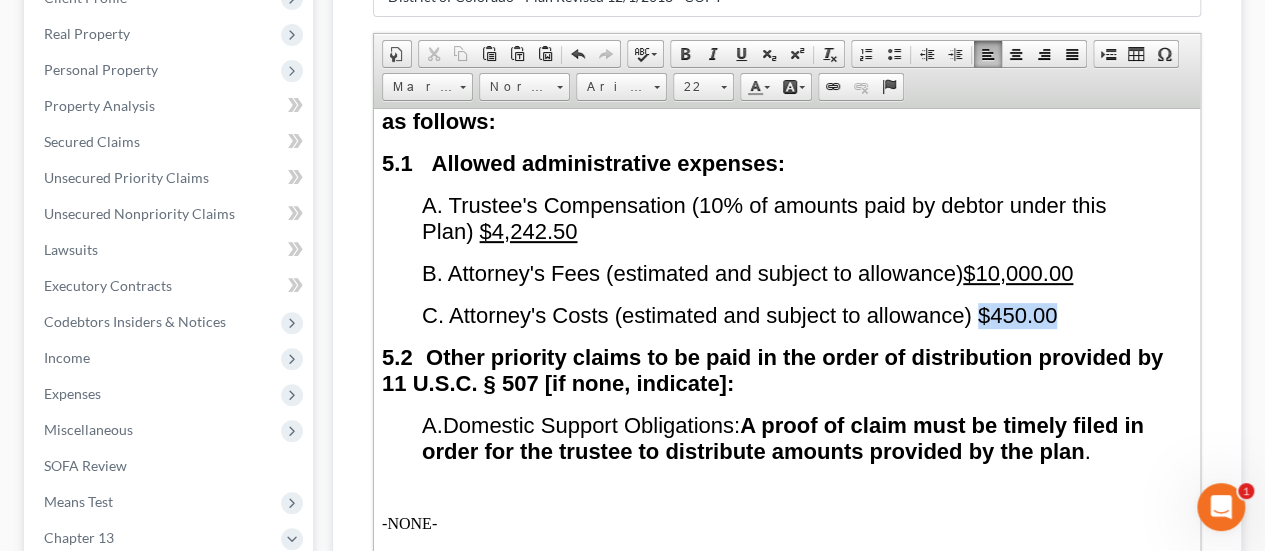 drag, startPoint x: 980, startPoint y: 197, endPoint x: 1061, endPoint y: 196, distance: 81.00617 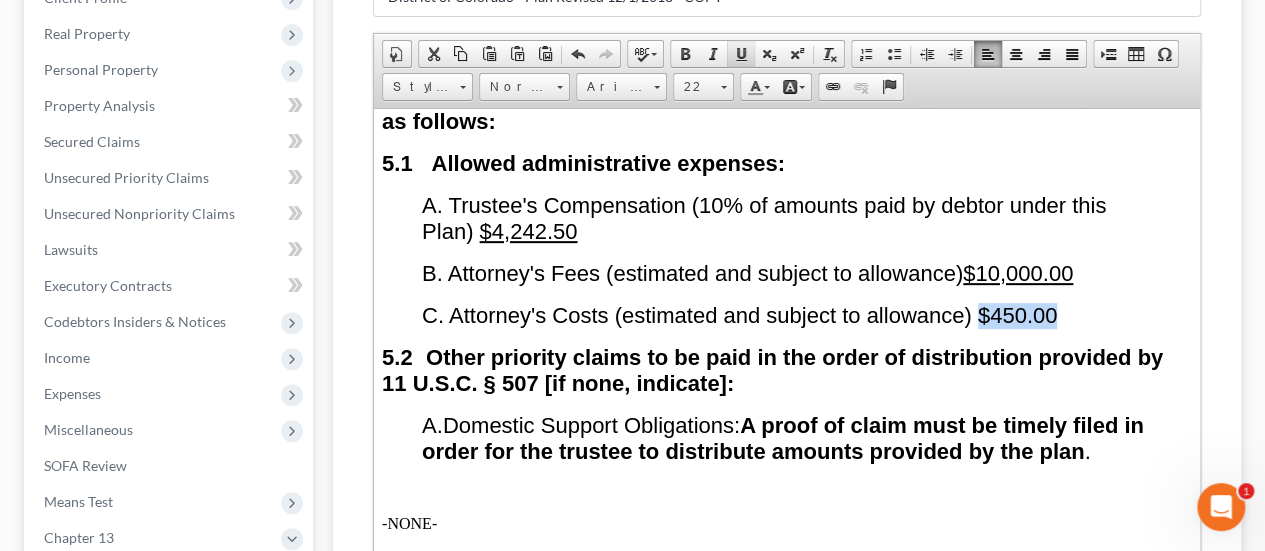 click at bounding box center [741, 54] 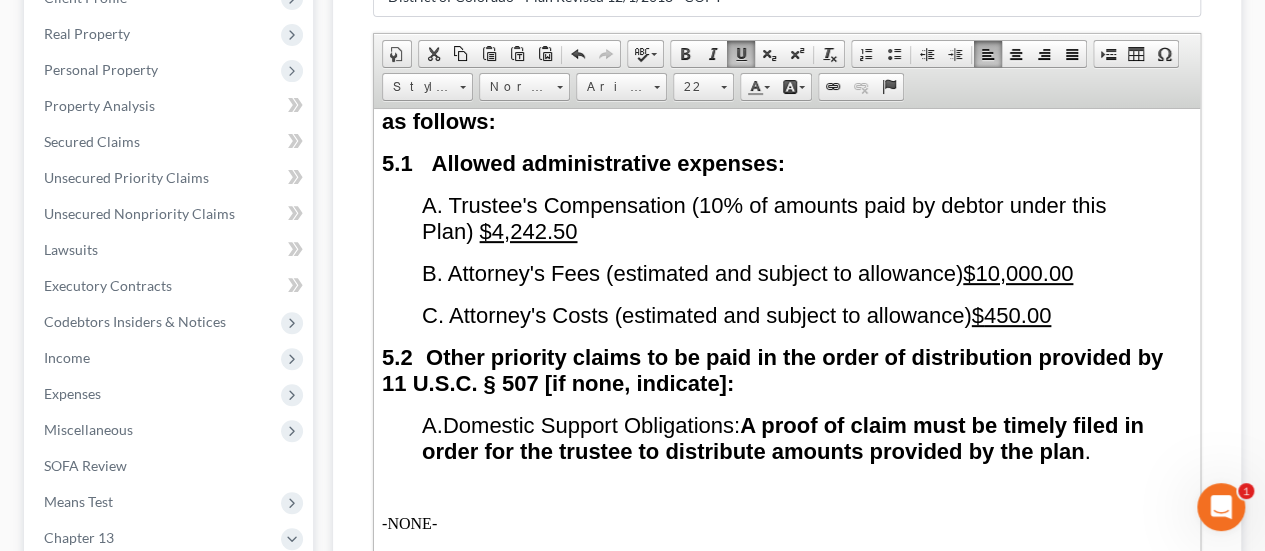 click on "Part 5 Class One - Claims Entitled to Priority Under 11 U.S.C. § 507 Unless other provision is made in paragraph 10.3, each creditor in Class One shall be paid in full in deferred cash payments prior to the commencement of distributions to any other class (except that the payments to the trustee shall be made by deduction from each payment made by the debtor to the trustee) as follows: 5.1 Trustee's Compensation (10% of amounts paid by debtor under this Plan) B. Attorney's Fees (estimated and subject to allowance) C. Attorney's Costs (estimated and subject to allowance) 5.2 Other priority claims to be paid in the order of distribution provided by 11 U.S.C. § 507 [if none, indicate]: A. Domestic Support Obligations: A proof of claim must be timely filed in order for the trustee to distribute amounts provided by the plan . -NONE- B. Taxes 1. Federal Taxes 2. State Taxes" at bounding box center [787, 1533] 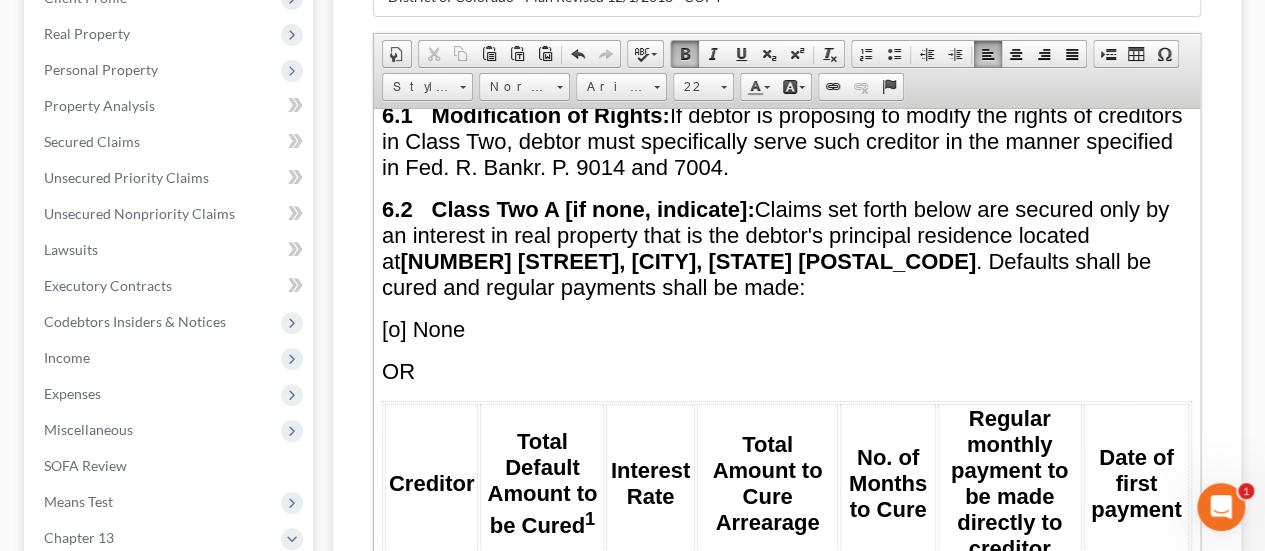 scroll, scrollTop: 6200, scrollLeft: 0, axis: vertical 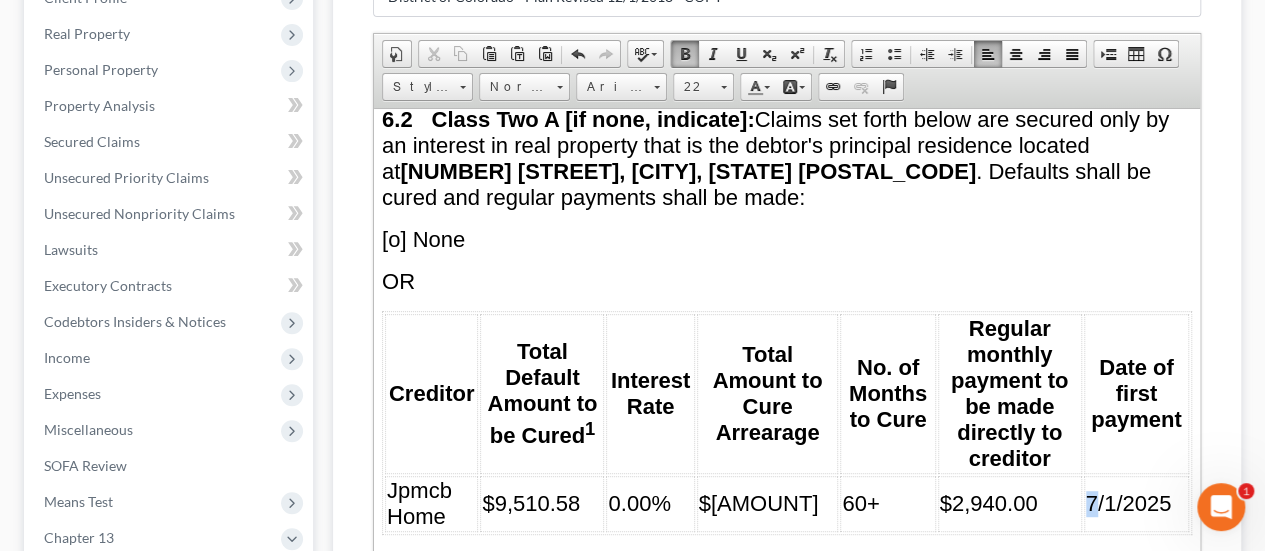 drag, startPoint x: 1070, startPoint y: 362, endPoint x: 1084, endPoint y: 360, distance: 14.142136 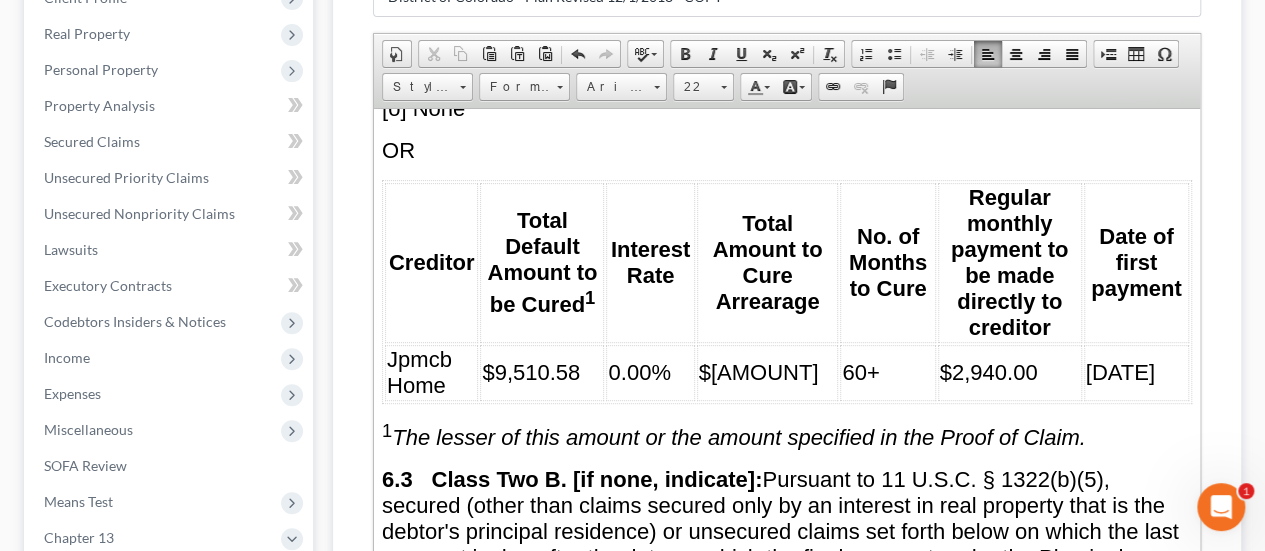 scroll, scrollTop: 6300, scrollLeft: 0, axis: vertical 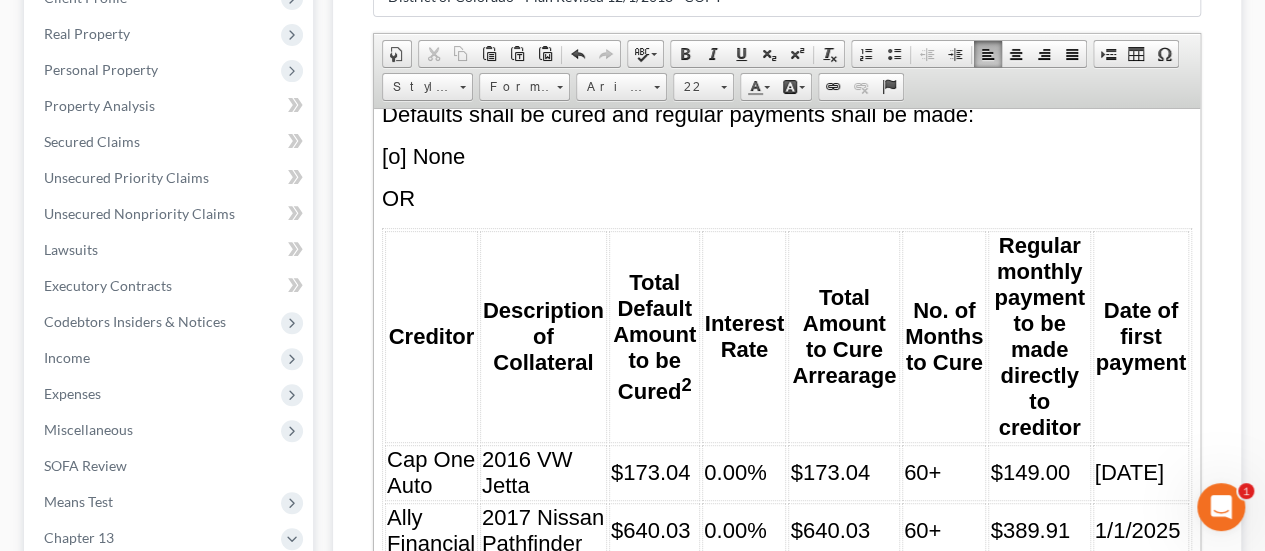 click on "1/1/2025" at bounding box center [1138, 529] 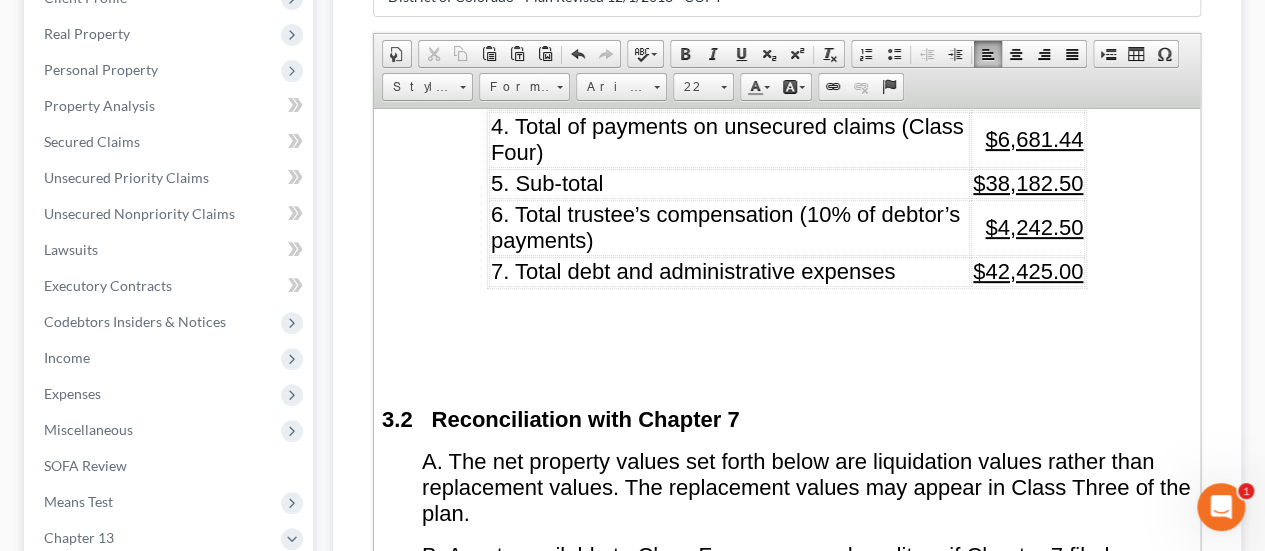 scroll, scrollTop: 2500, scrollLeft: 0, axis: vertical 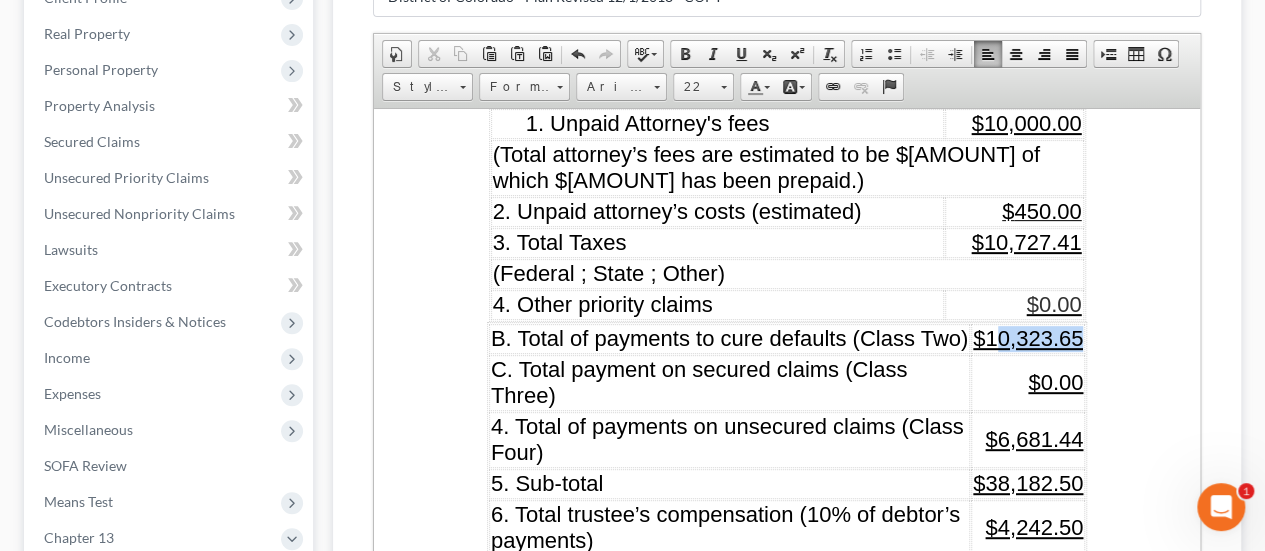 drag, startPoint x: 991, startPoint y: 290, endPoint x: 1074, endPoint y: 281, distance: 83.48653 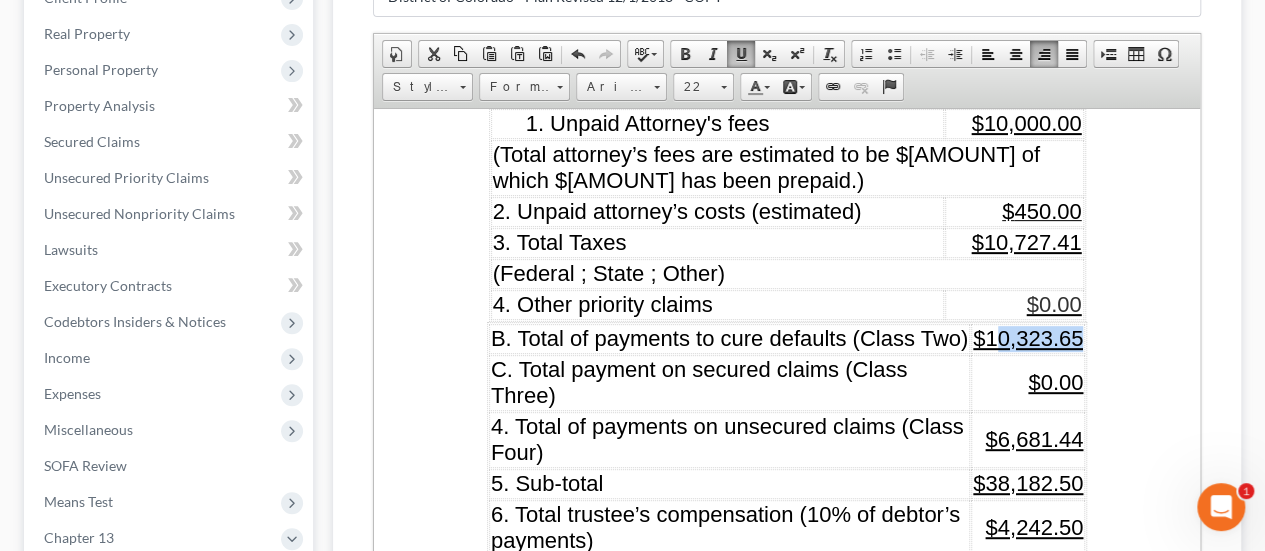 click on "$10,323.65" at bounding box center [1028, 337] 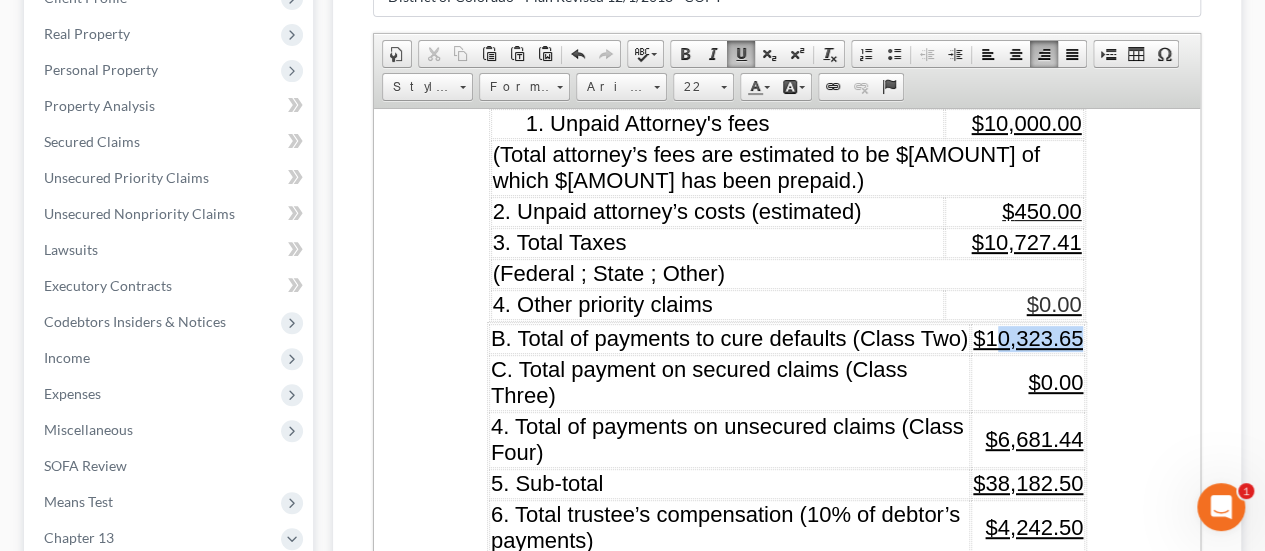 drag, startPoint x: 993, startPoint y: 287, endPoint x: 1076, endPoint y: 284, distance: 83.0542 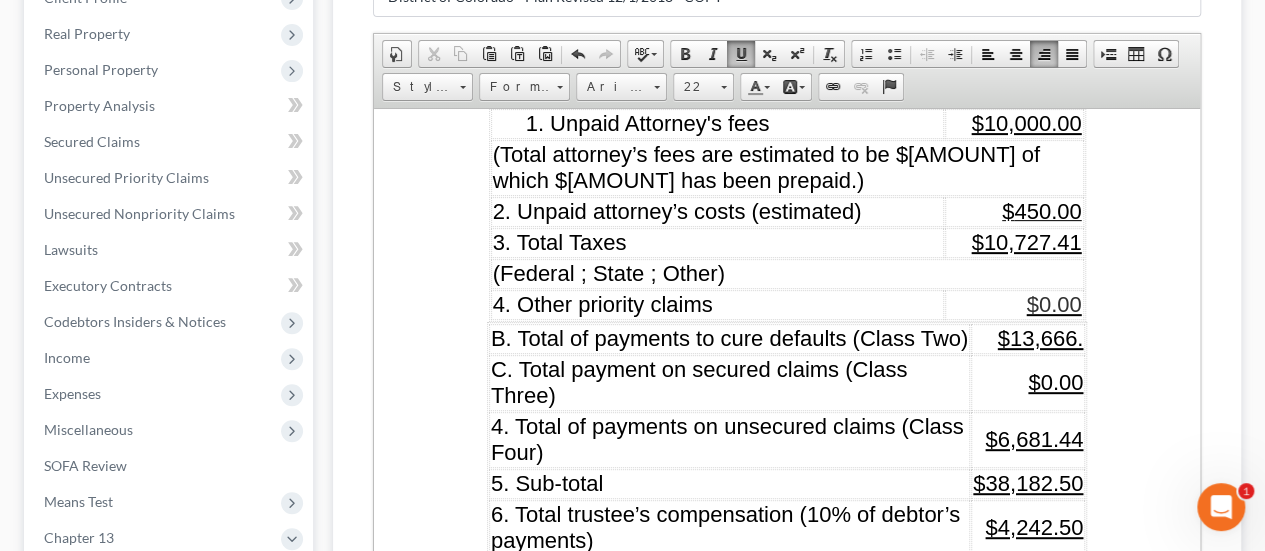 click on "$13,666." at bounding box center (1041, 337) 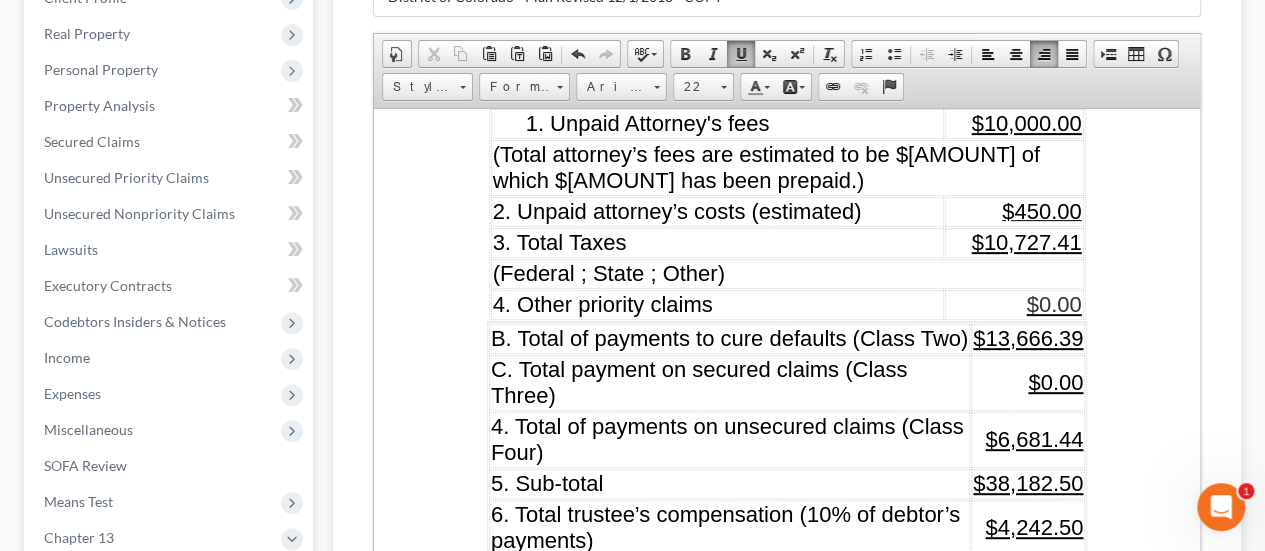 click on "$6,681.44" at bounding box center [1034, 438] 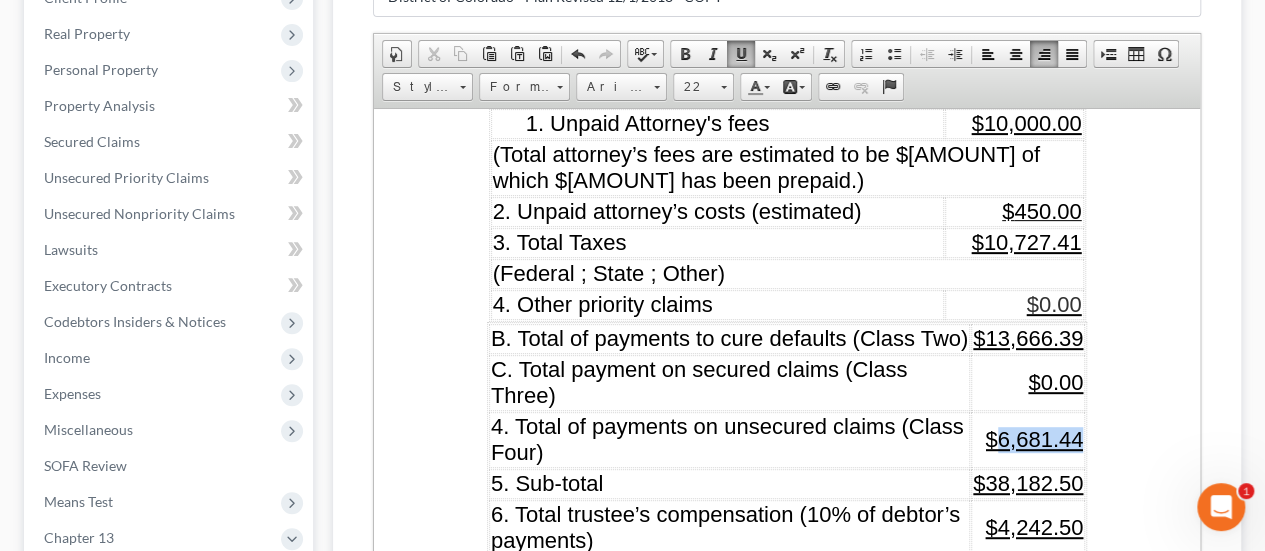drag, startPoint x: 997, startPoint y: 383, endPoint x: 1077, endPoint y: 379, distance: 80.09994 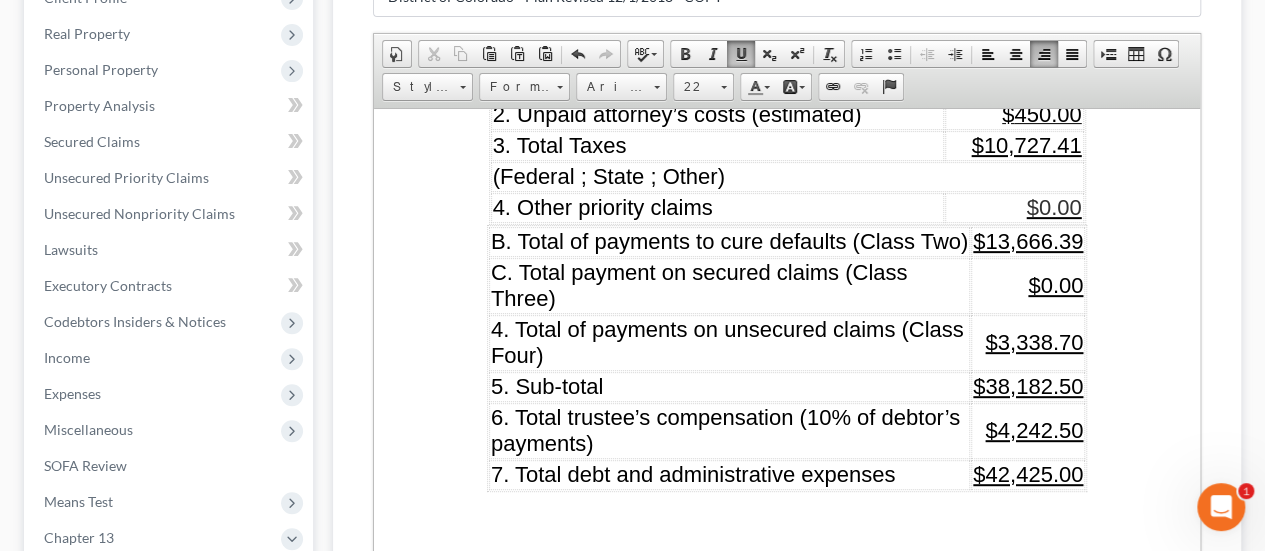 scroll, scrollTop: 2600, scrollLeft: 0, axis: vertical 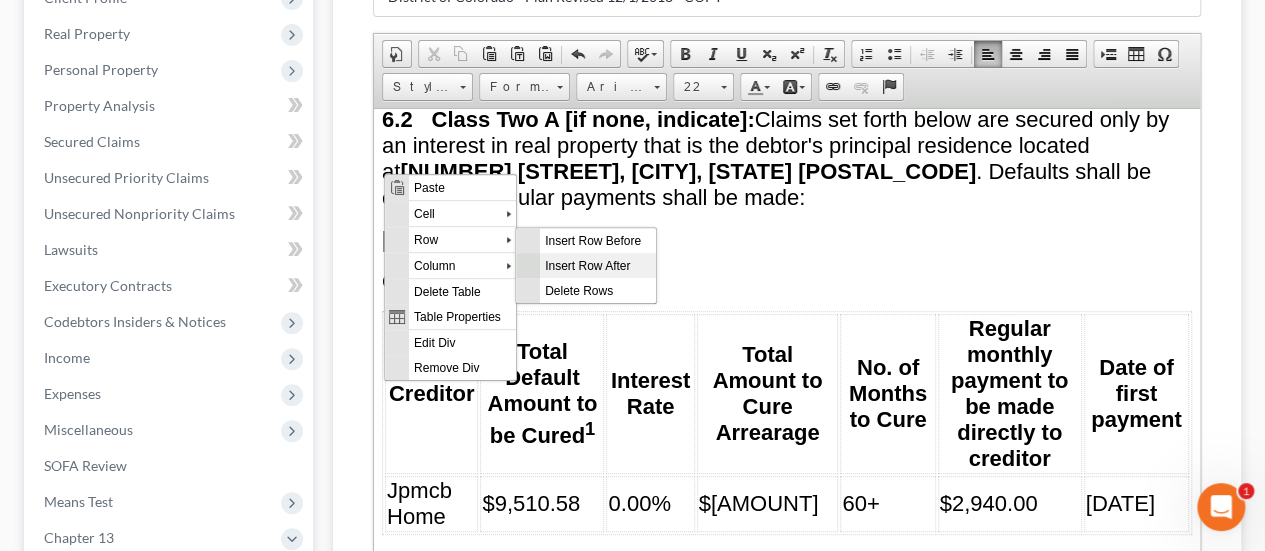 click on "Insert Row After" at bounding box center [597, 264] 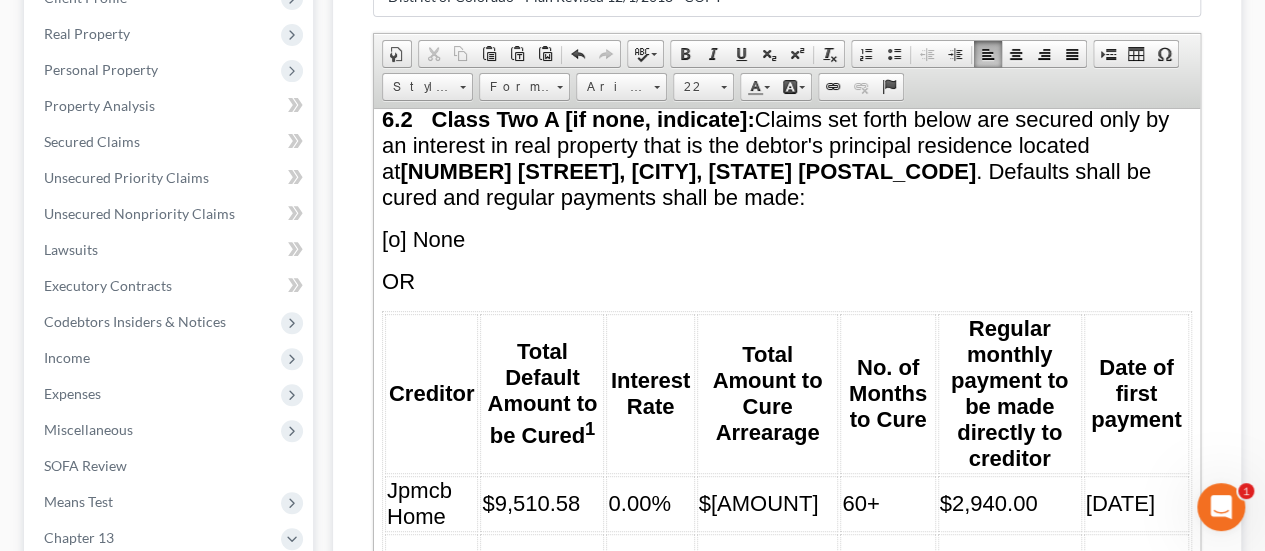 click at bounding box center (431, 544) 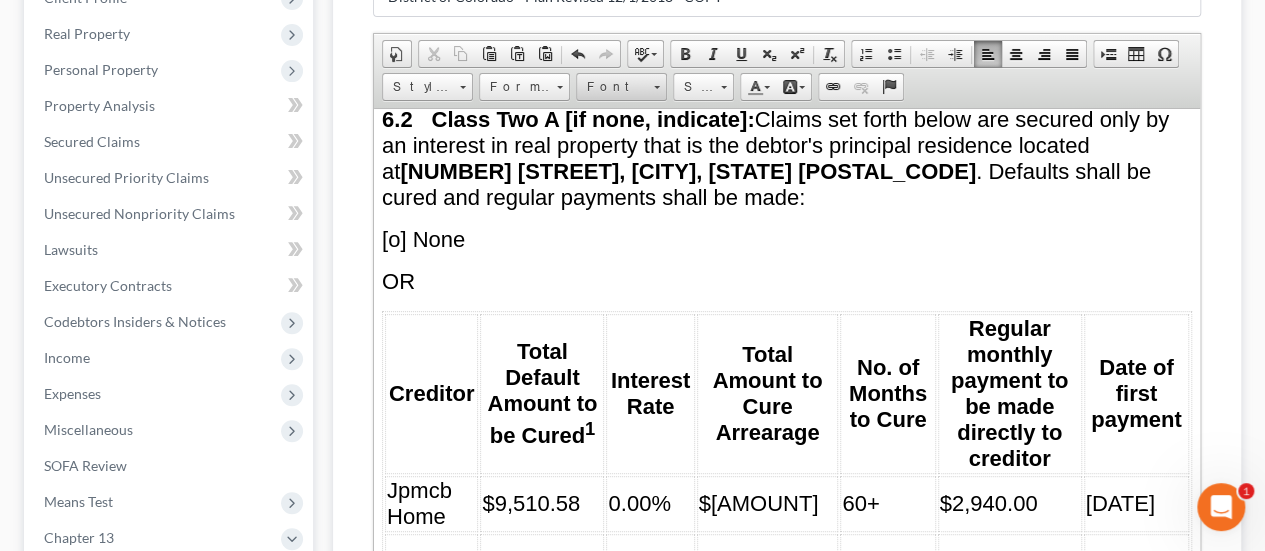 click at bounding box center (656, 84) 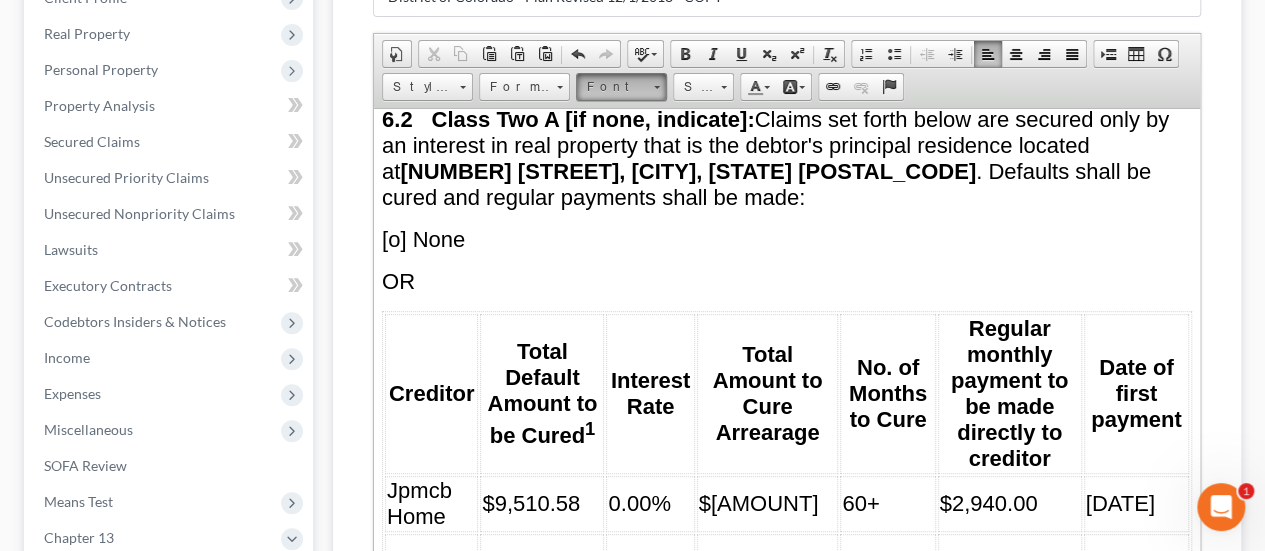 scroll, scrollTop: 0, scrollLeft: 0, axis: both 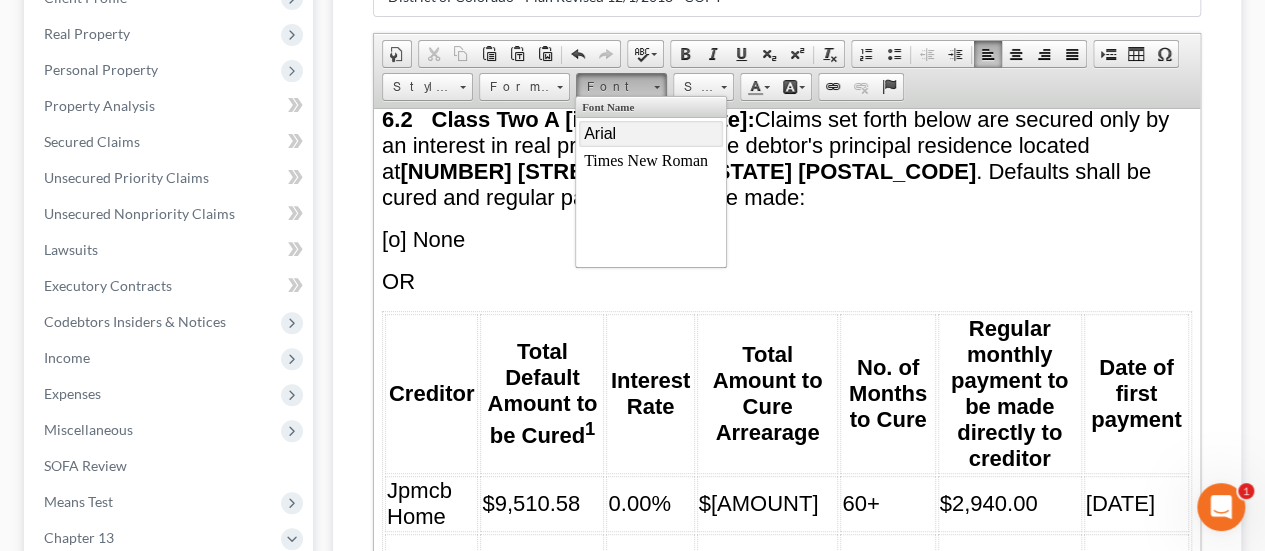 drag, startPoint x: 642, startPoint y: 133, endPoint x: 851, endPoint y: 120, distance: 209.40392 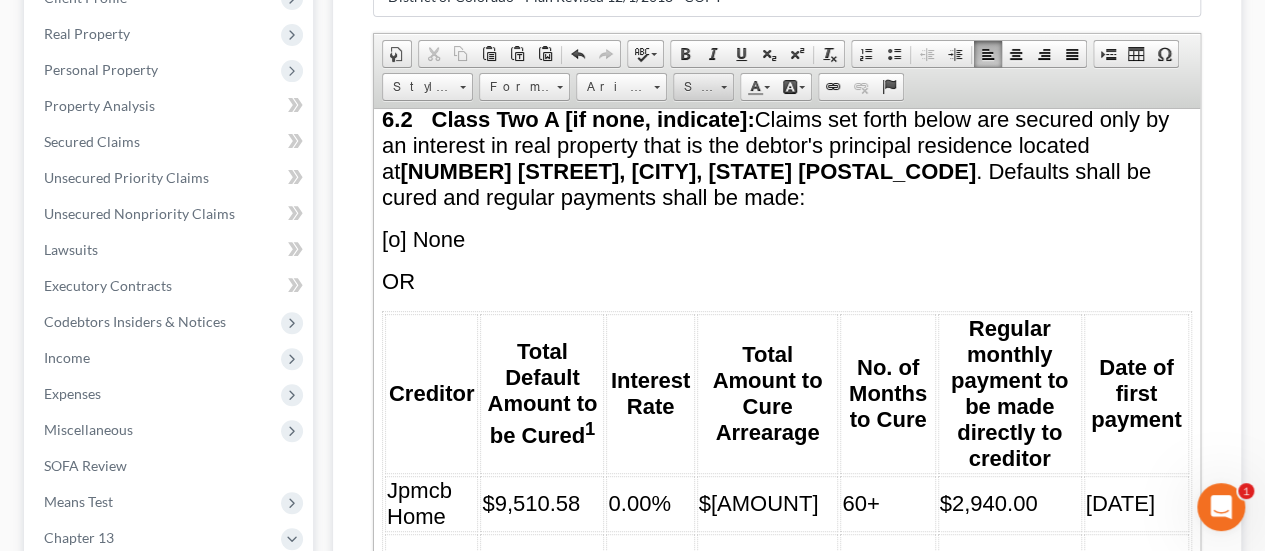 click at bounding box center [723, 84] 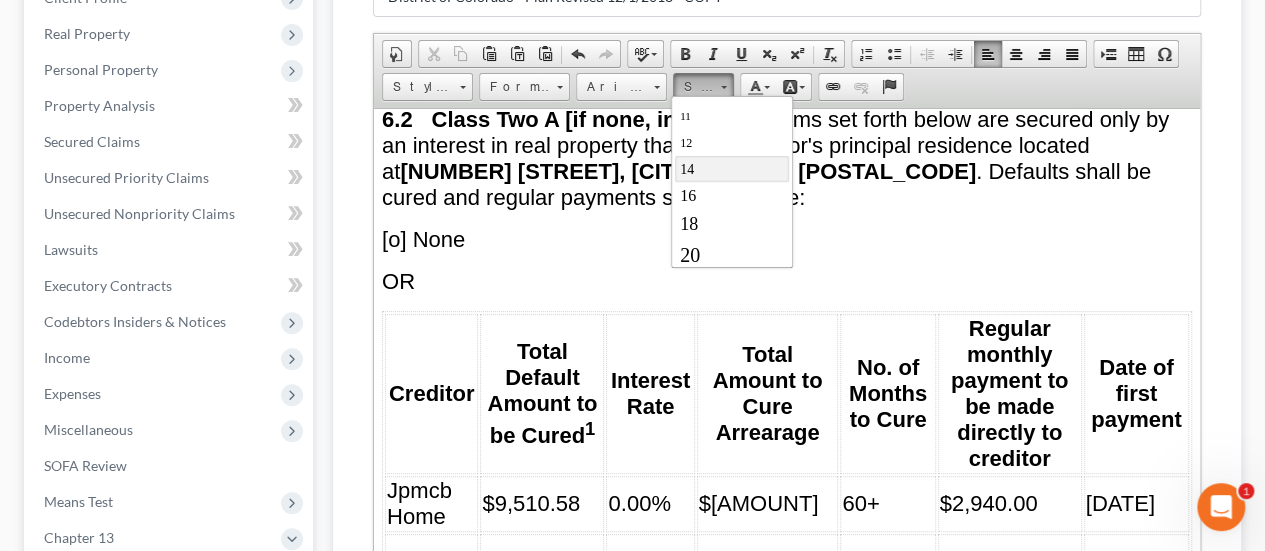 scroll, scrollTop: 200, scrollLeft: 0, axis: vertical 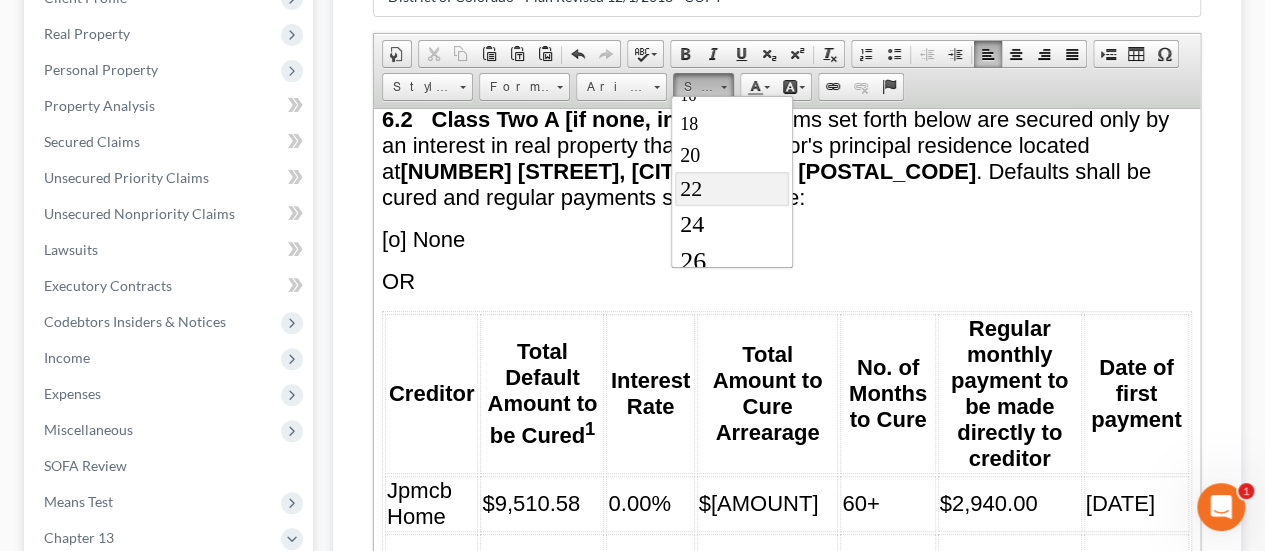 click on "22" at bounding box center [732, 189] 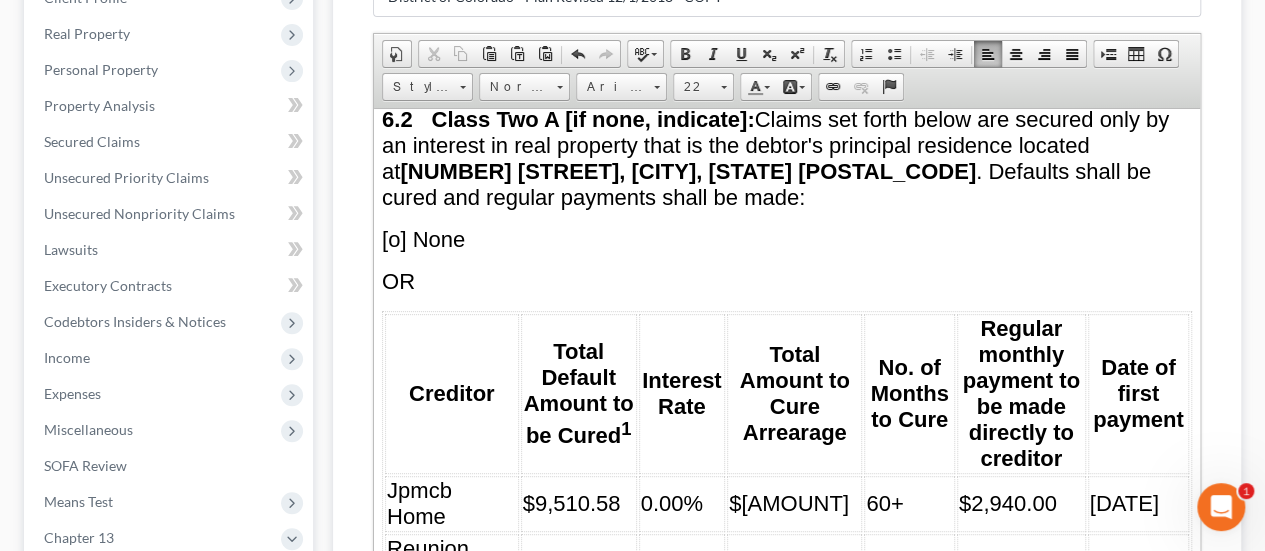 click at bounding box center [579, 574] 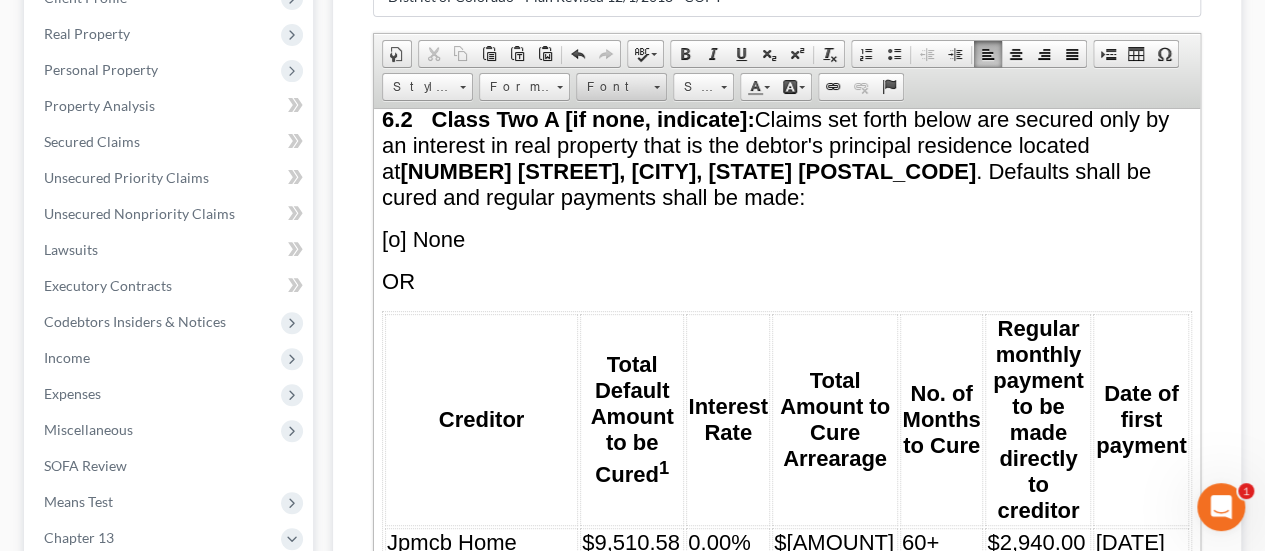 click on "Font" at bounding box center (621, 87) 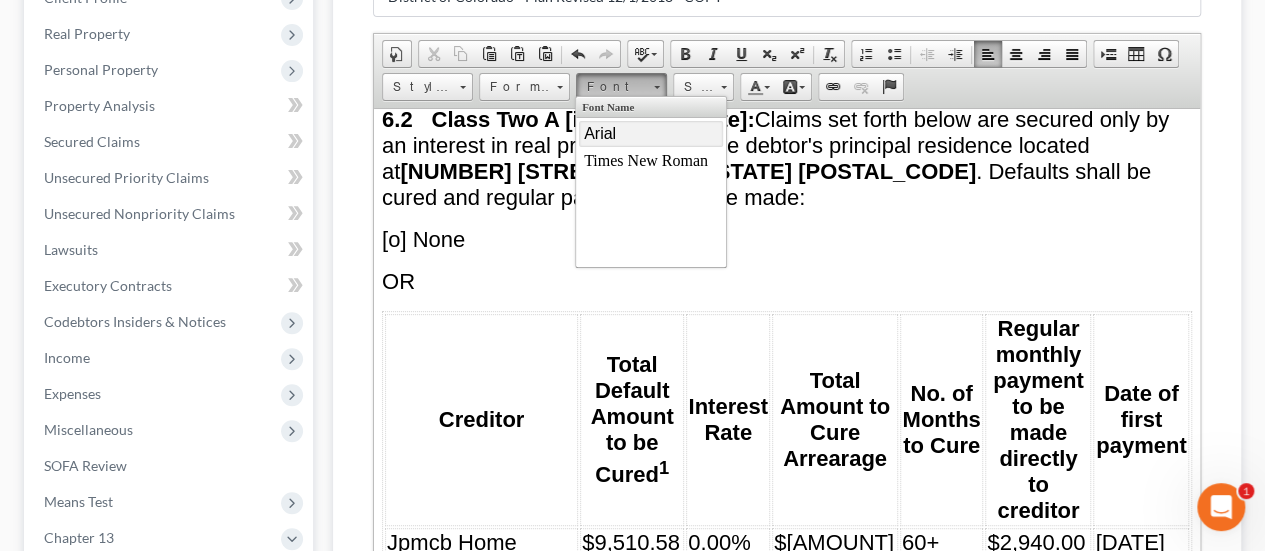 click on "Arial" at bounding box center [650, 134] 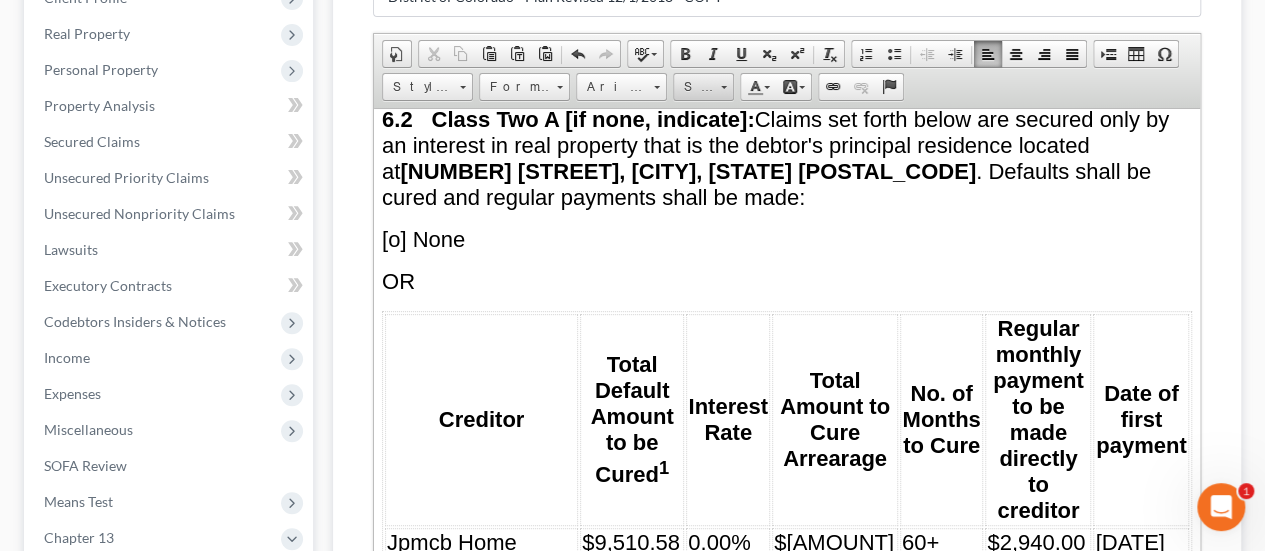 click at bounding box center (723, 84) 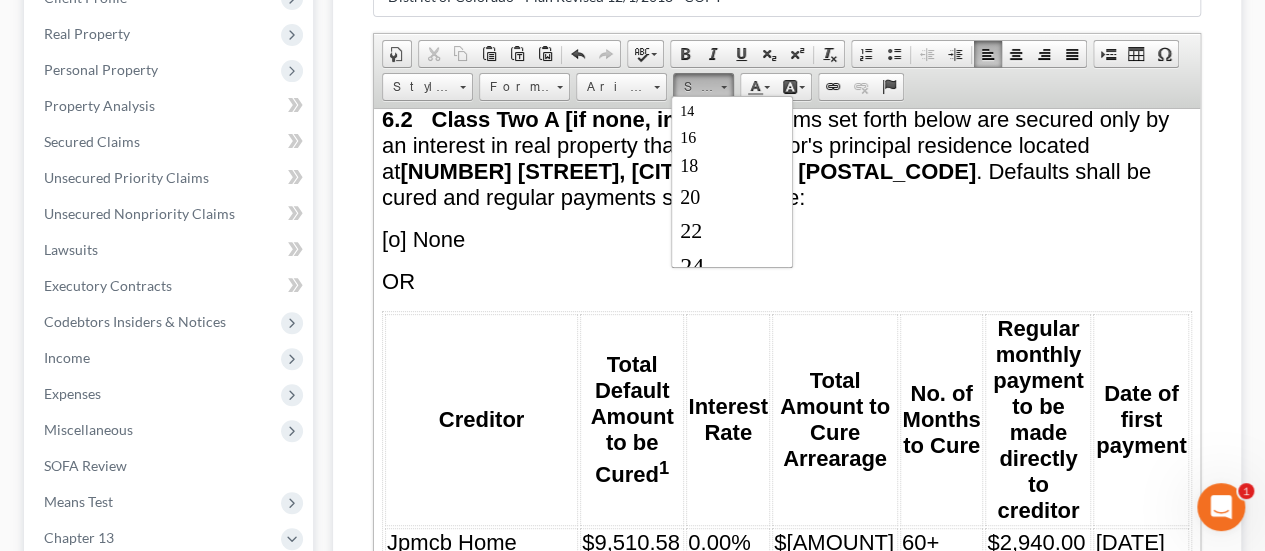 scroll, scrollTop: 200, scrollLeft: 0, axis: vertical 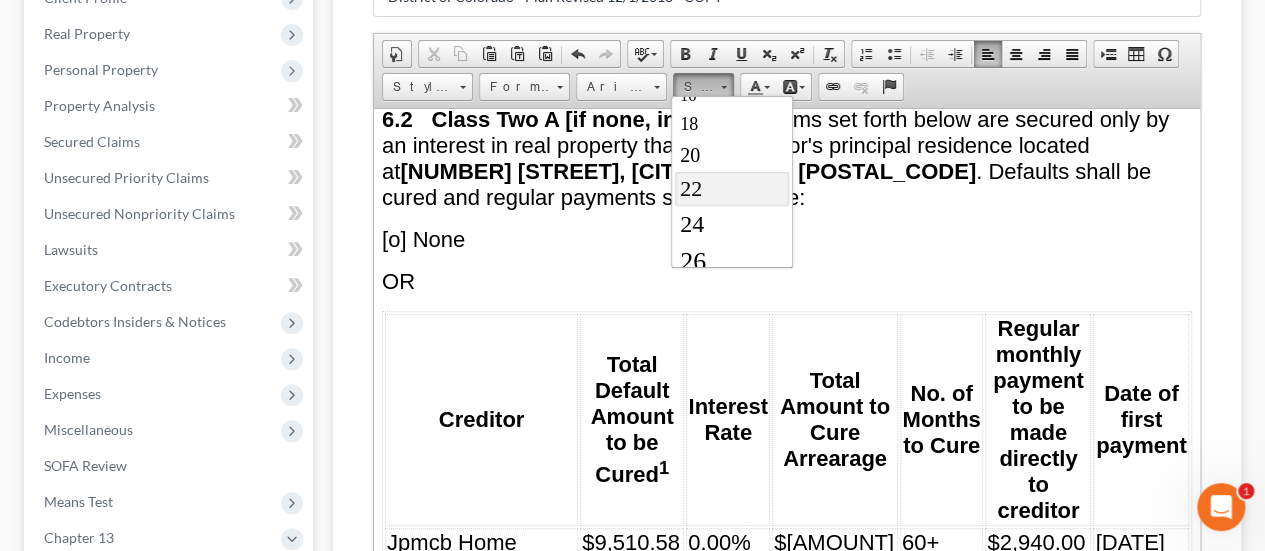 click on "22" at bounding box center (732, 189) 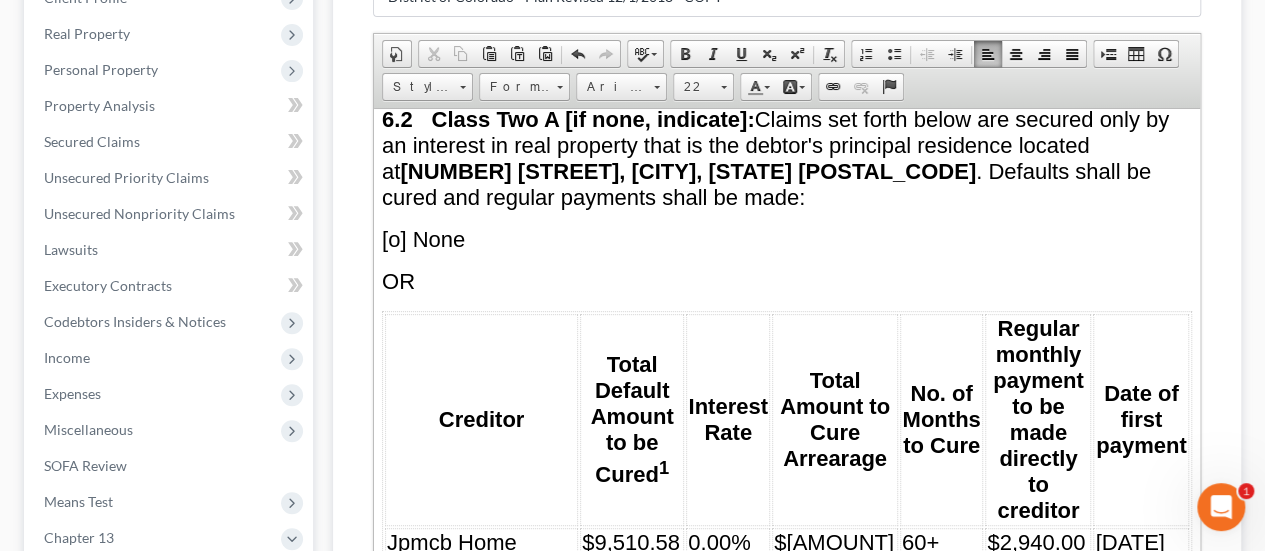 scroll, scrollTop: 0, scrollLeft: 0, axis: both 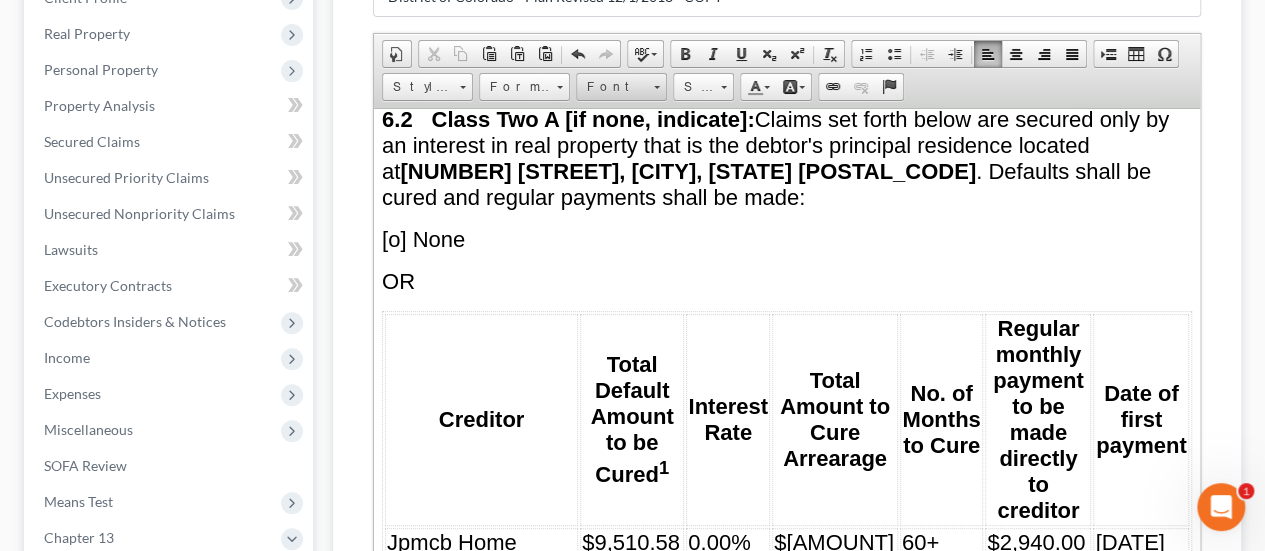 click on "Font" at bounding box center [621, 87] 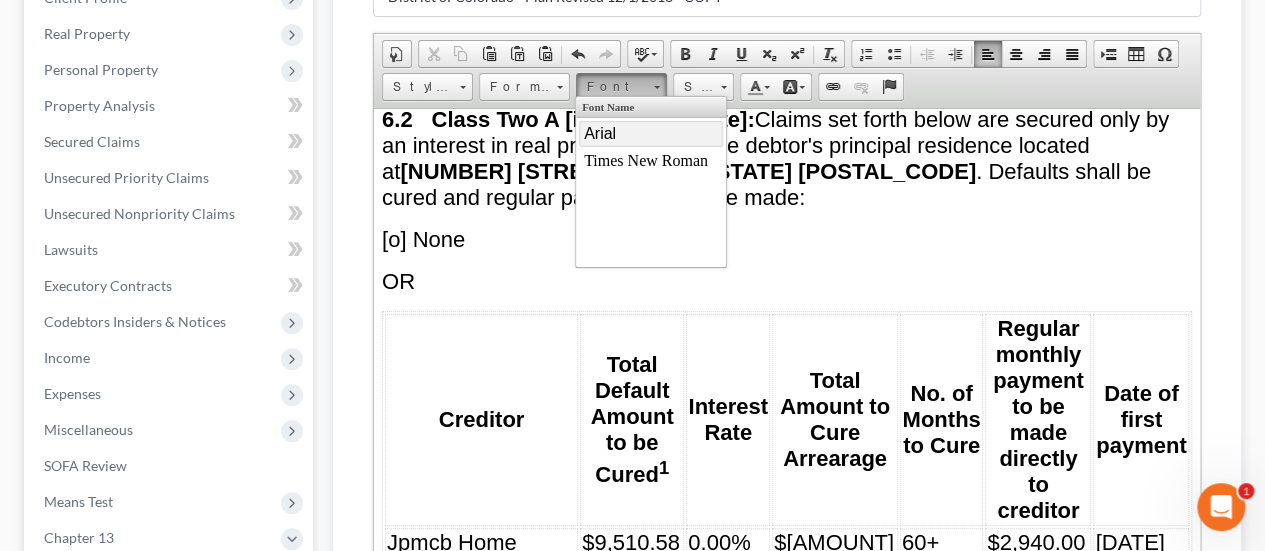 click on "Arial" at bounding box center (650, 134) 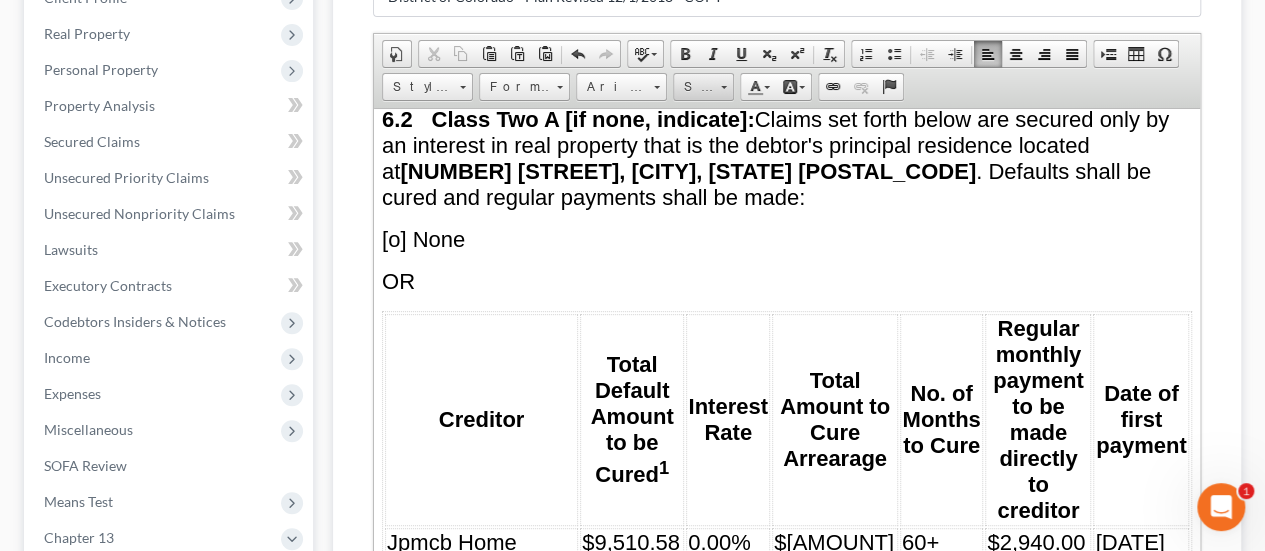 click at bounding box center [723, 84] 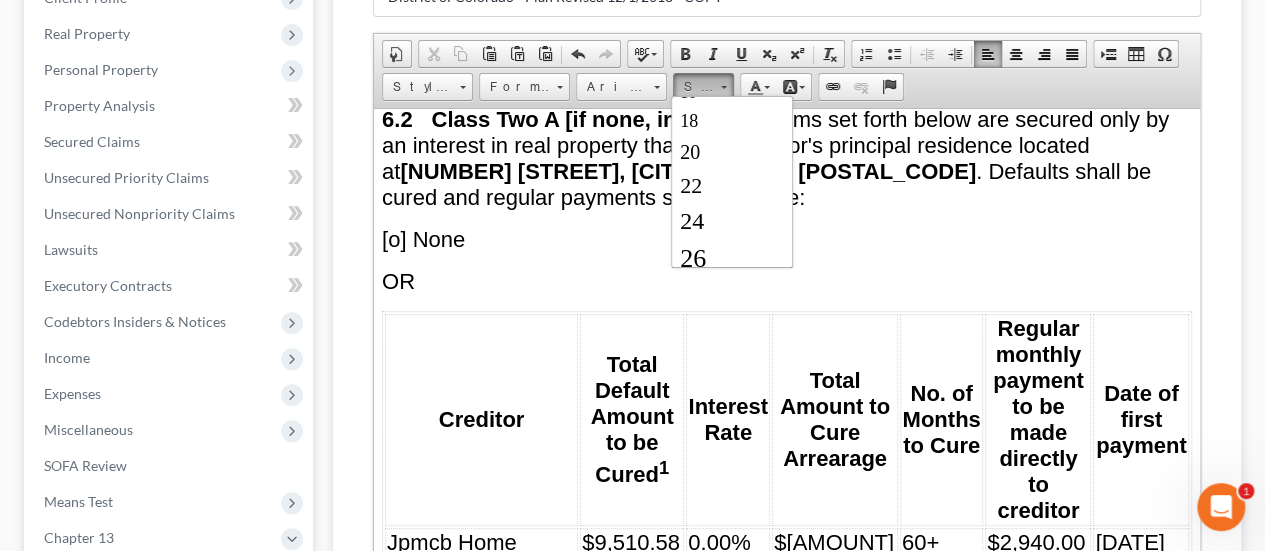 scroll, scrollTop: 200, scrollLeft: 0, axis: vertical 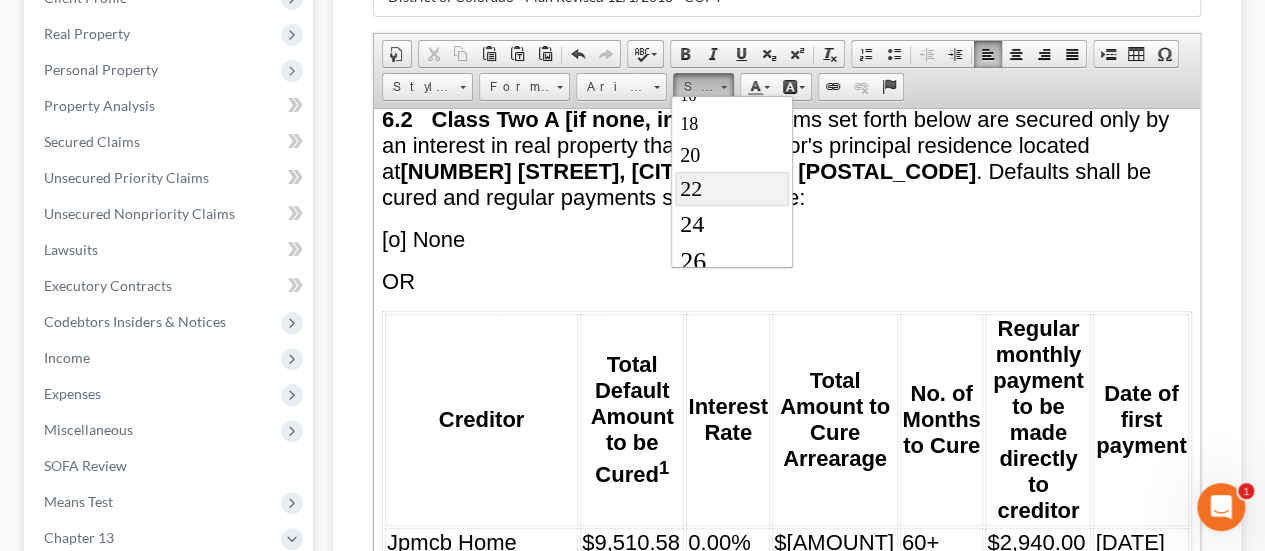 click on "22" at bounding box center [732, 189] 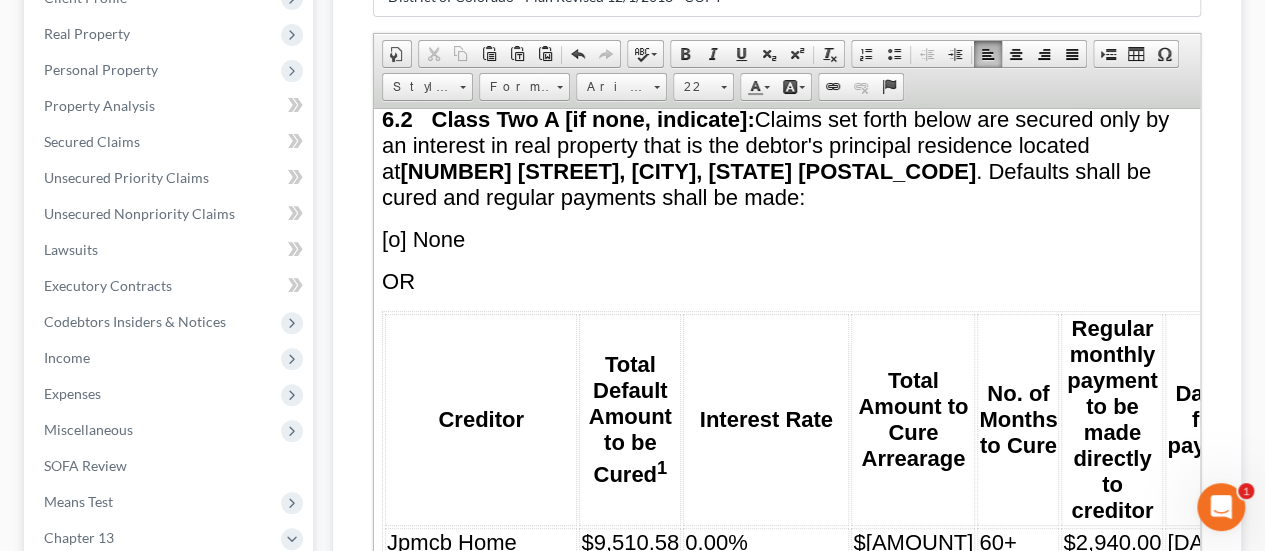 click at bounding box center [913, 587] 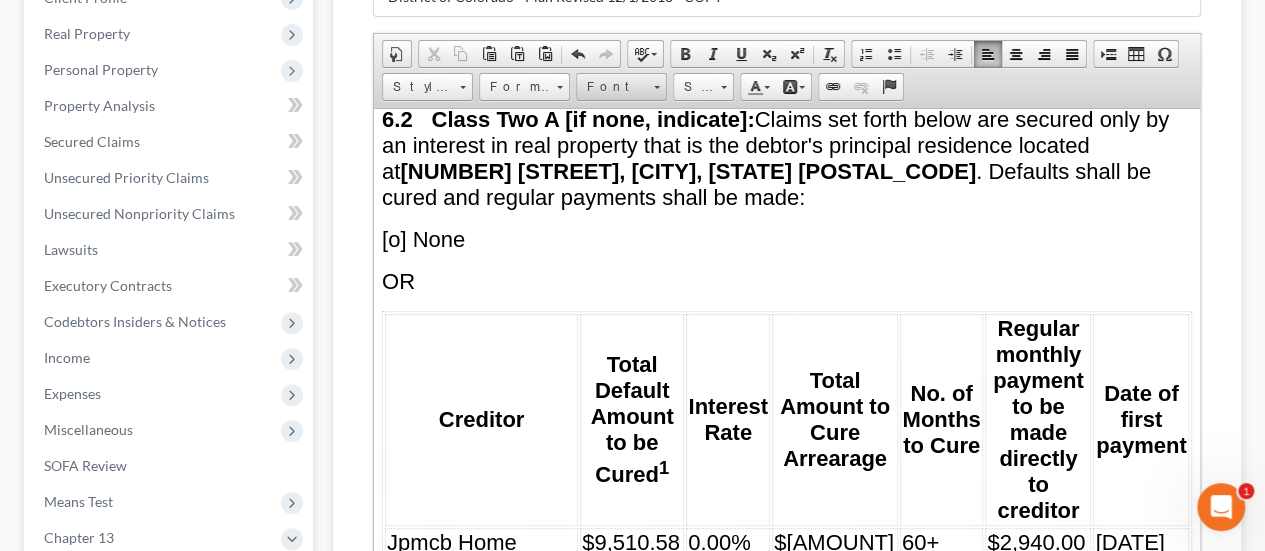 click on "Font" at bounding box center [621, 87] 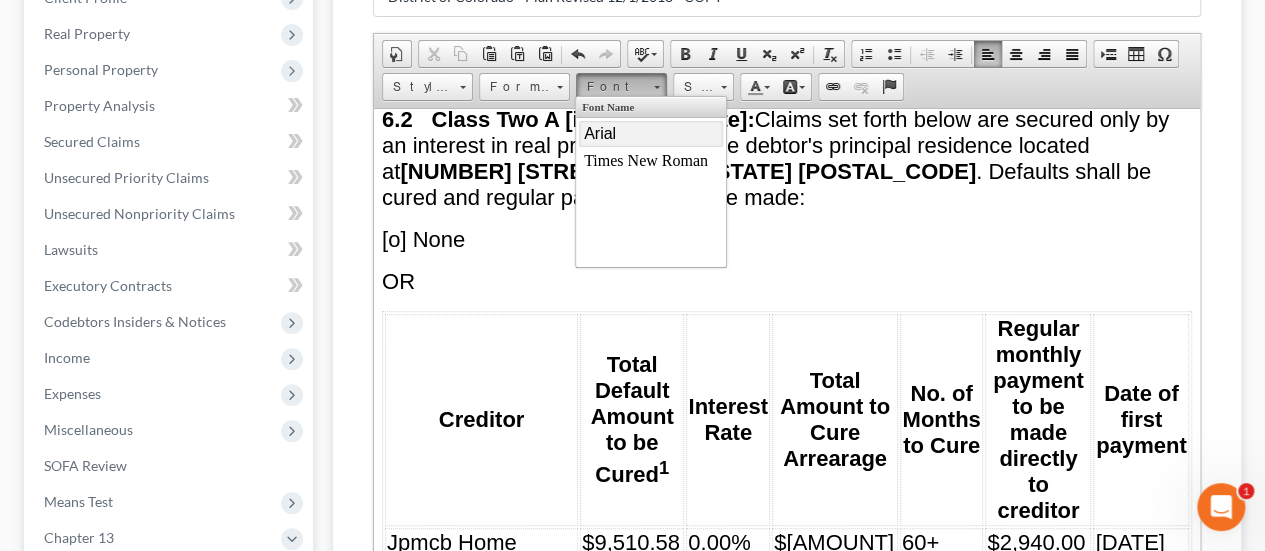 click on "Arial" at bounding box center (650, 134) 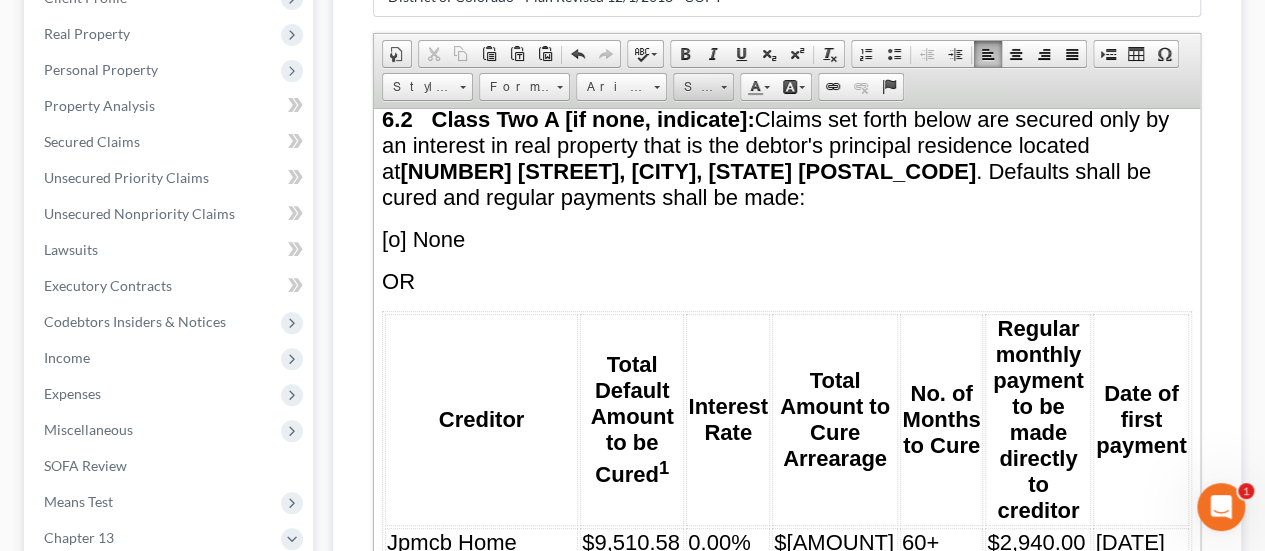 click at bounding box center [724, 87] 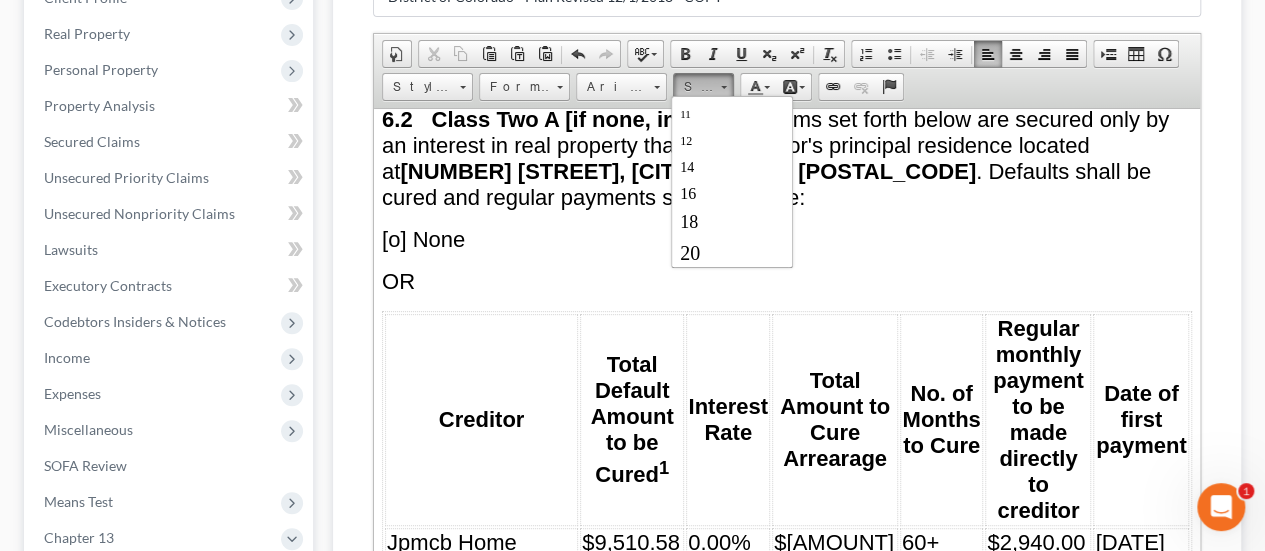 scroll, scrollTop: 200, scrollLeft: 0, axis: vertical 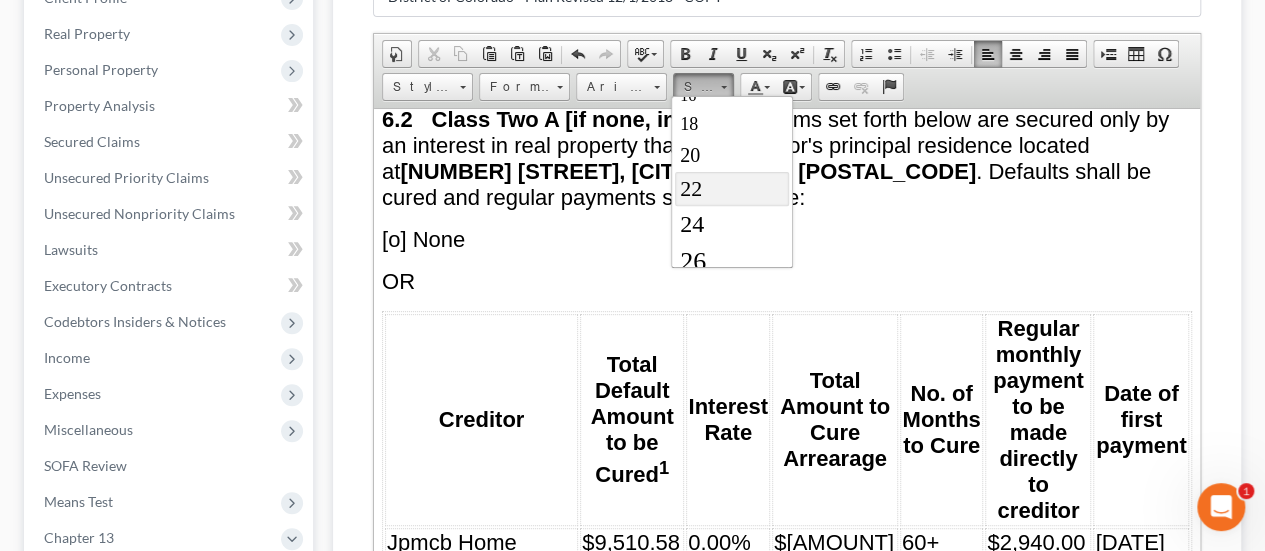 drag, startPoint x: 702, startPoint y: 183, endPoint x: 1000, endPoint y: 176, distance: 298.0822 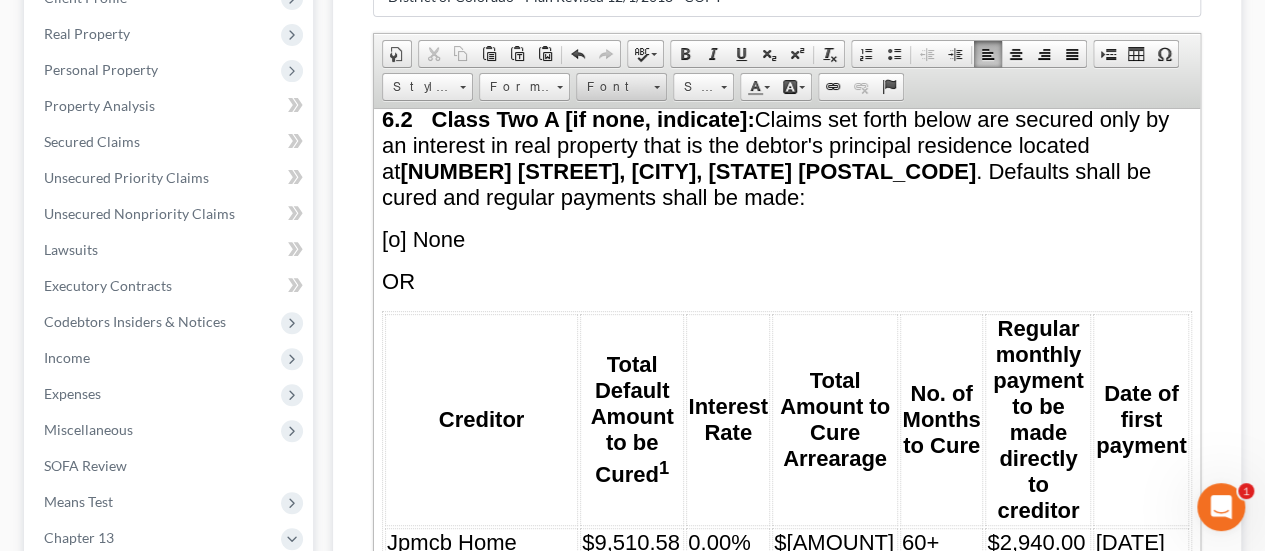 click on "Font" at bounding box center [621, 87] 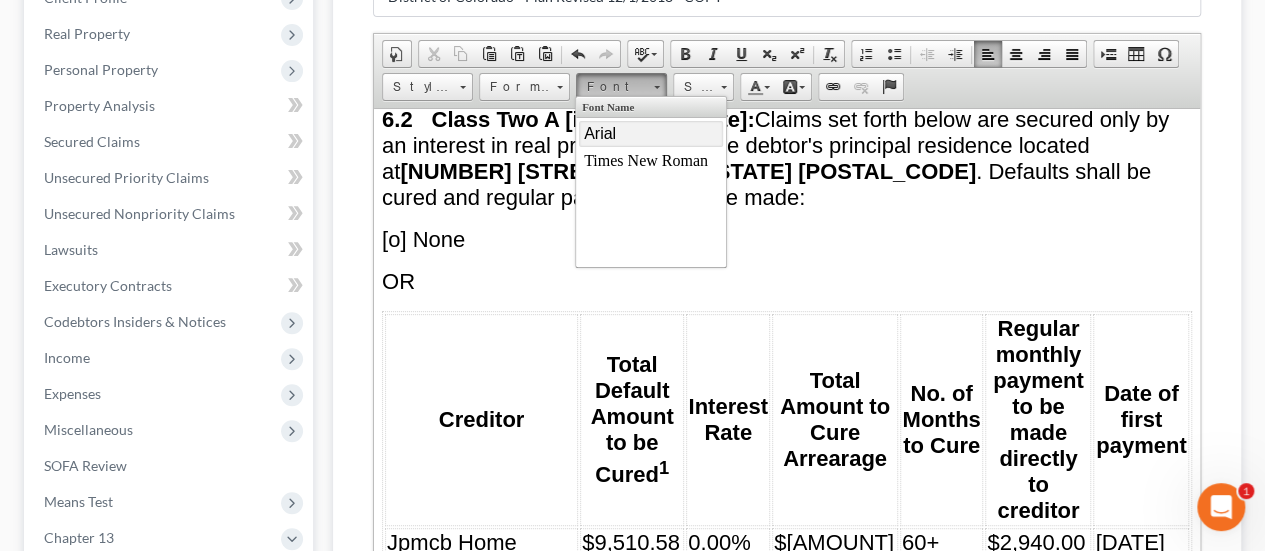 click on "Arial" at bounding box center [650, 134] 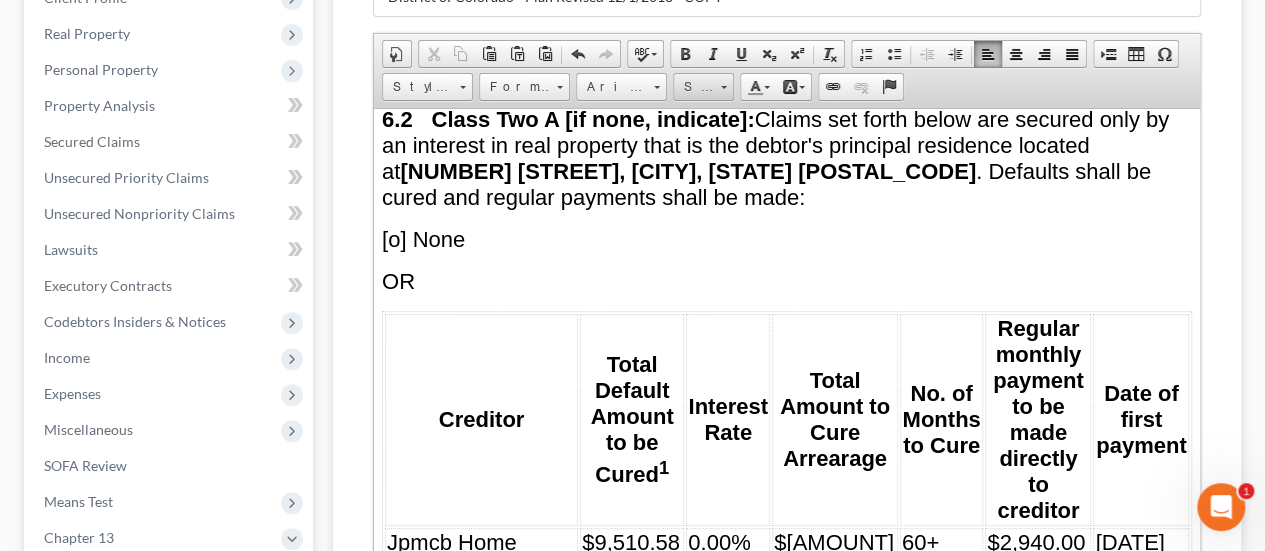 click on "Size" at bounding box center [703, 87] 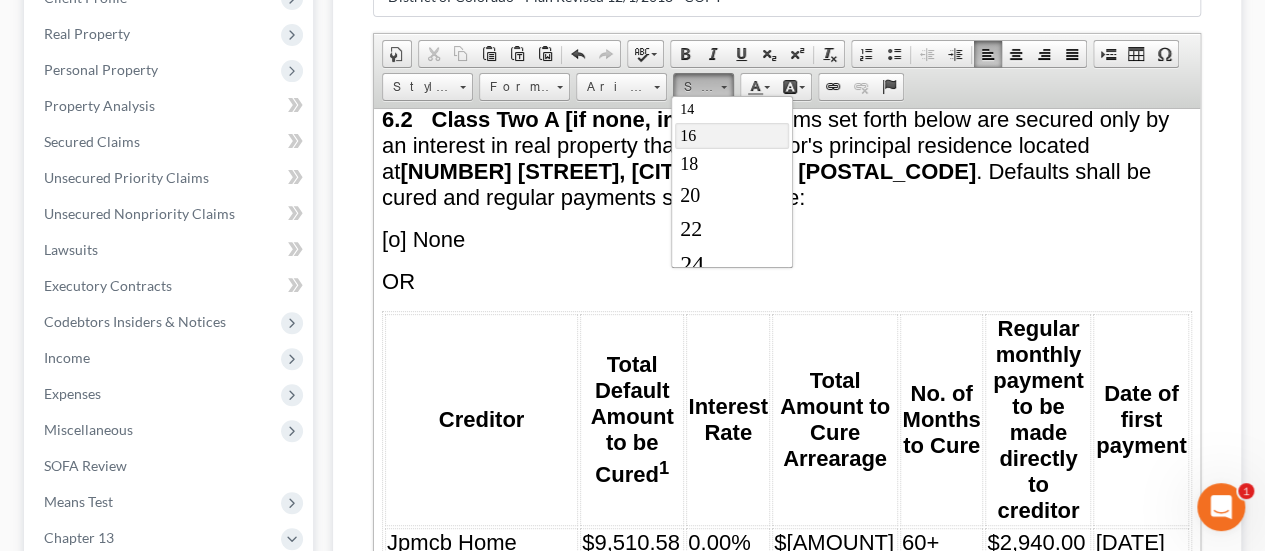 scroll, scrollTop: 200, scrollLeft: 0, axis: vertical 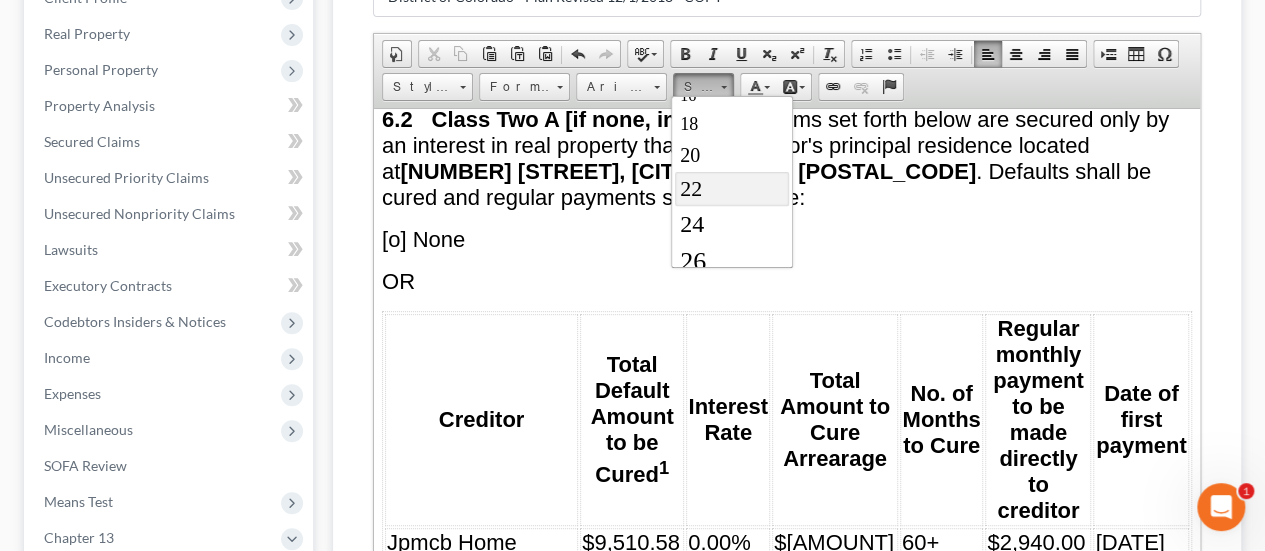 click on "22" at bounding box center (732, 189) 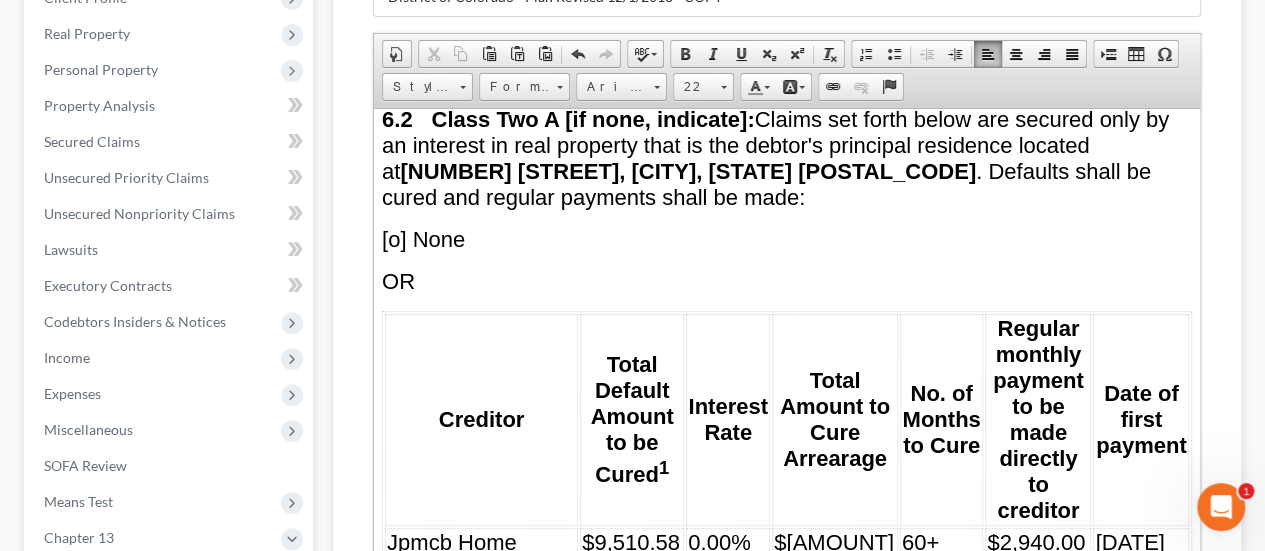scroll, scrollTop: 0, scrollLeft: 0, axis: both 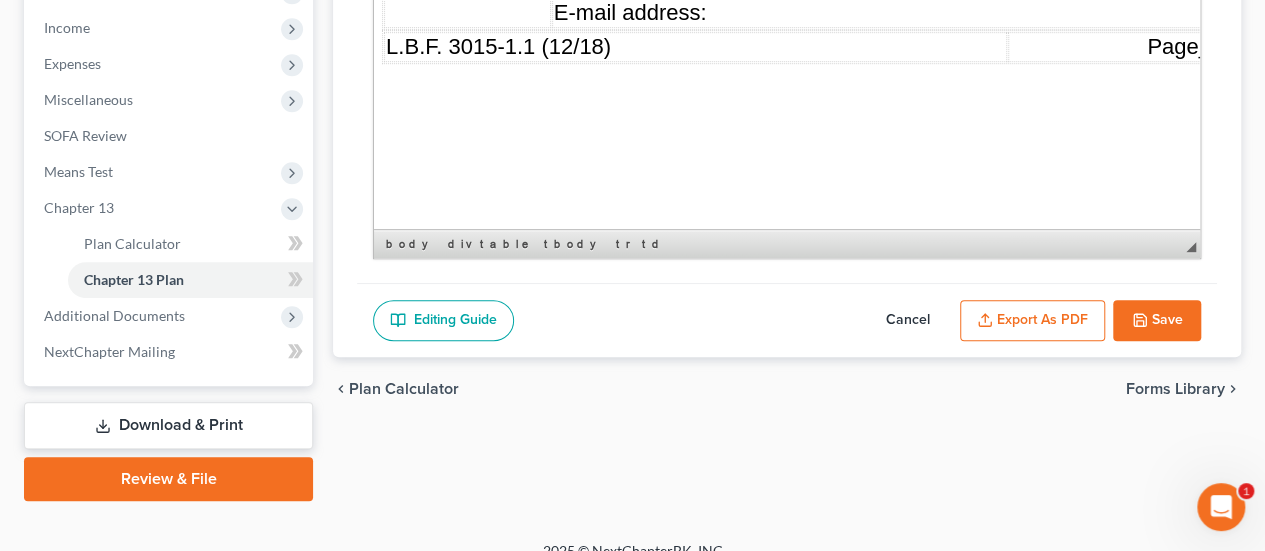 click on "Save" at bounding box center [1157, 321] 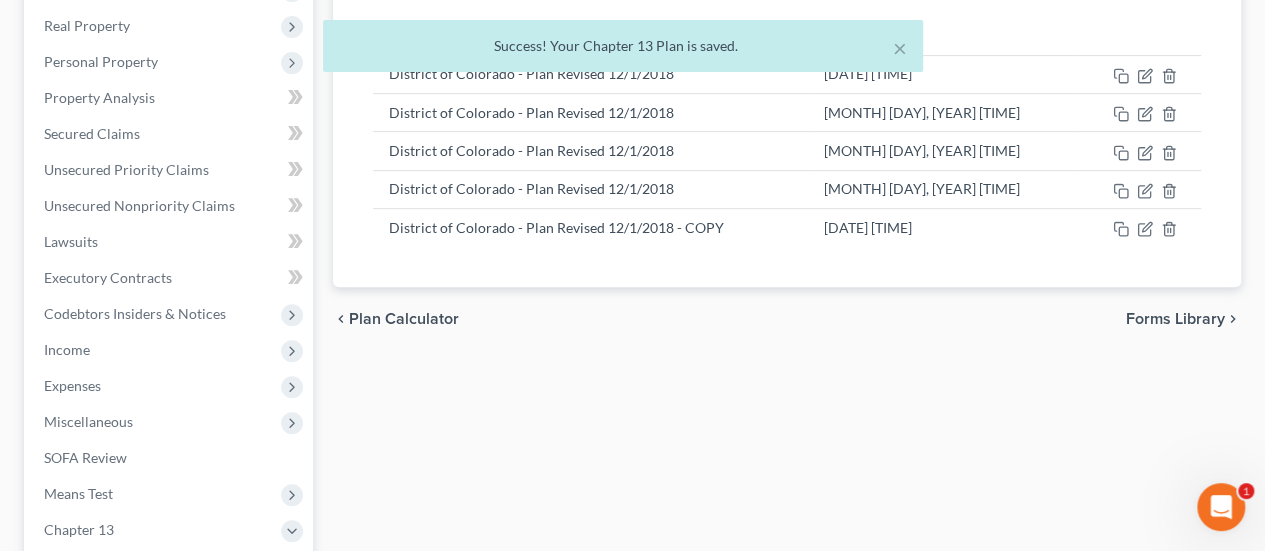 scroll, scrollTop: 130, scrollLeft: 0, axis: vertical 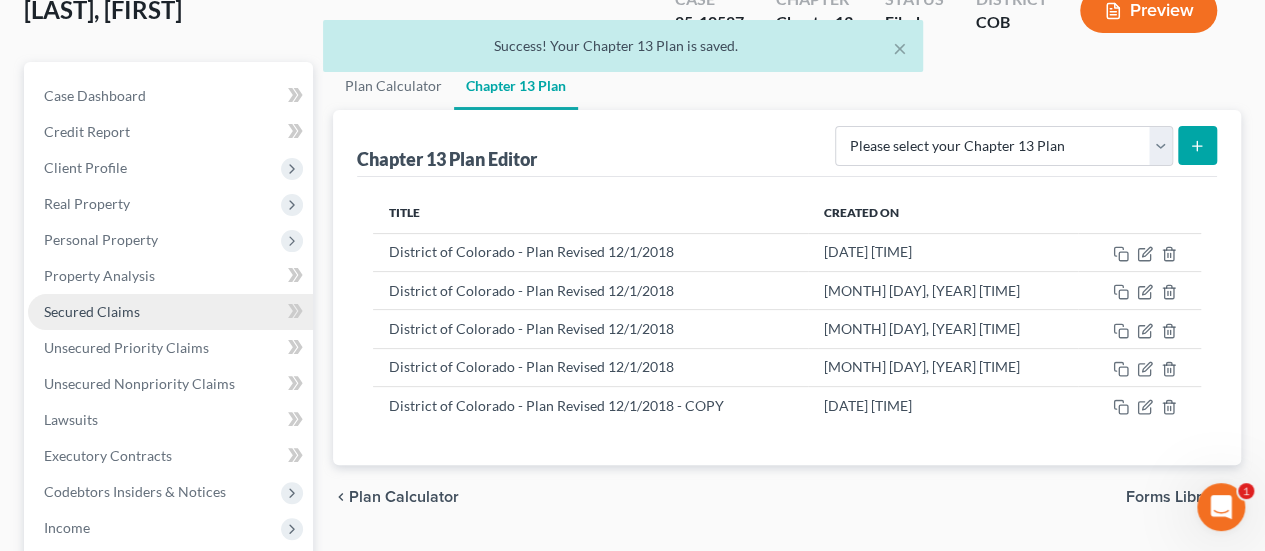 click on "Secured Claims" at bounding box center [92, 311] 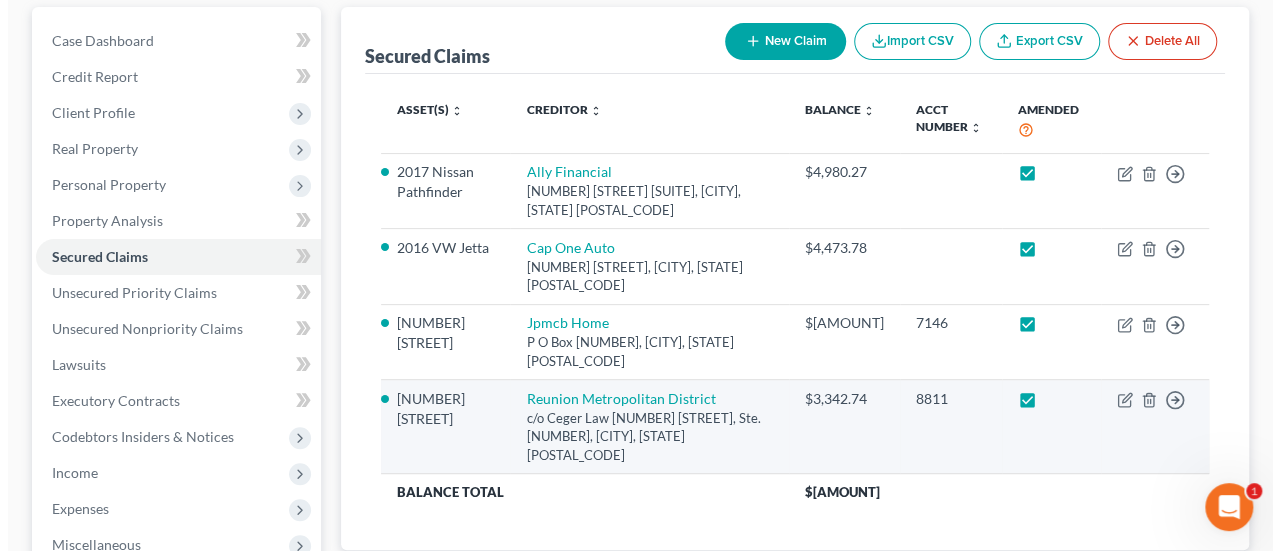 scroll, scrollTop: 200, scrollLeft: 0, axis: vertical 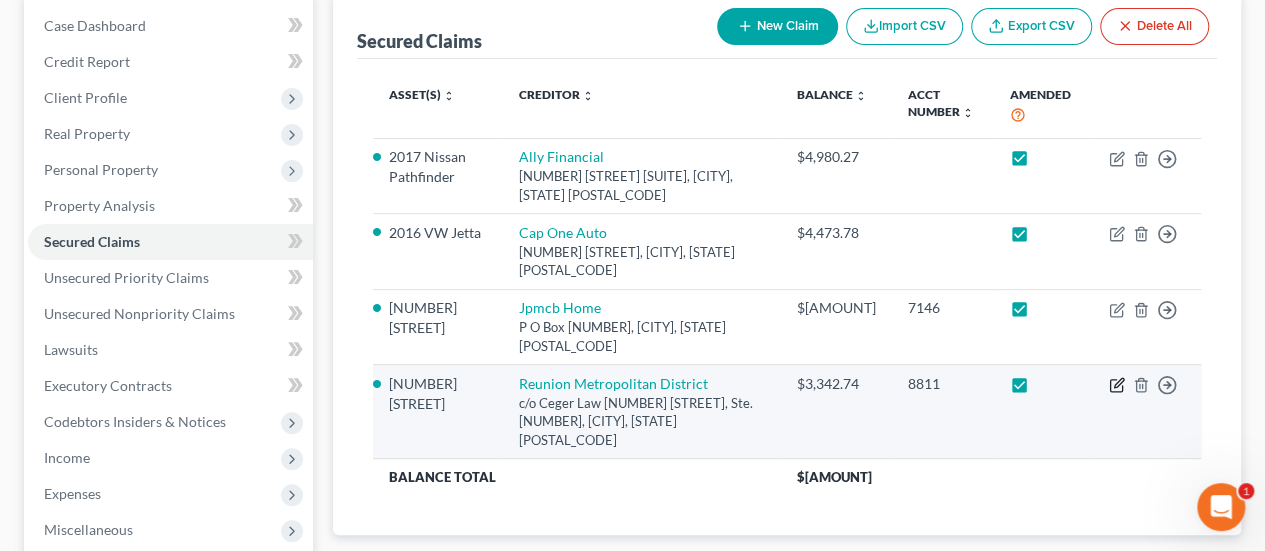 click 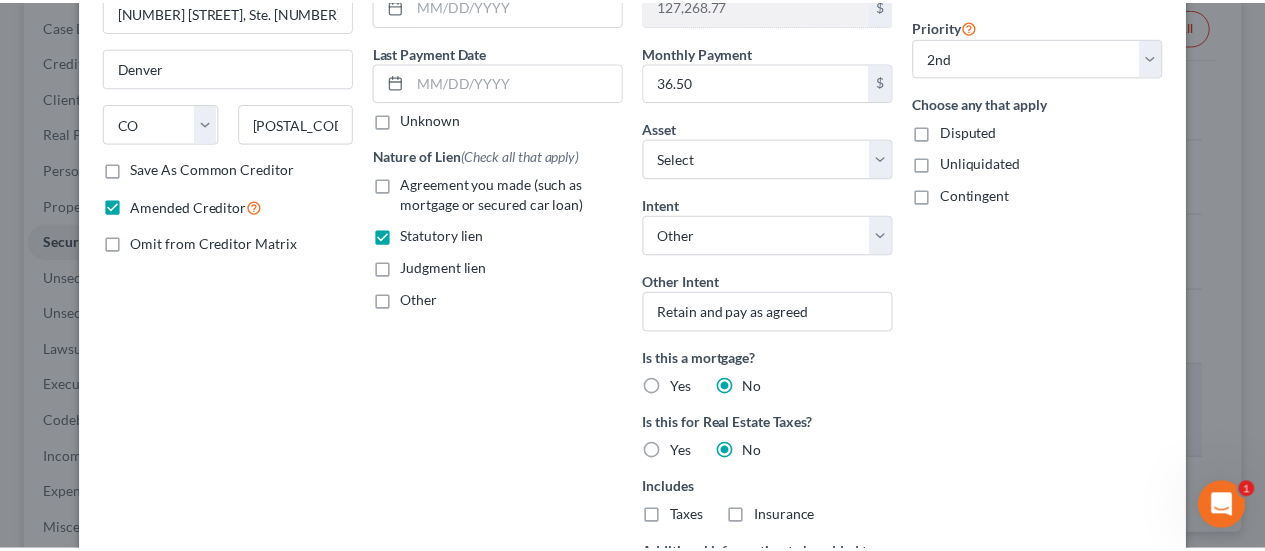 scroll, scrollTop: 500, scrollLeft: 0, axis: vertical 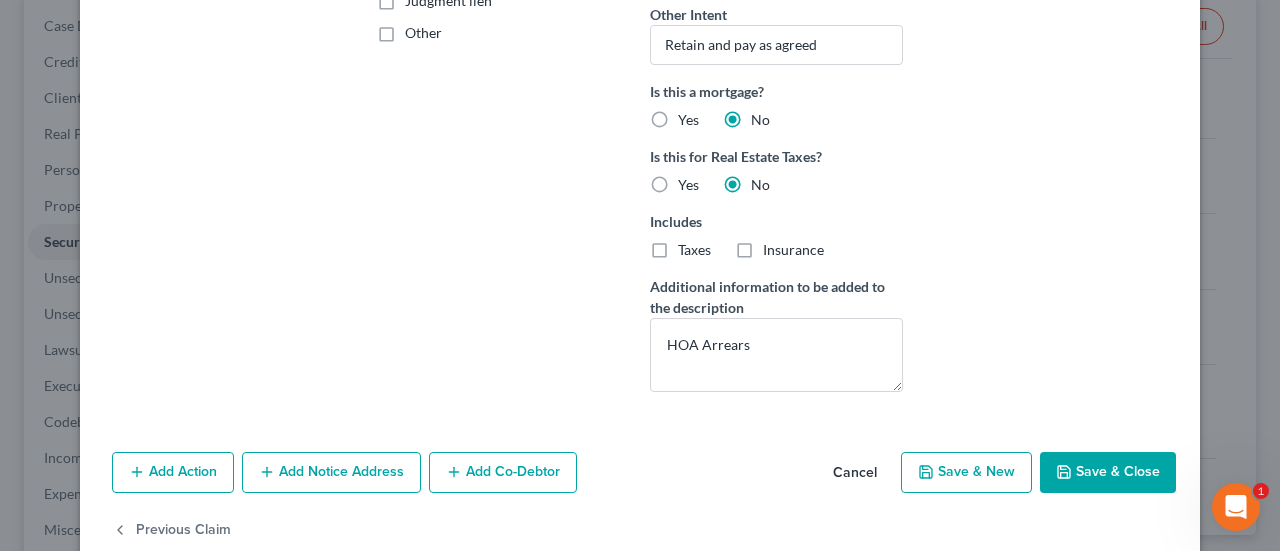 click on "Save & Close" at bounding box center (1108, 473) 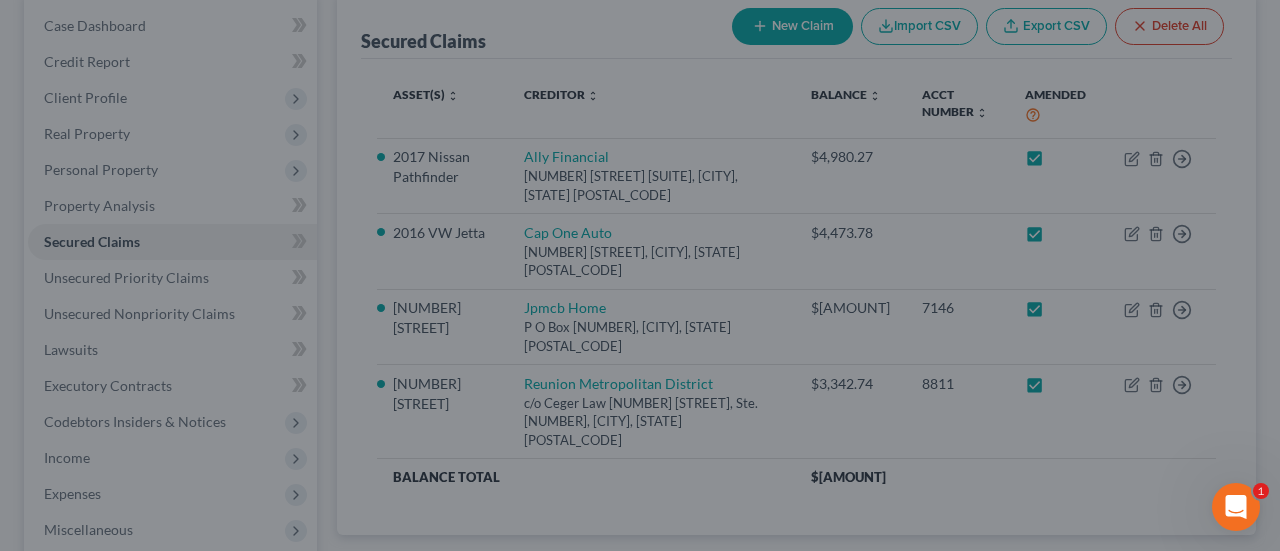 select on "9" 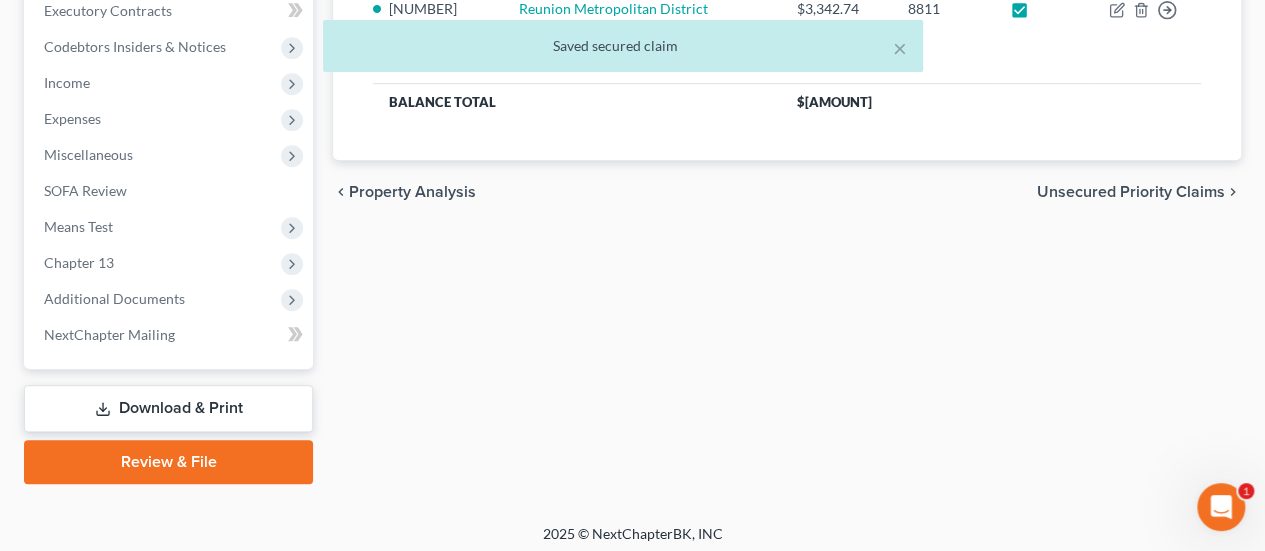 scroll, scrollTop: 581, scrollLeft: 0, axis: vertical 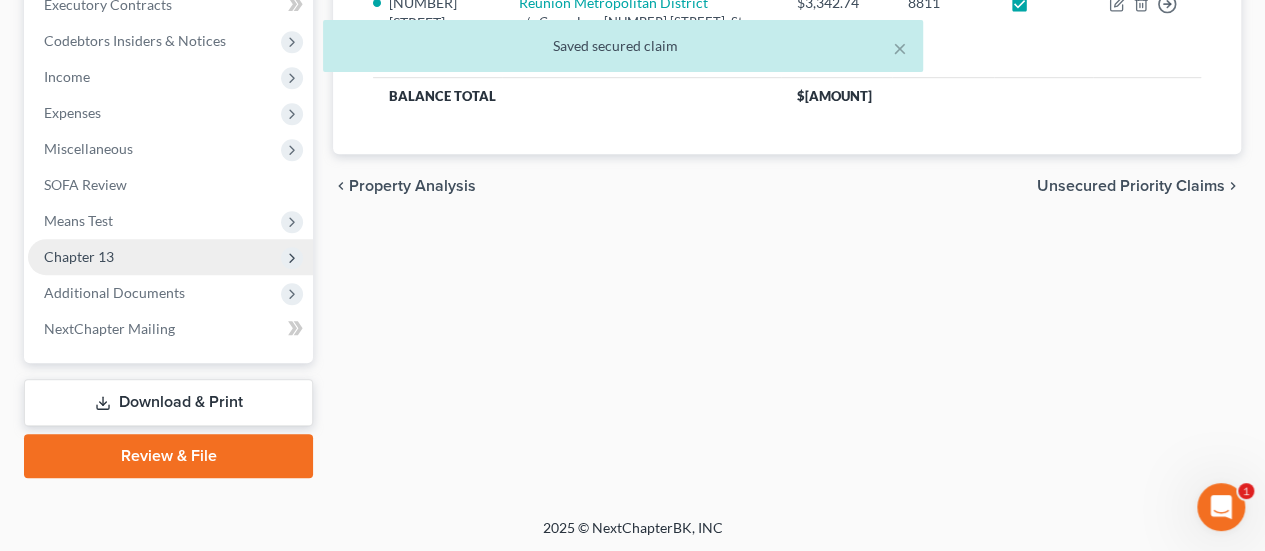 click on "Chapter 13" at bounding box center [170, 257] 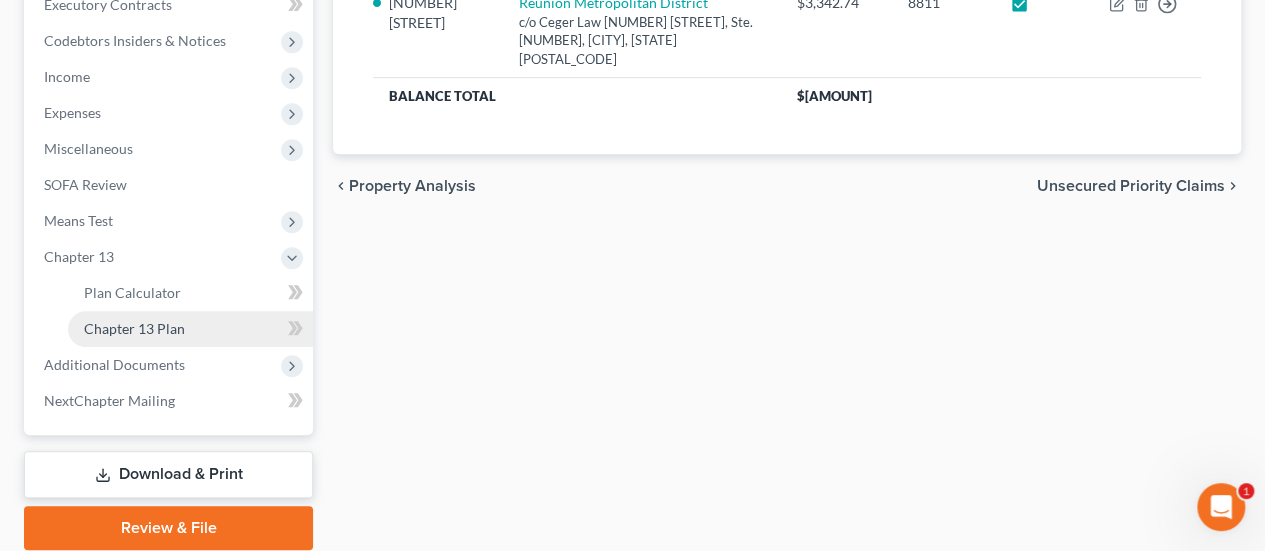 click on "Chapter 13 Plan" at bounding box center [190, 329] 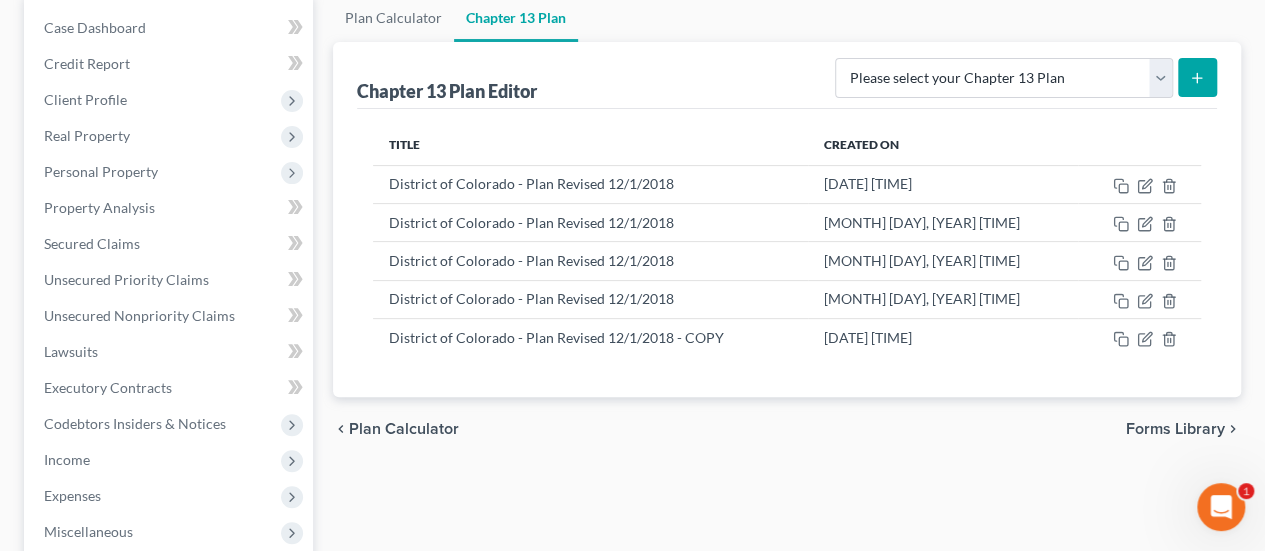 scroll, scrollTop: 200, scrollLeft: 0, axis: vertical 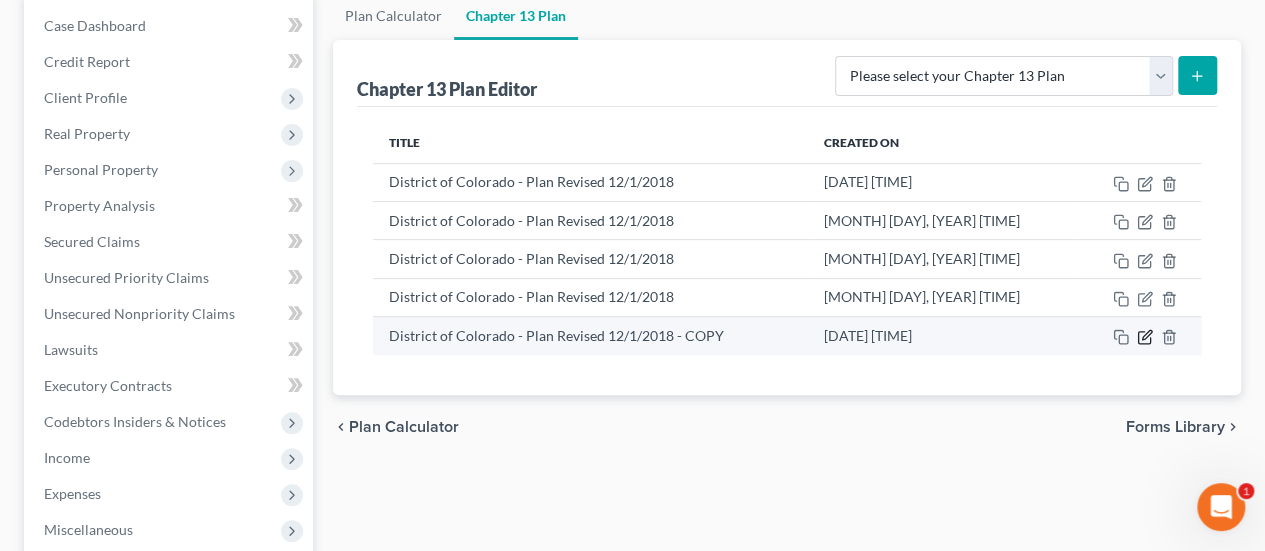 click 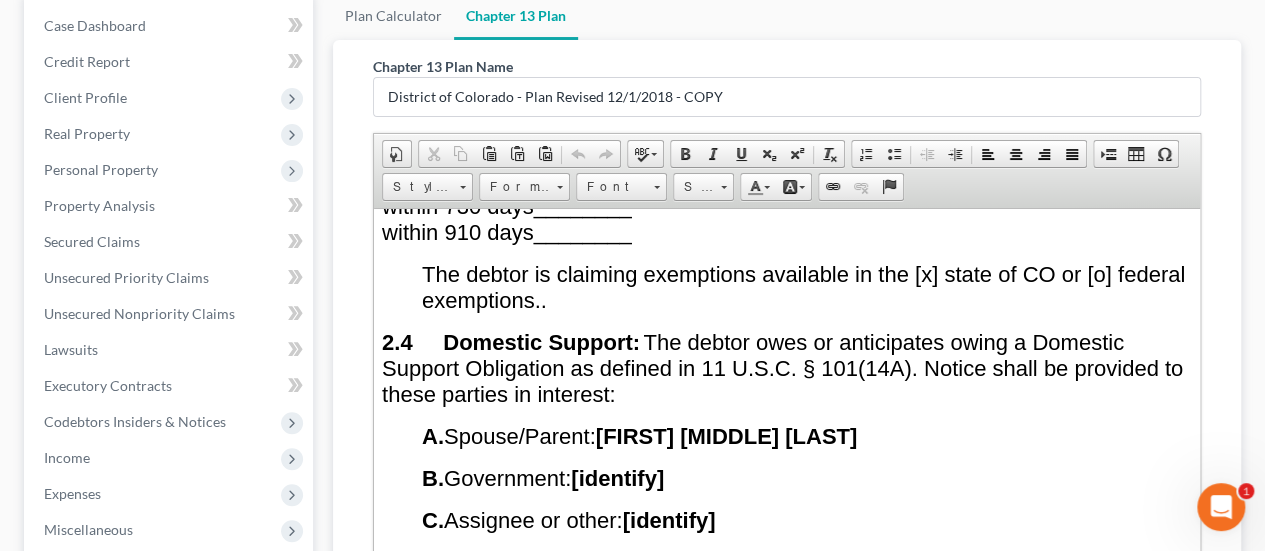 scroll, scrollTop: 1800, scrollLeft: 0, axis: vertical 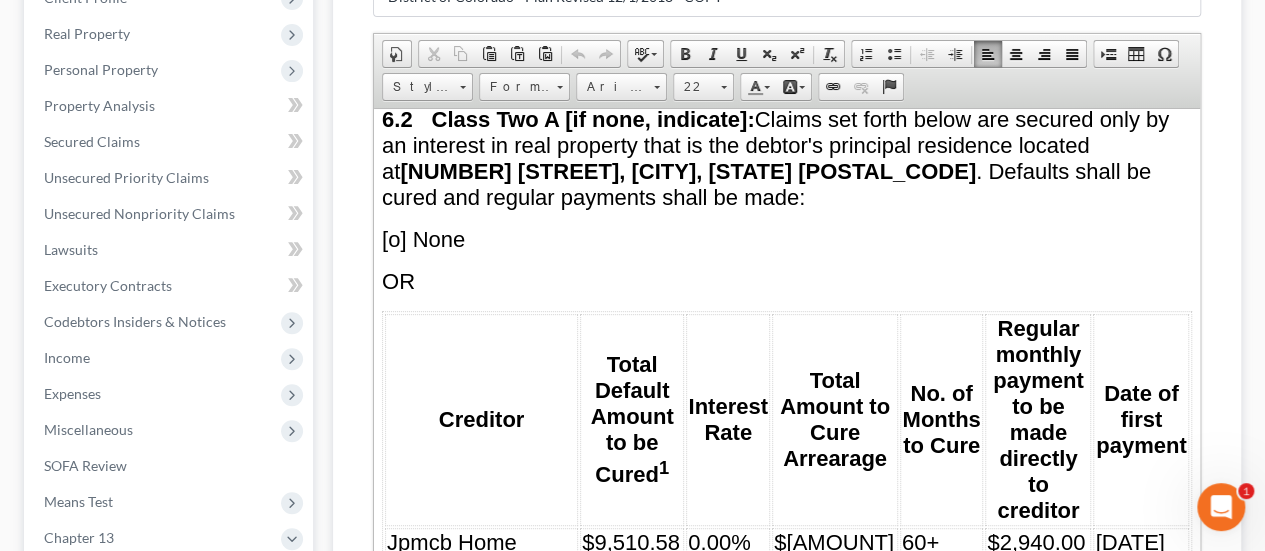 click at bounding box center [1038, 587] 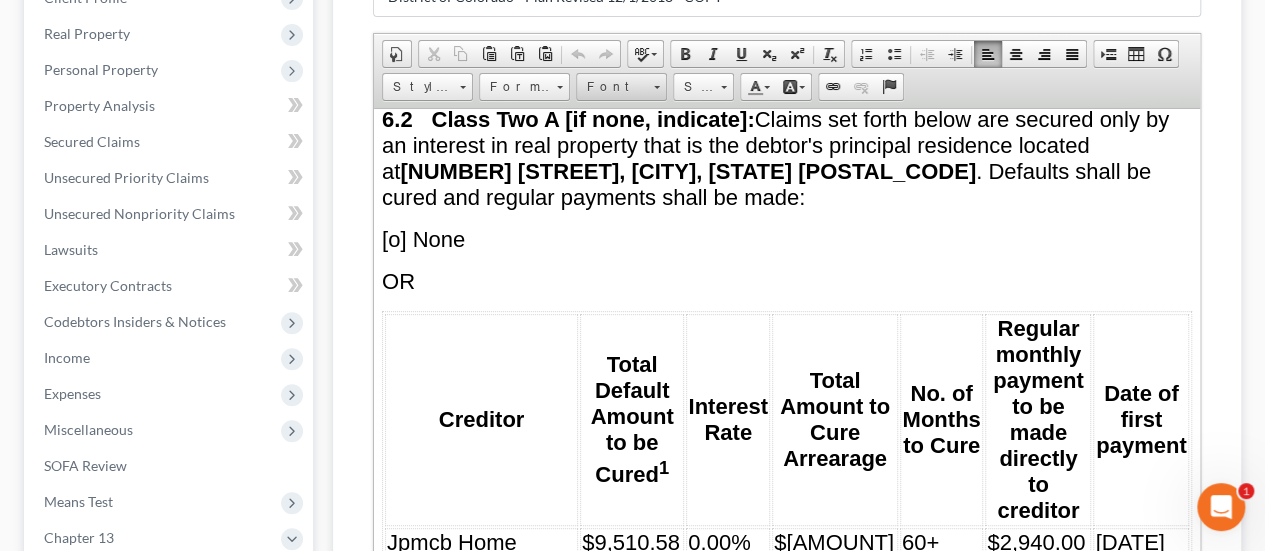 click on "Font" at bounding box center (621, 87) 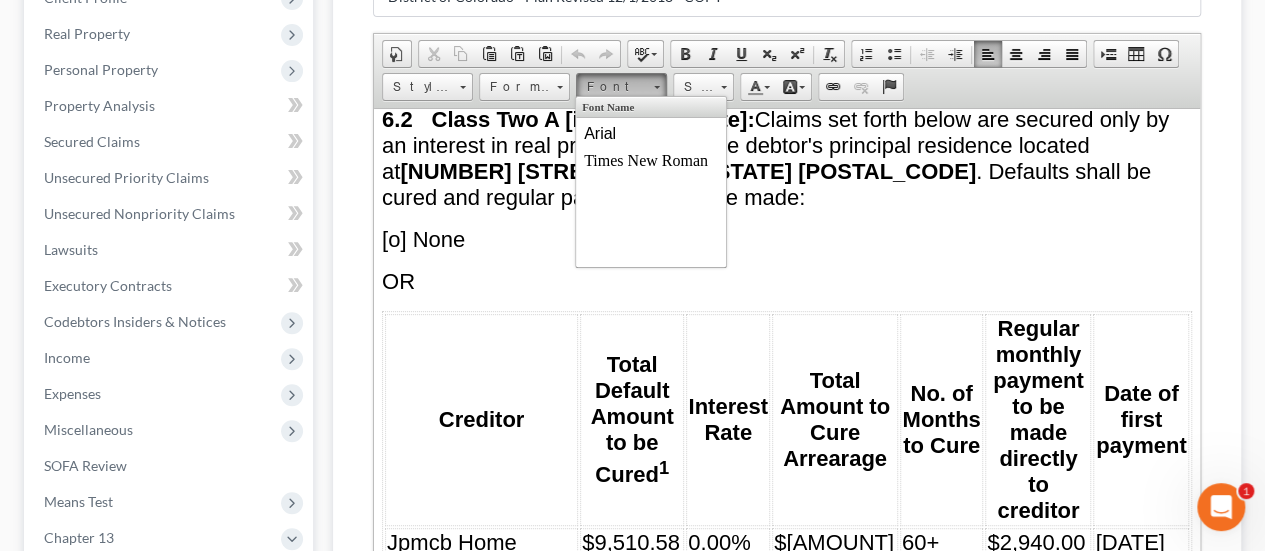 scroll, scrollTop: 0, scrollLeft: 0, axis: both 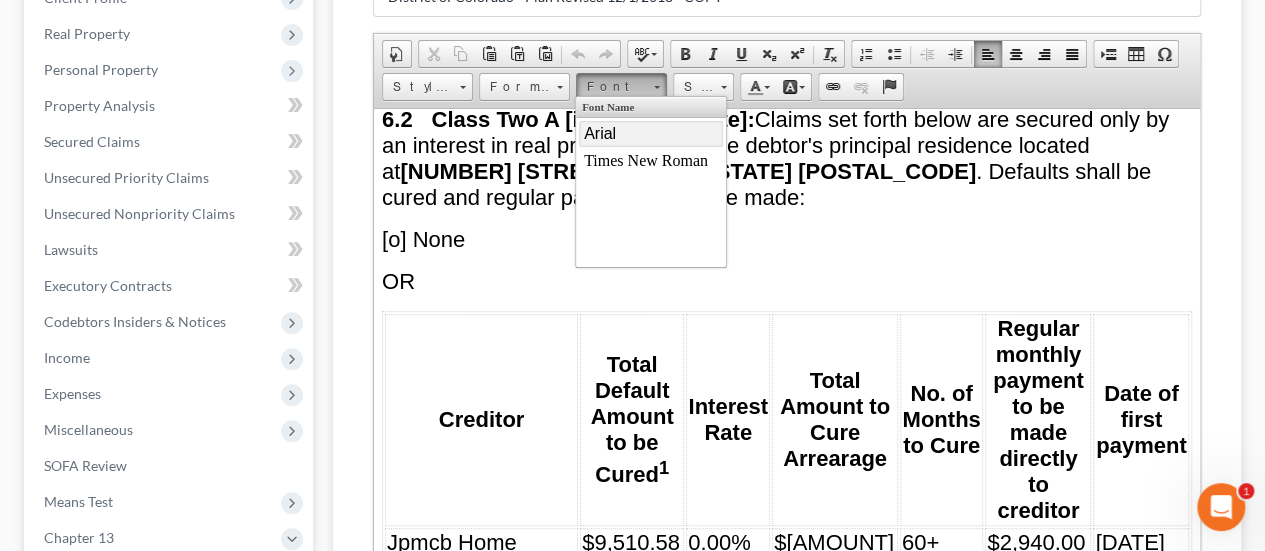 click on "Arial" at bounding box center (650, 134) 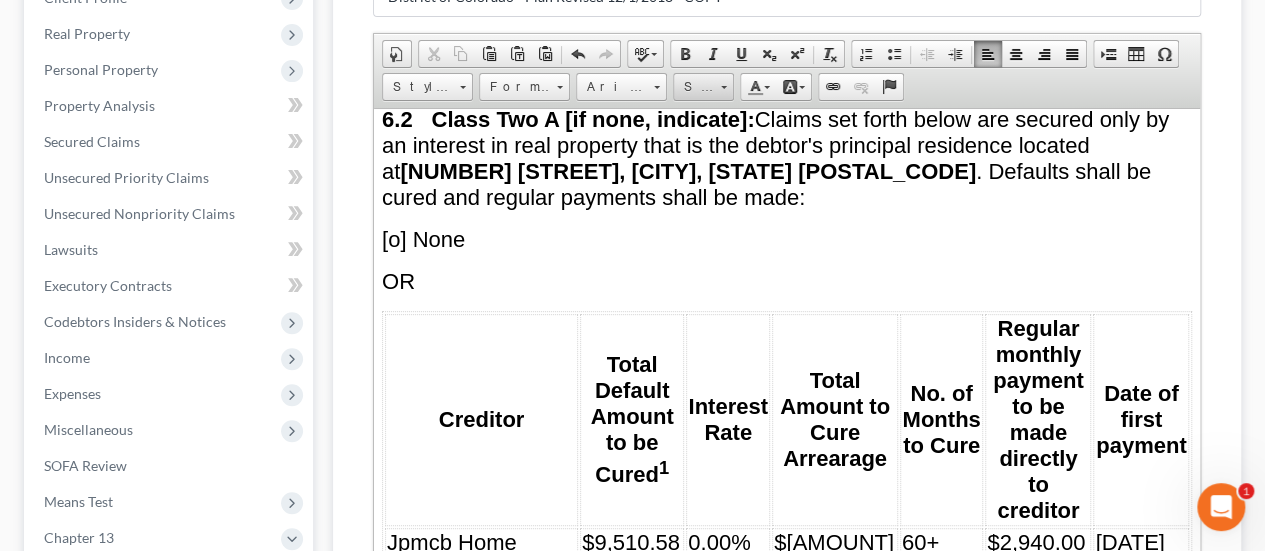 click at bounding box center (723, 84) 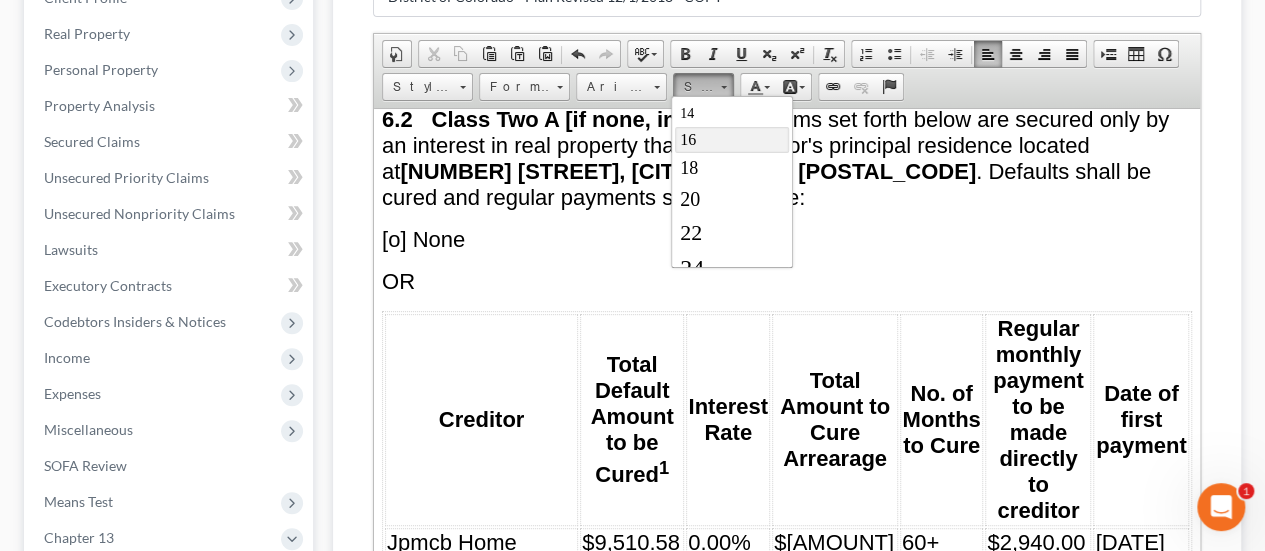 scroll, scrollTop: 200, scrollLeft: 0, axis: vertical 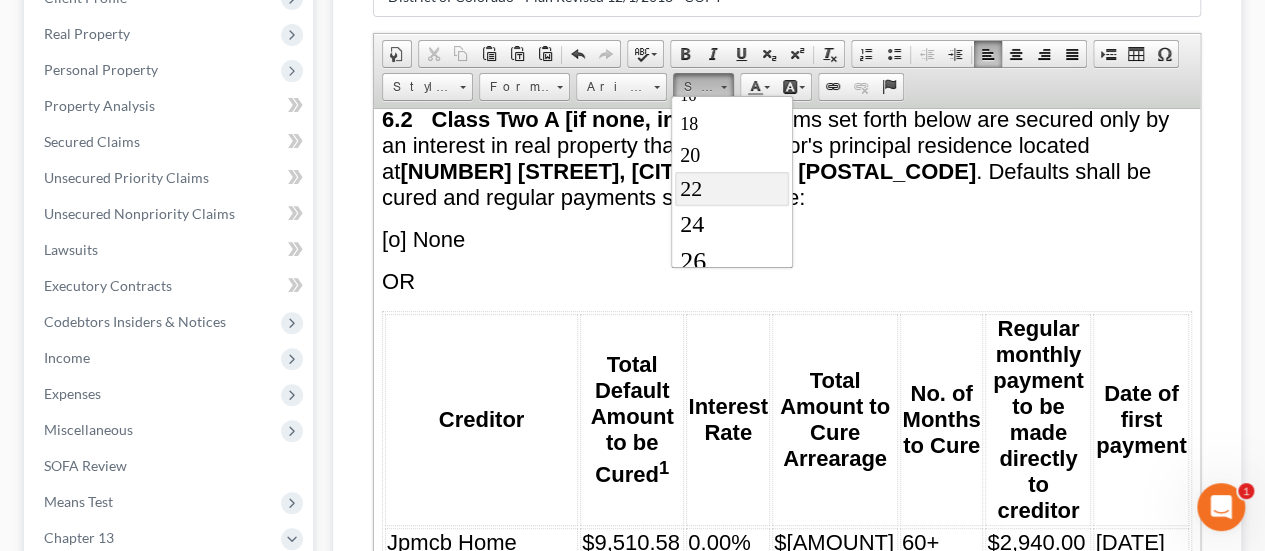 click on "22" at bounding box center [732, 189] 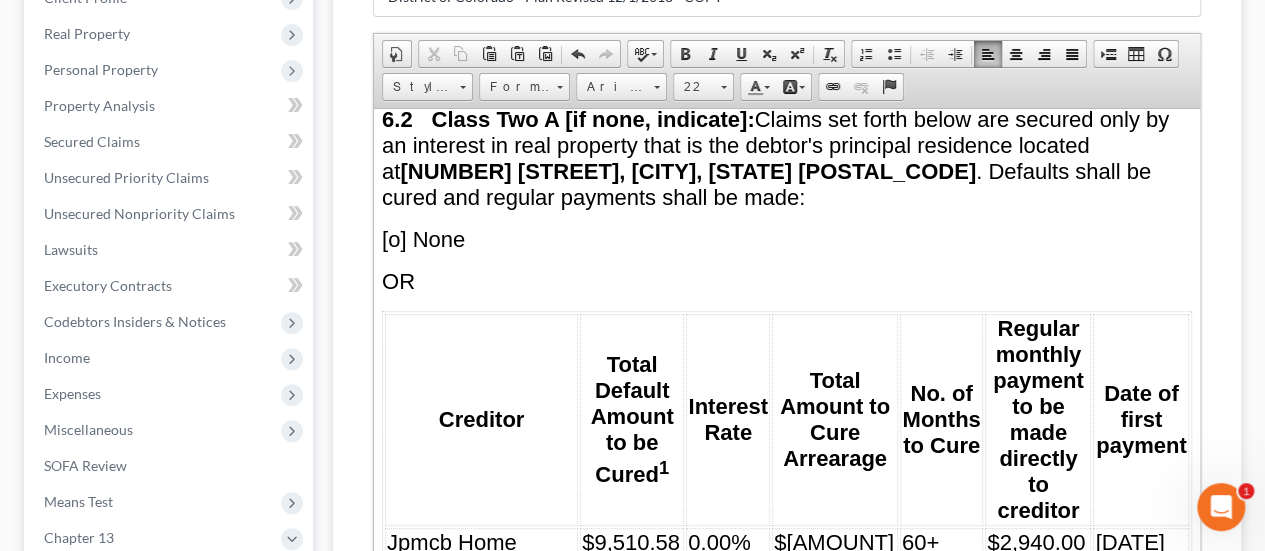 scroll, scrollTop: 0, scrollLeft: 0, axis: both 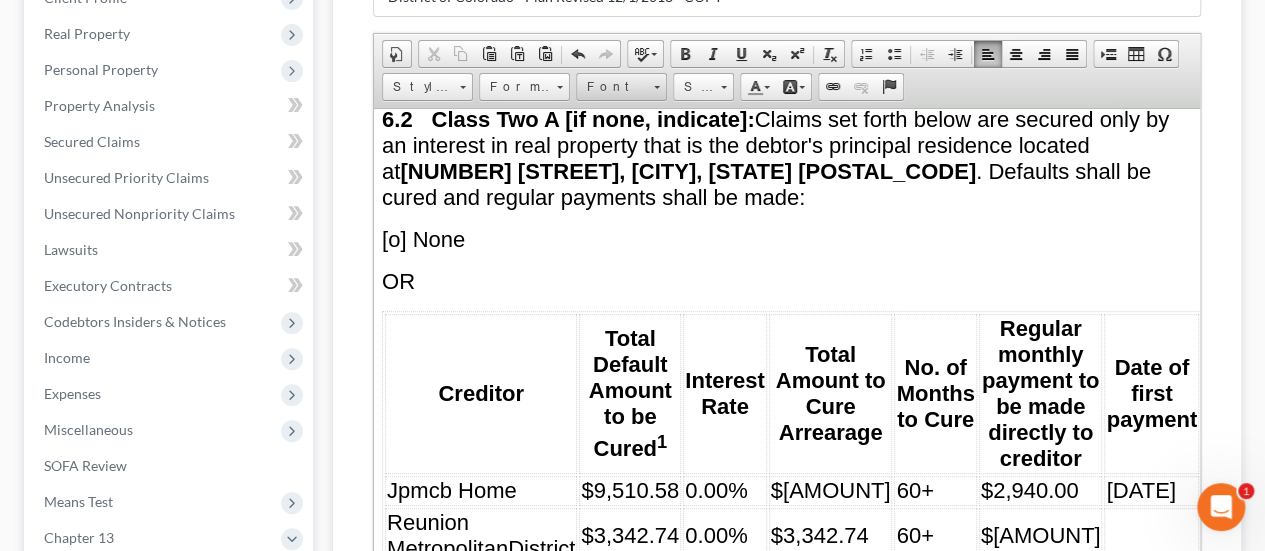 click on "Font" at bounding box center [621, 87] 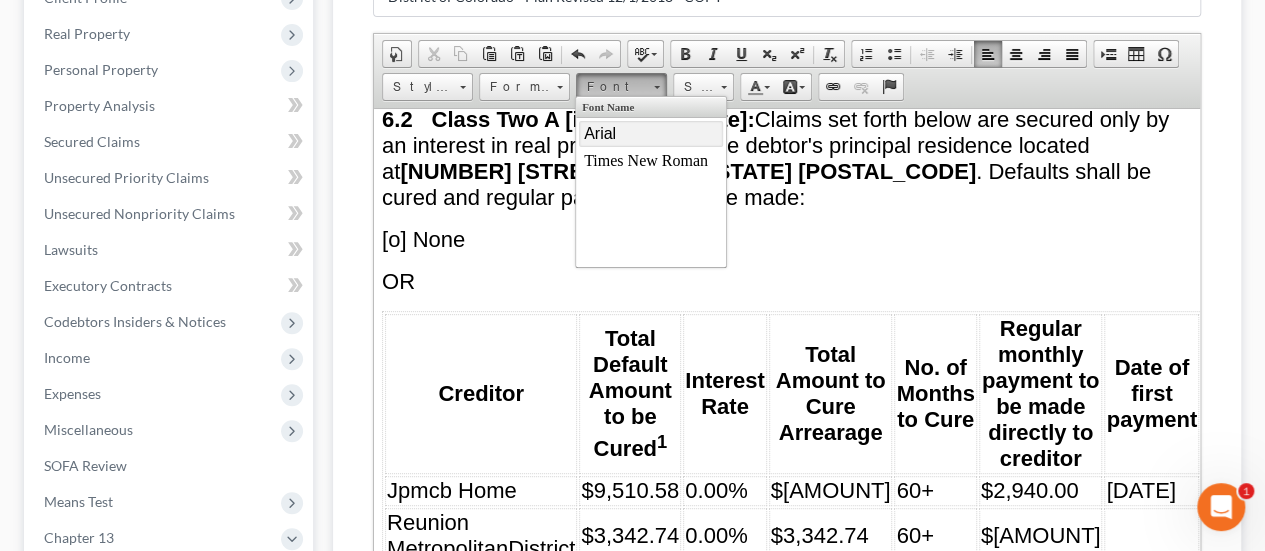 click on "Arial" at bounding box center (650, 134) 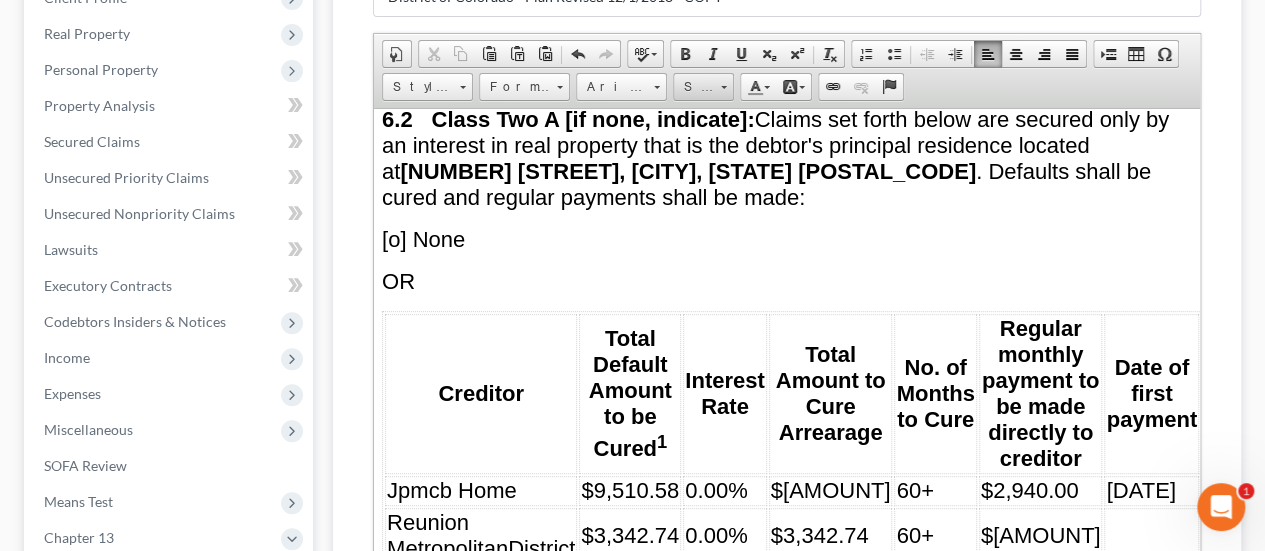 click on "Size" at bounding box center (703, 87) 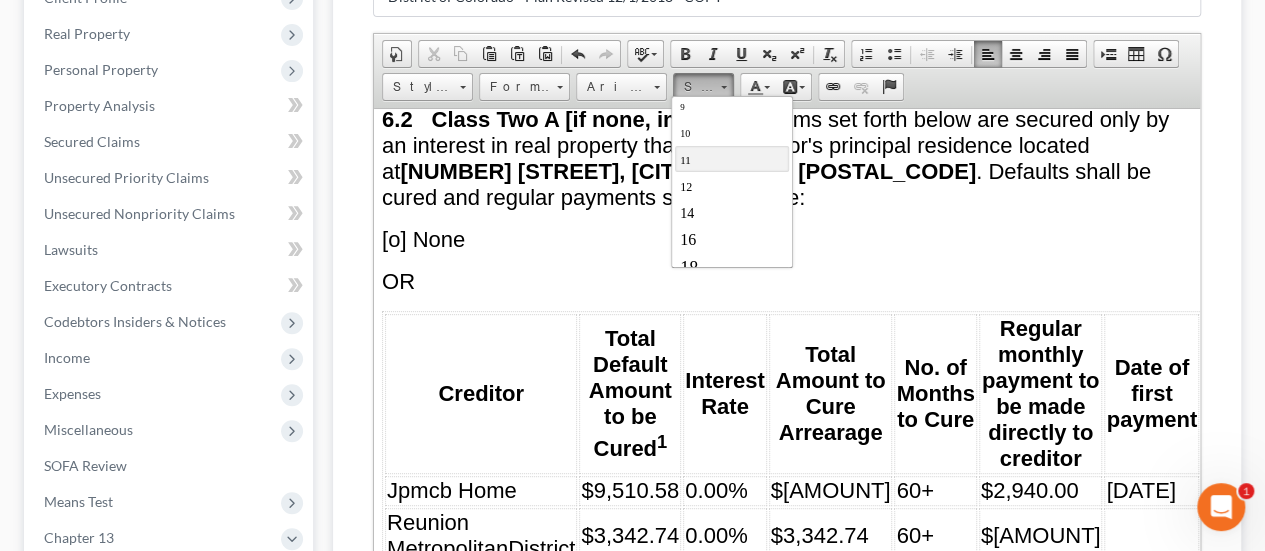 scroll, scrollTop: 200, scrollLeft: 0, axis: vertical 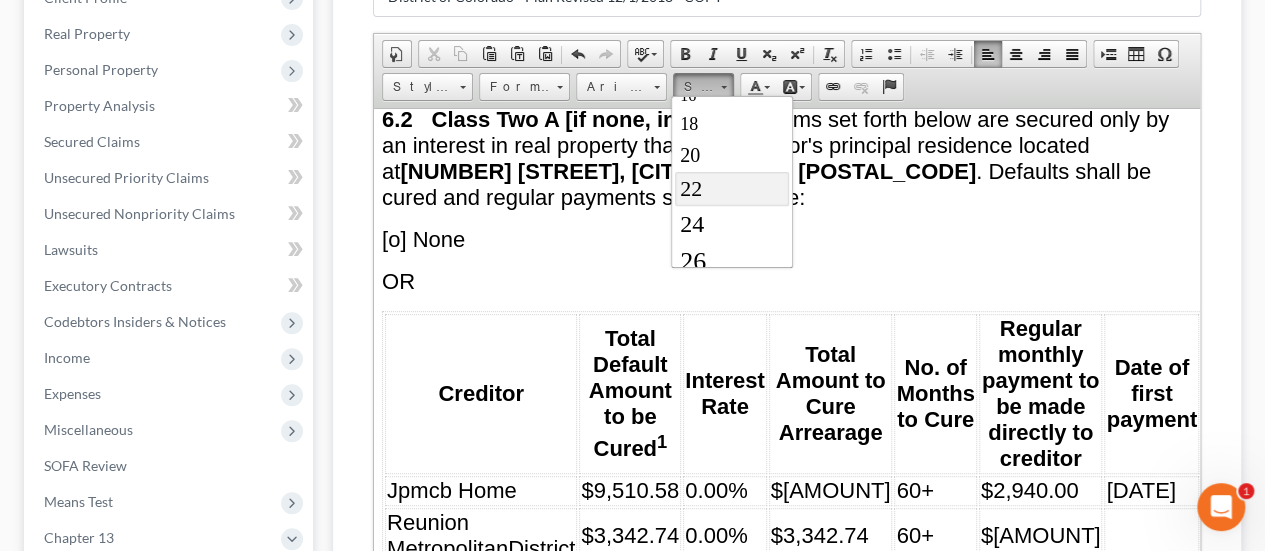 click on "22" at bounding box center [732, 189] 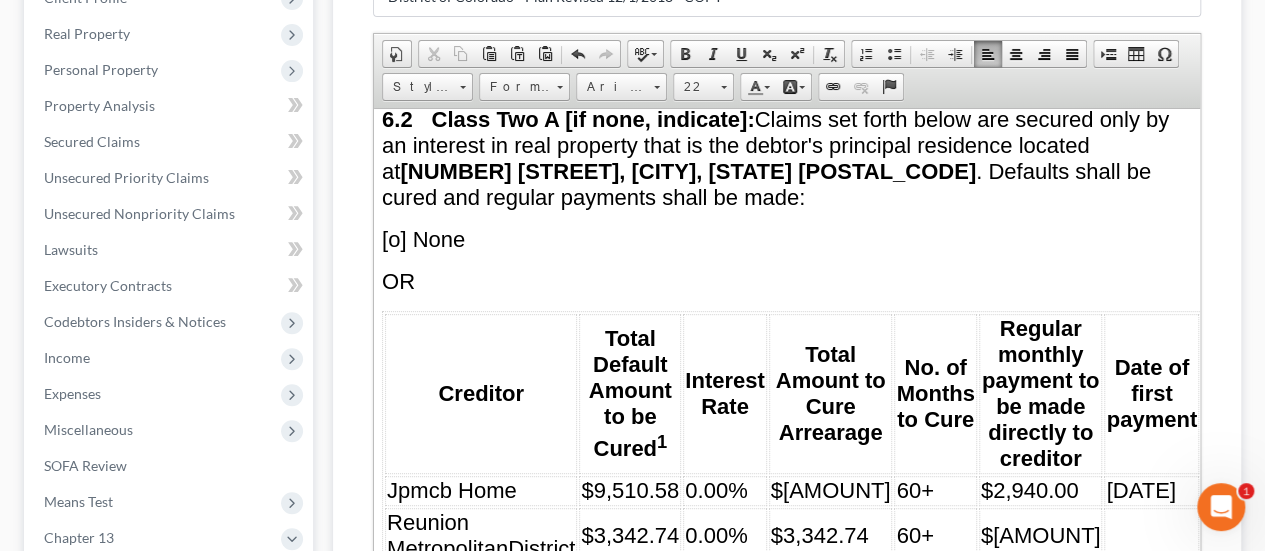scroll, scrollTop: 0, scrollLeft: 0, axis: both 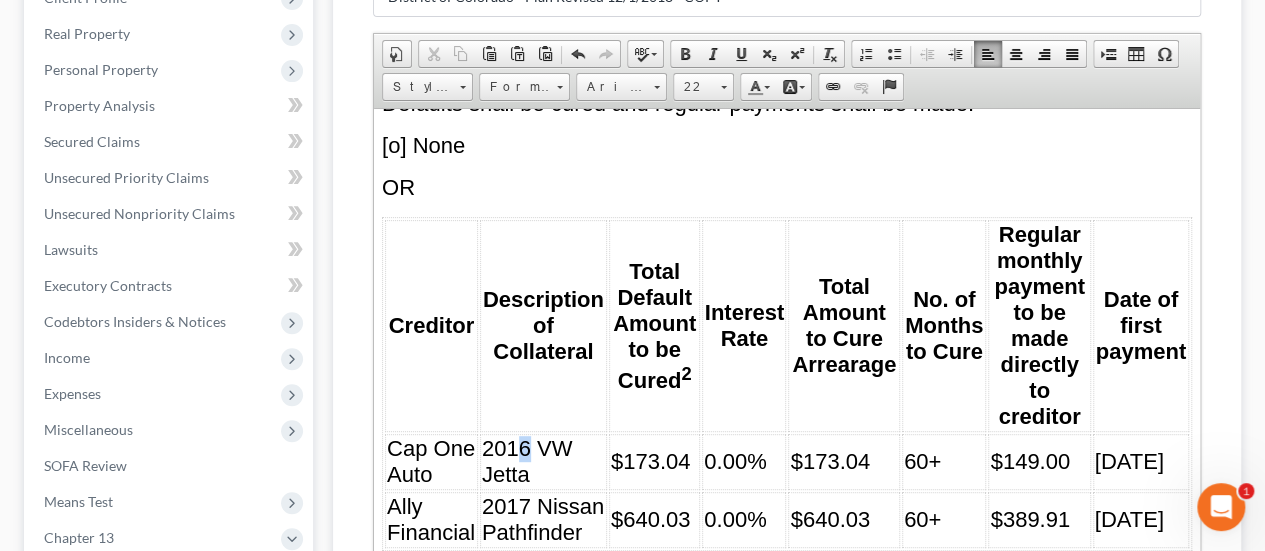 click on "2016 VW Jetta" at bounding box center (527, 460) 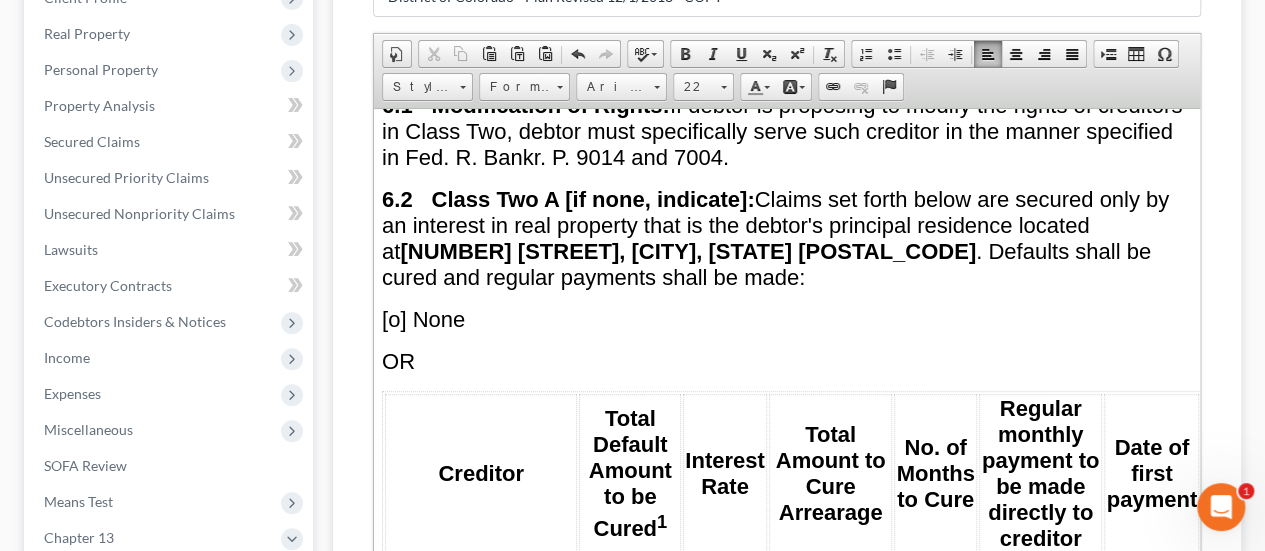 scroll, scrollTop: 6043, scrollLeft: 0, axis: vertical 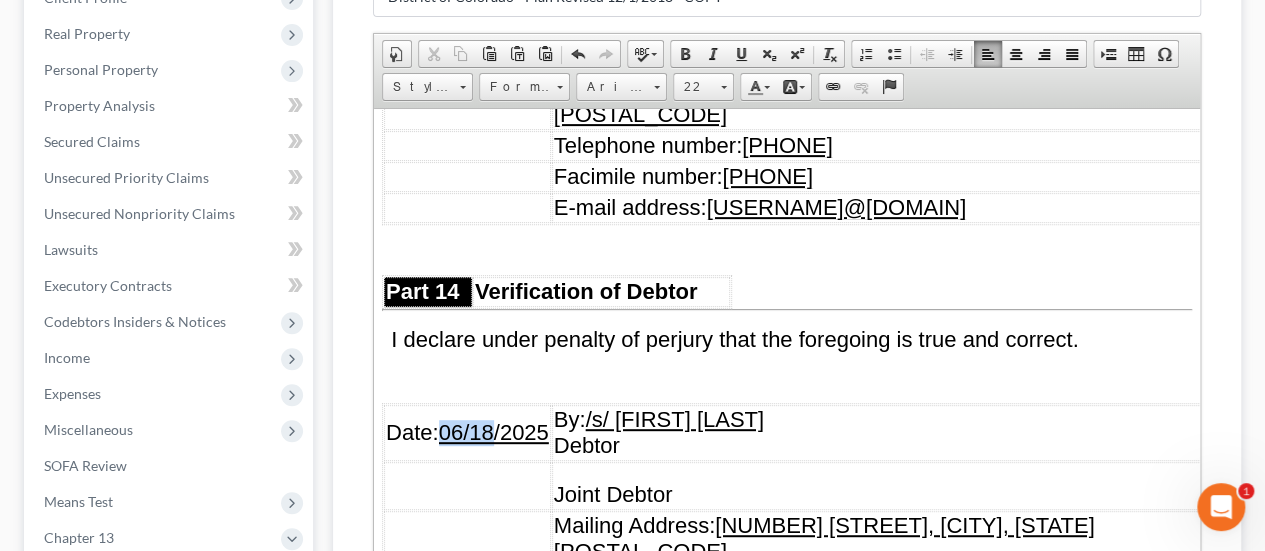 drag, startPoint x: 445, startPoint y: 351, endPoint x: 492, endPoint y: 353, distance: 47.042534 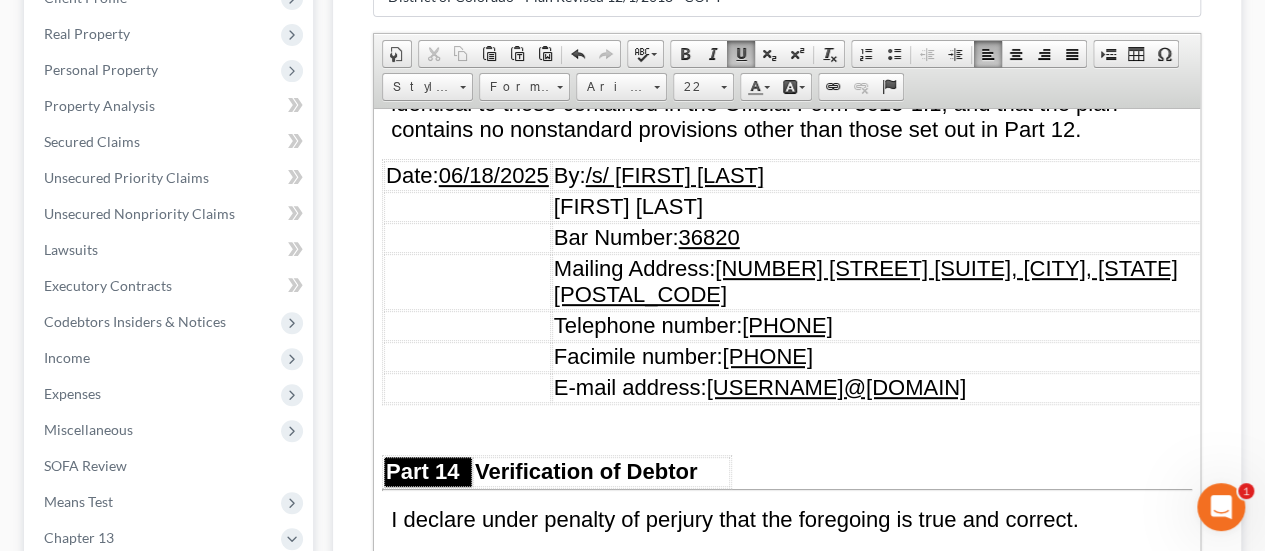 scroll, scrollTop: 12745, scrollLeft: 0, axis: vertical 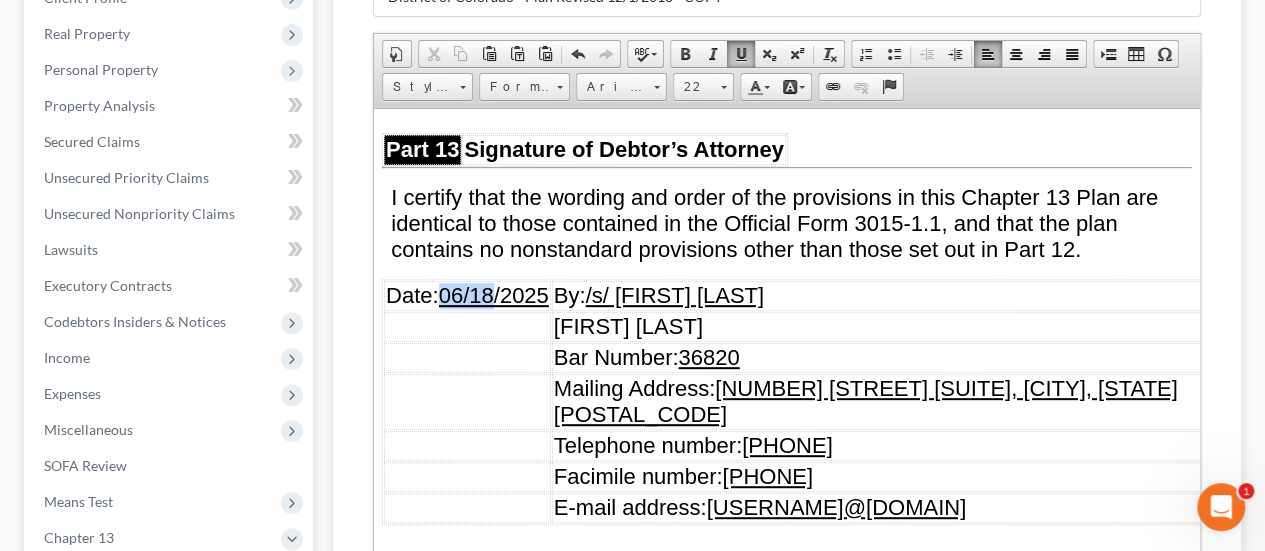 drag, startPoint x: 446, startPoint y: 233, endPoint x: 493, endPoint y: 234, distance: 47.010635 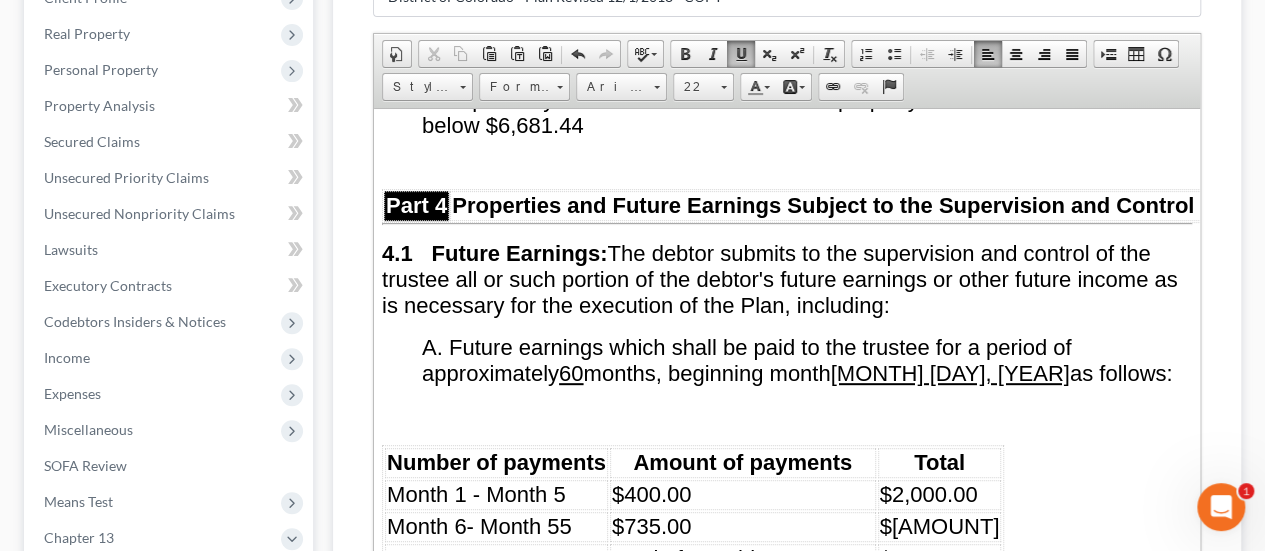 scroll, scrollTop: 4445, scrollLeft: 0, axis: vertical 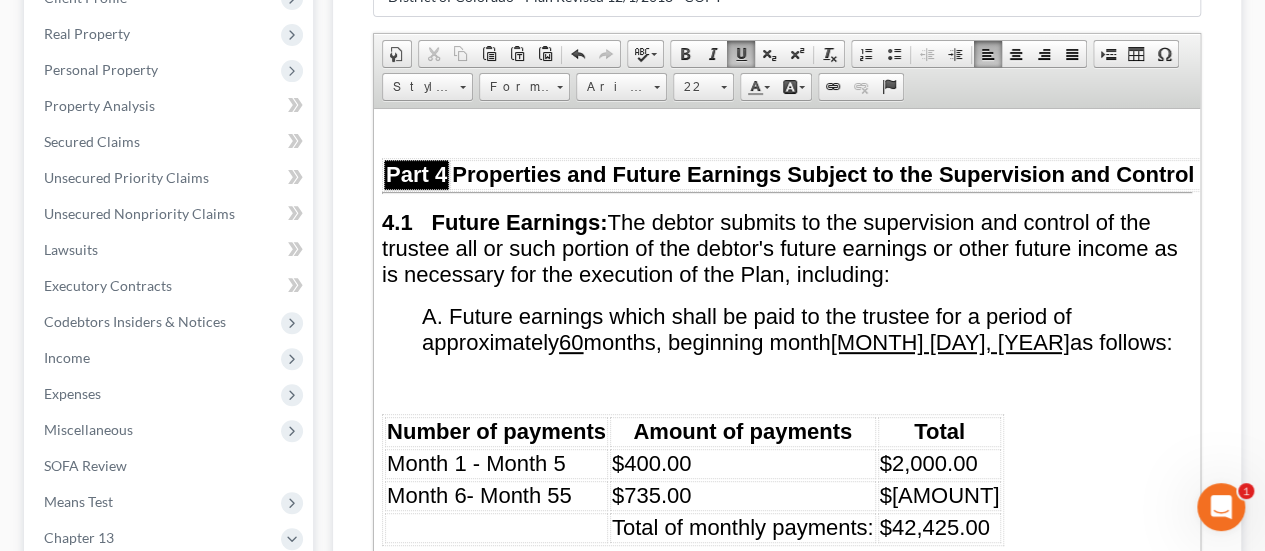 click on "$2,000.00" at bounding box center (929, 462) 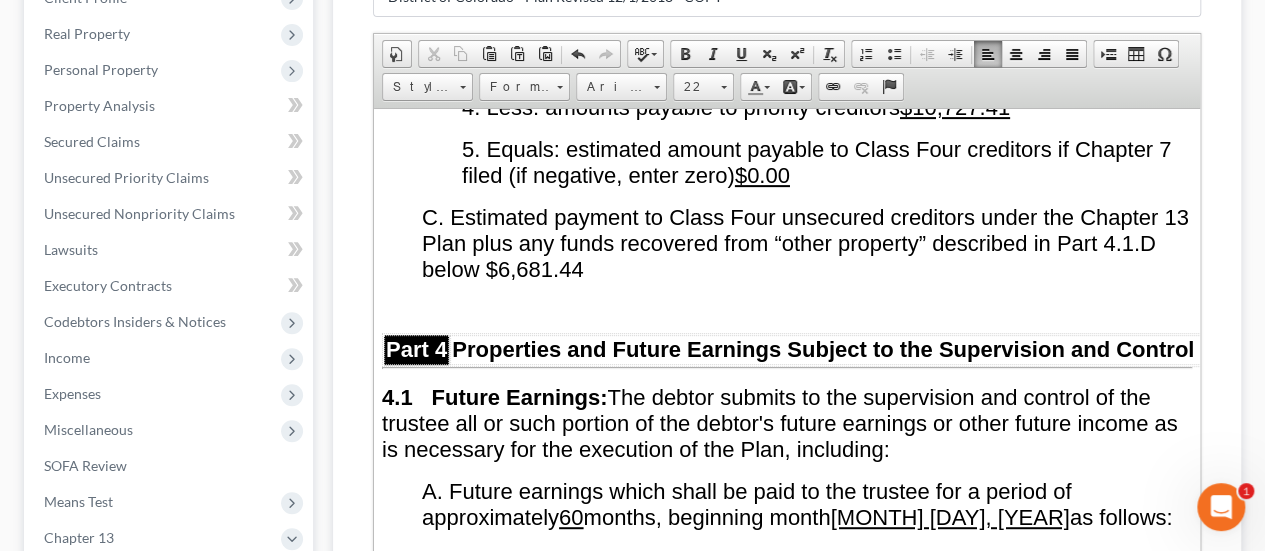 scroll, scrollTop: 4345, scrollLeft: 0, axis: vertical 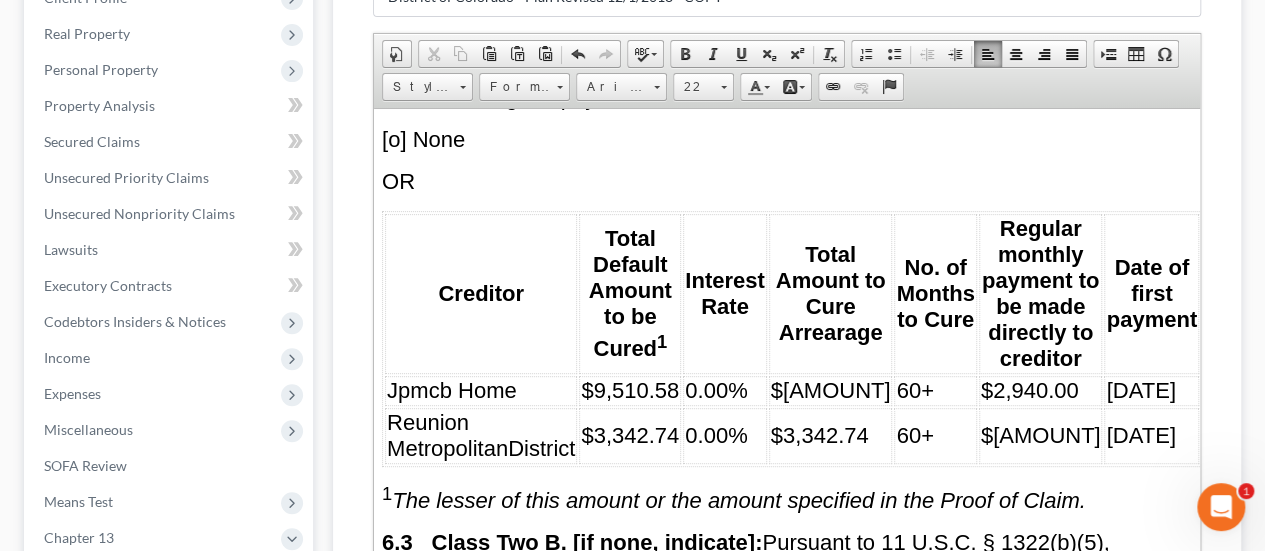 click on "$[AMOUNT]" at bounding box center [831, 389] 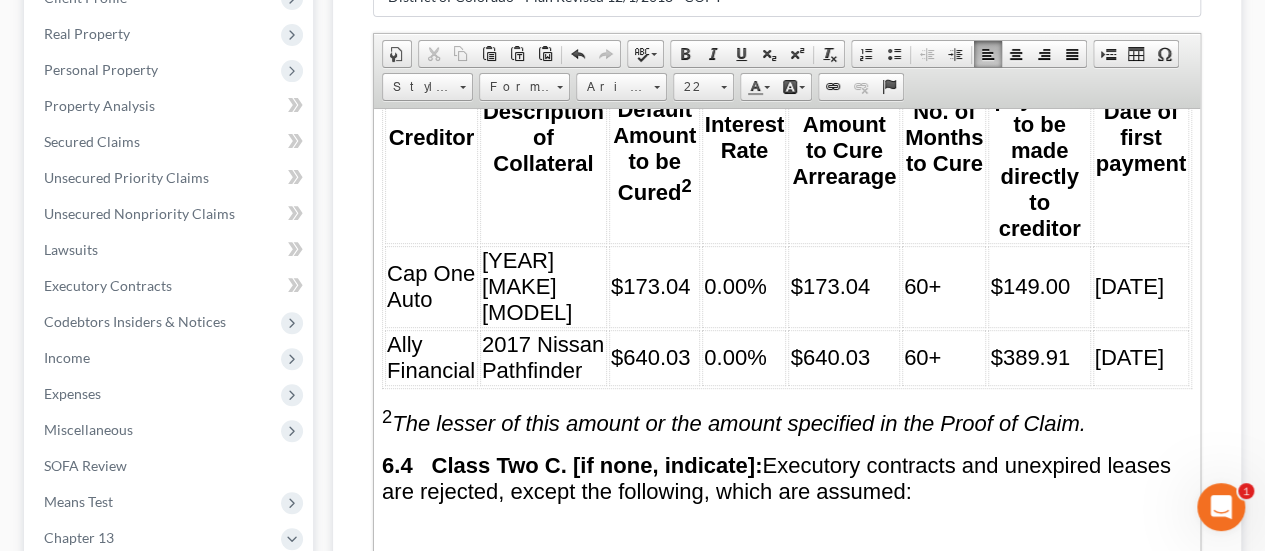 scroll, scrollTop: 7000, scrollLeft: 0, axis: vertical 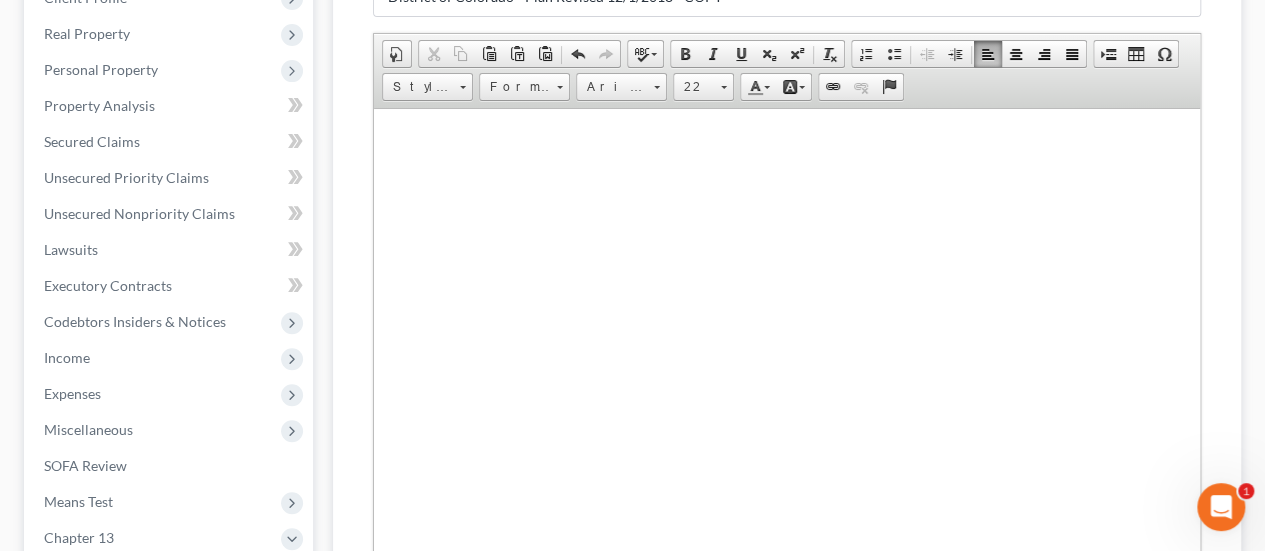 drag, startPoint x: 1194, startPoint y: 311, endPoint x: 384, endPoint y: 145, distance: 826.8349 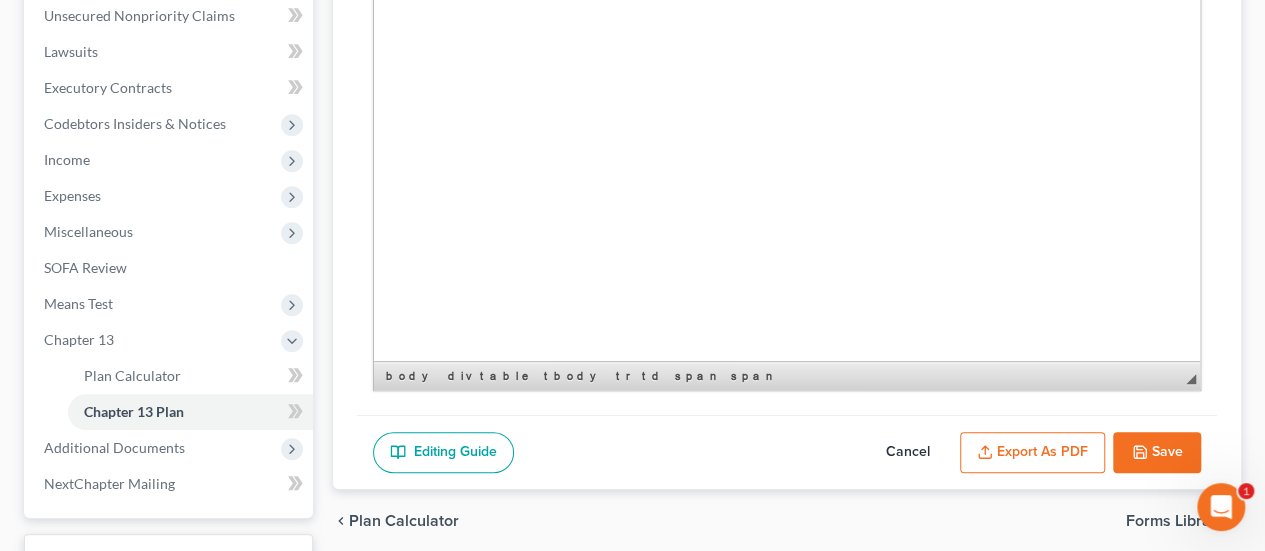 scroll, scrollTop: 500, scrollLeft: 0, axis: vertical 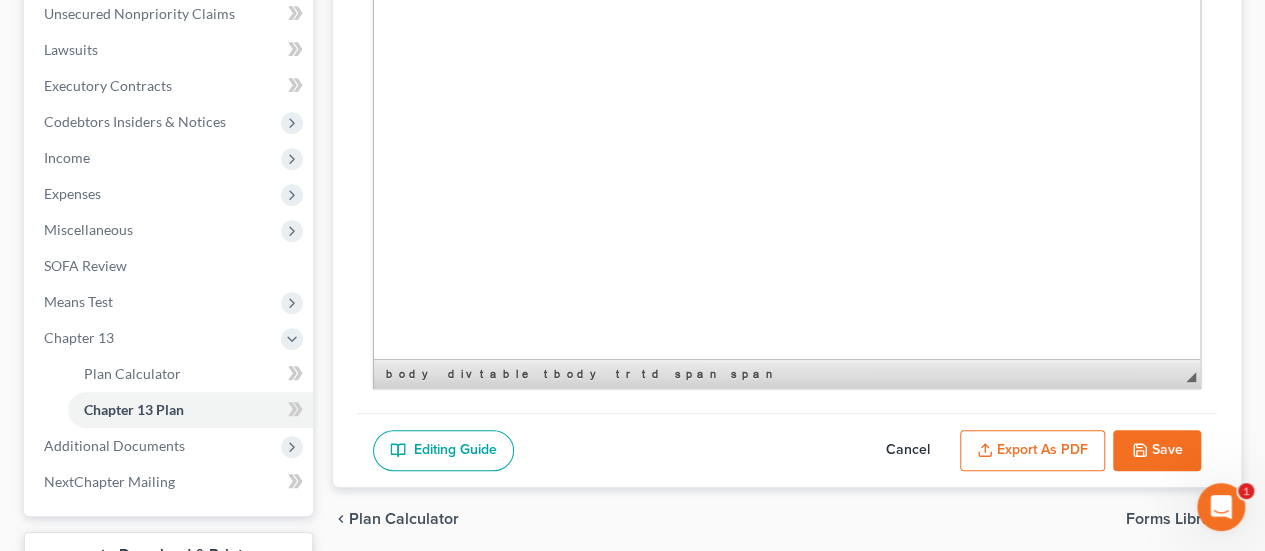 click on "Save" at bounding box center [1157, 451] 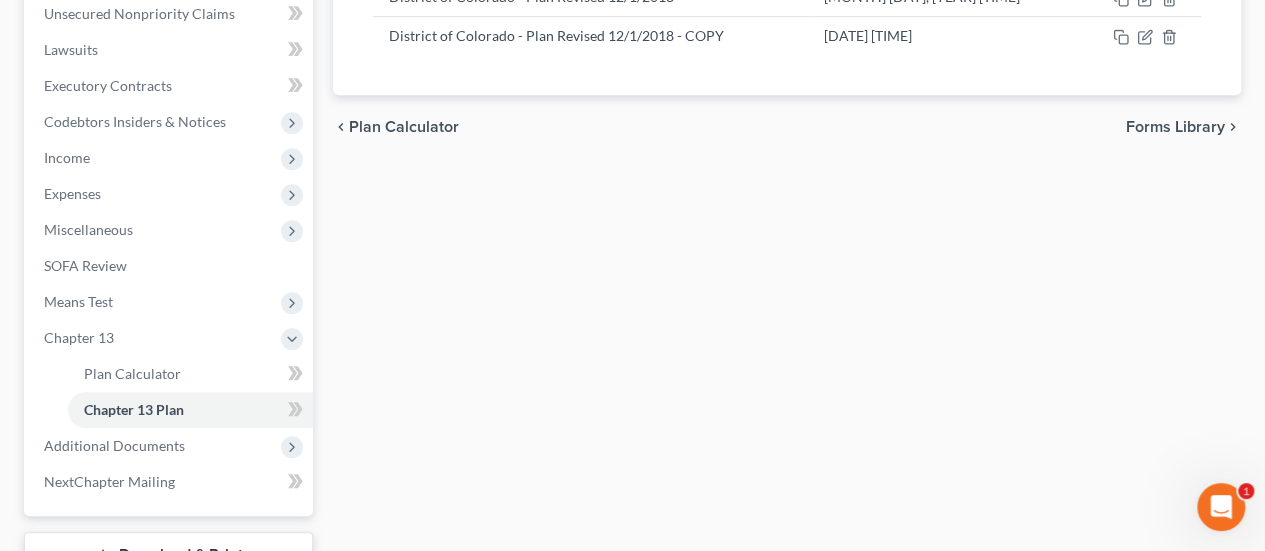 scroll, scrollTop: 300, scrollLeft: 0, axis: vertical 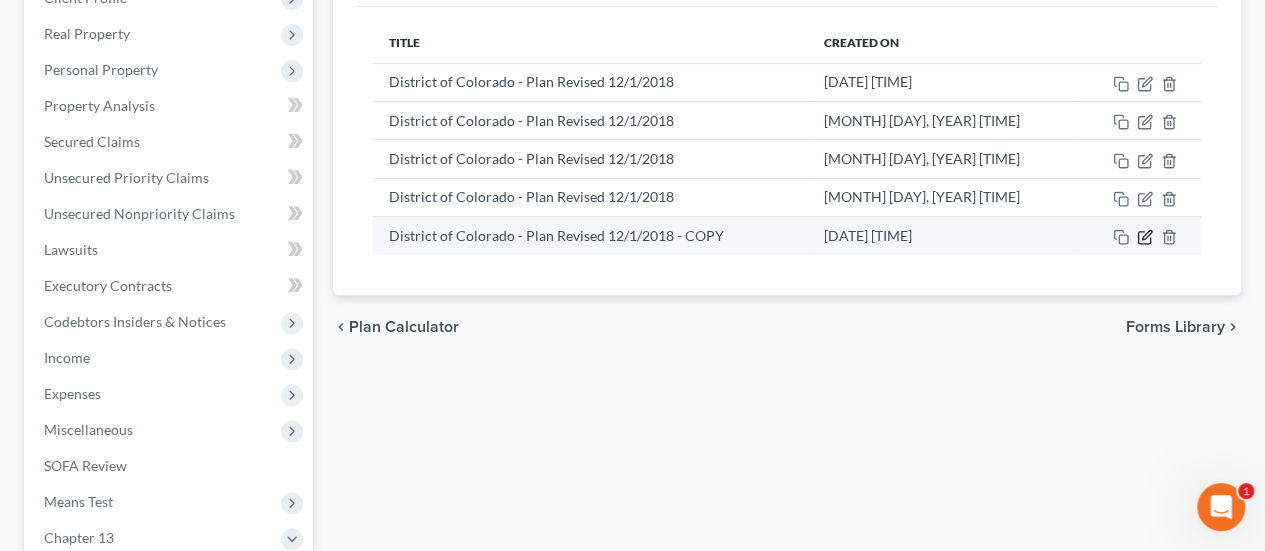 click 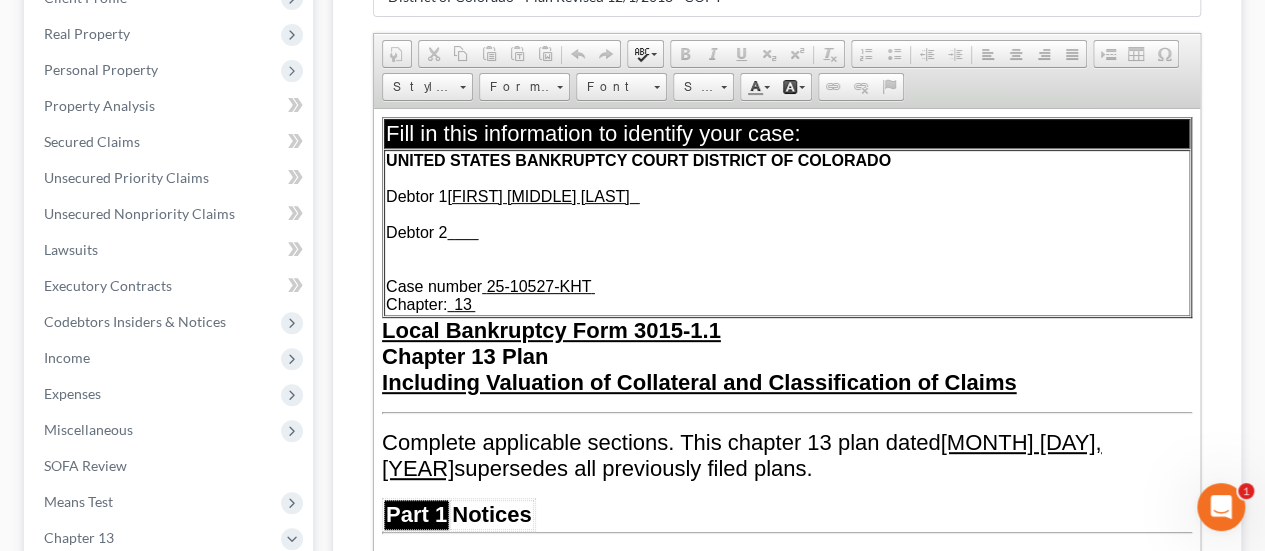 scroll, scrollTop: 0, scrollLeft: 0, axis: both 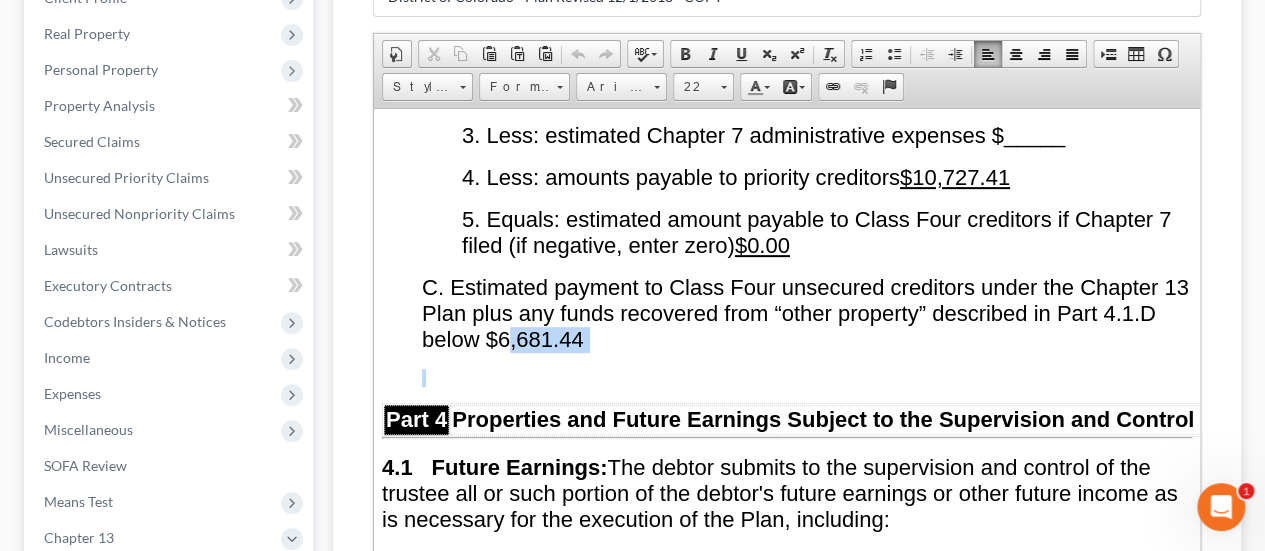 drag, startPoint x: 564, startPoint y: 245, endPoint x: 645, endPoint y: 257, distance: 81.88406 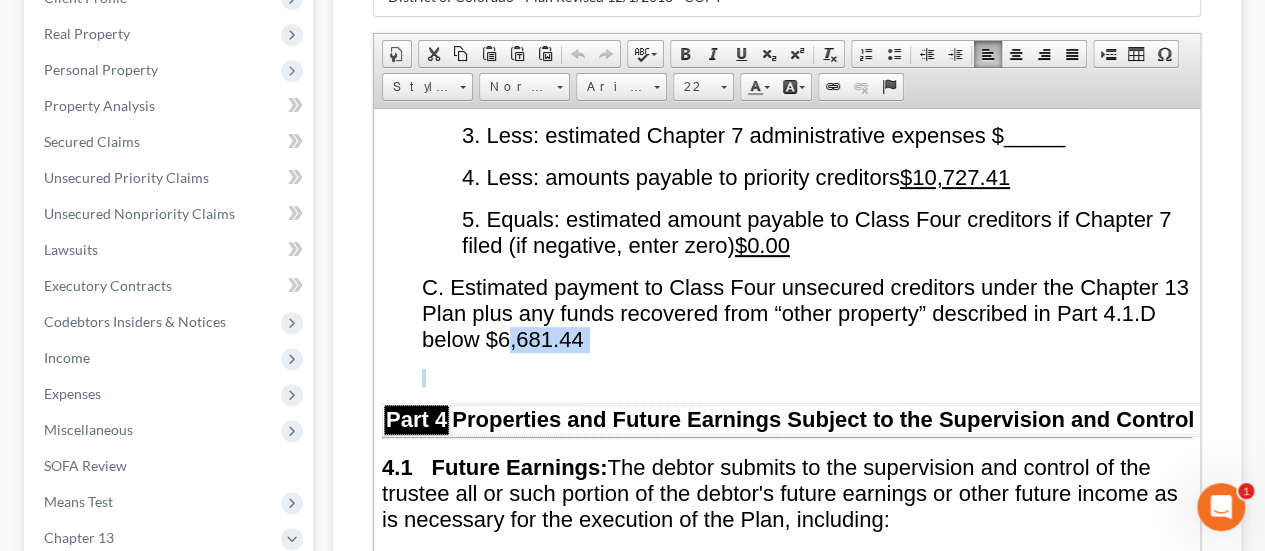 type 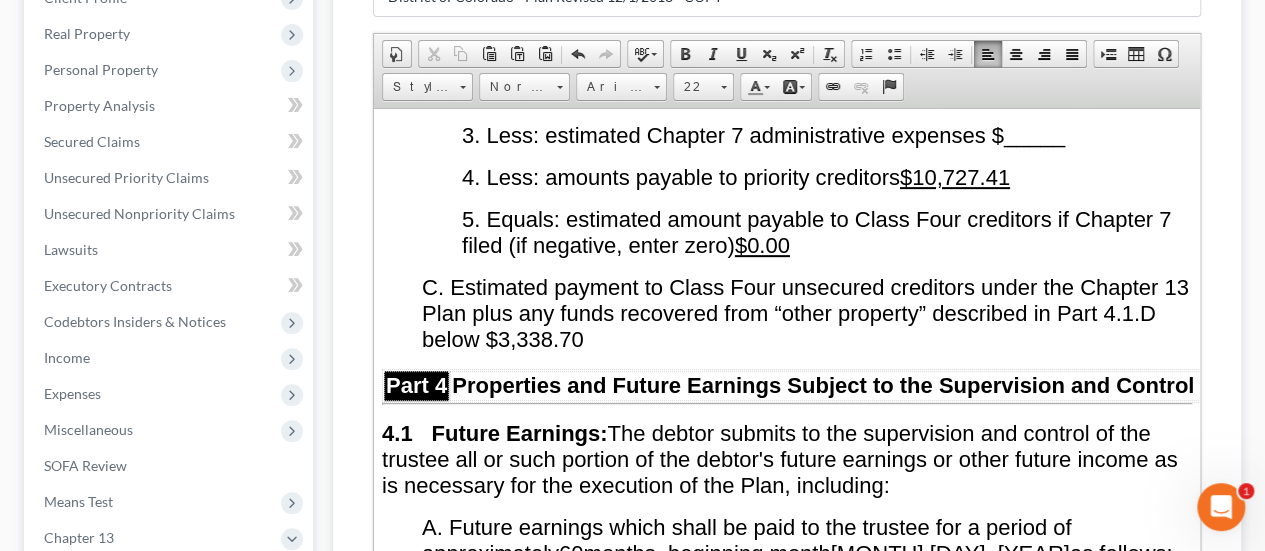 drag, startPoint x: 548, startPoint y: 247, endPoint x: 644, endPoint y: 249, distance: 96.02083 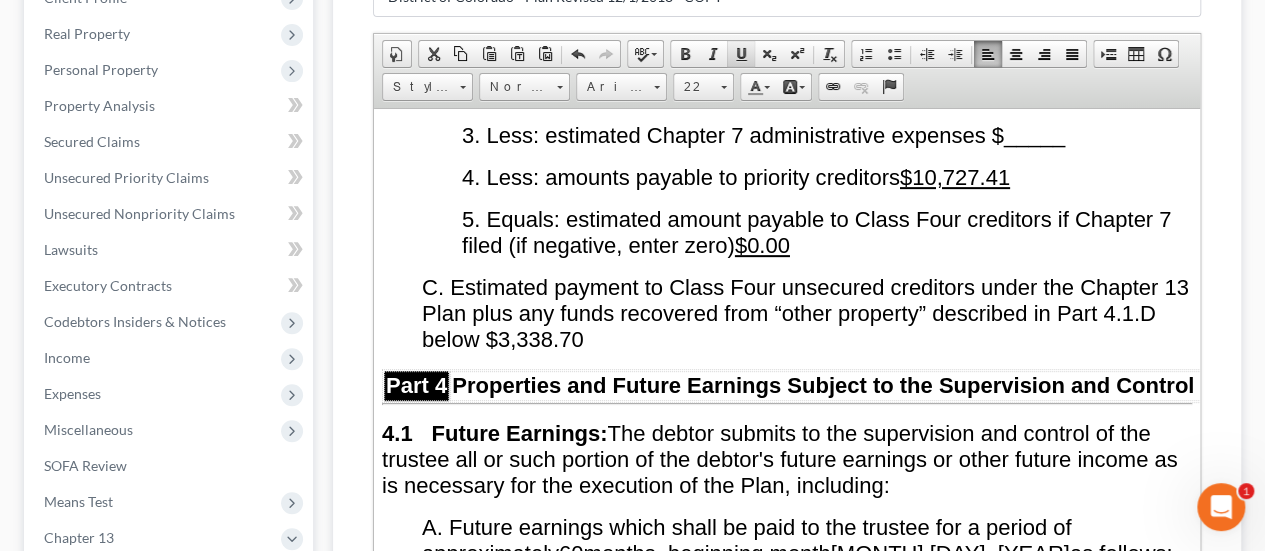 click at bounding box center (741, 54) 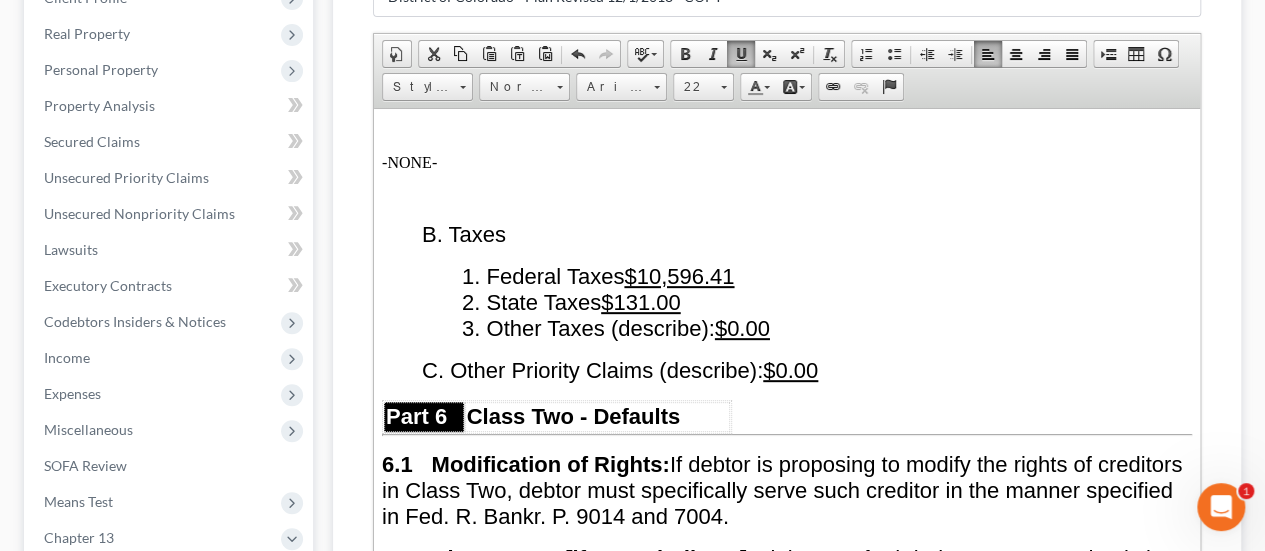 scroll, scrollTop: 5700, scrollLeft: 0, axis: vertical 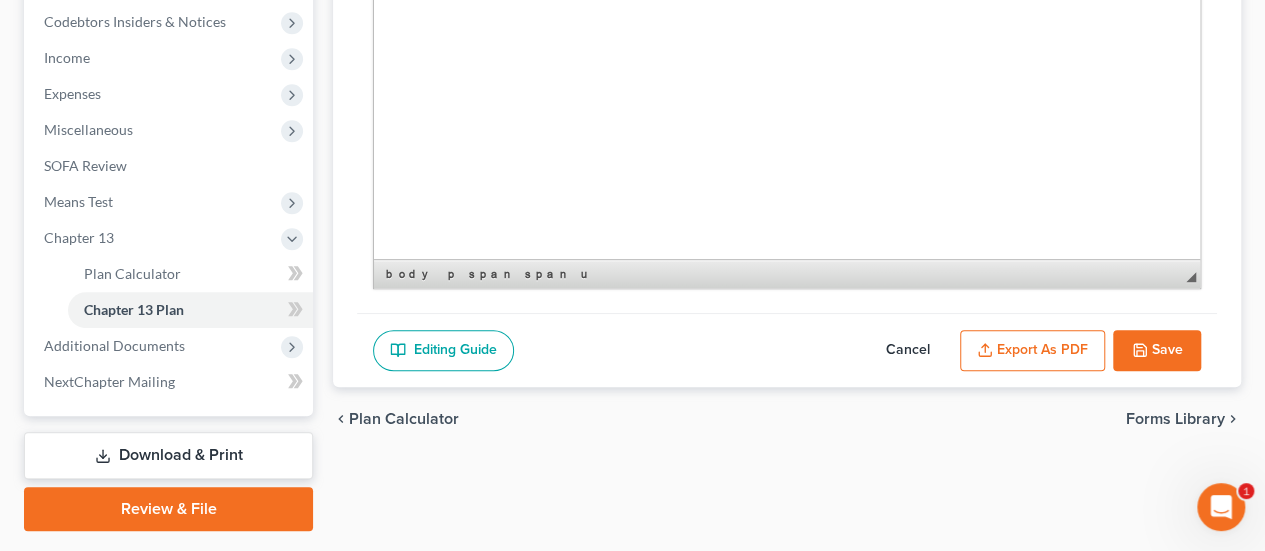 click on "Save" at bounding box center [1157, 351] 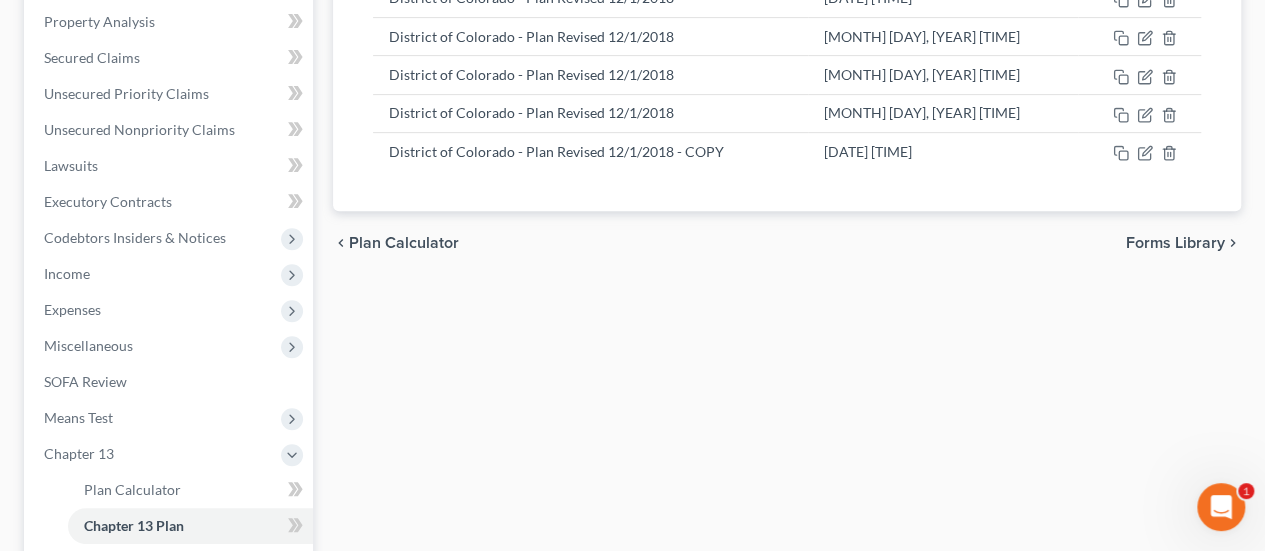 scroll, scrollTop: 153, scrollLeft: 0, axis: vertical 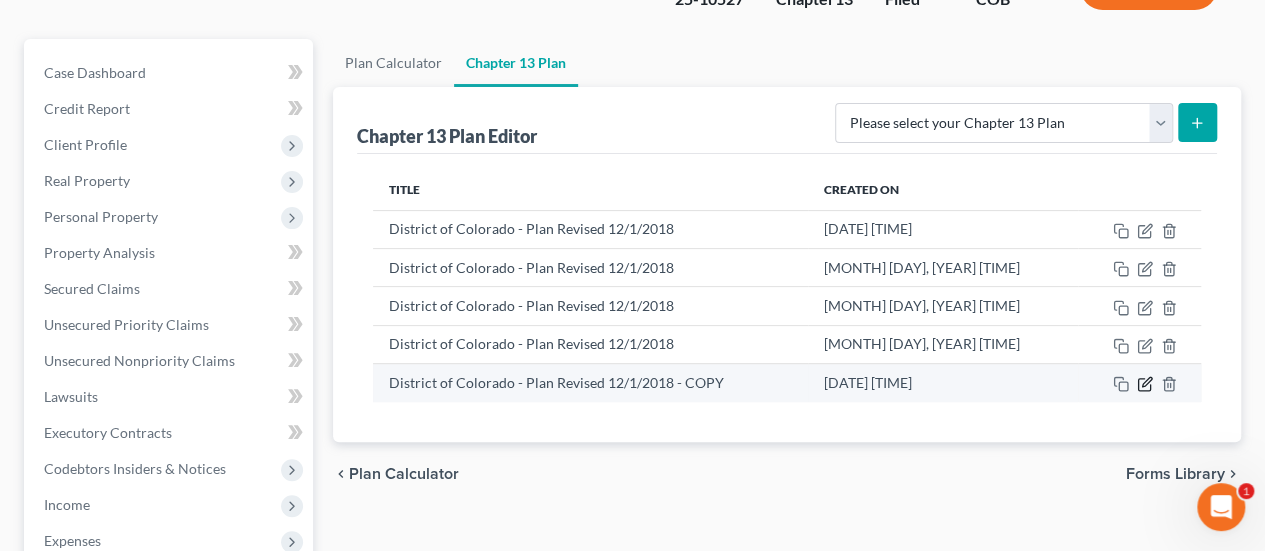 click 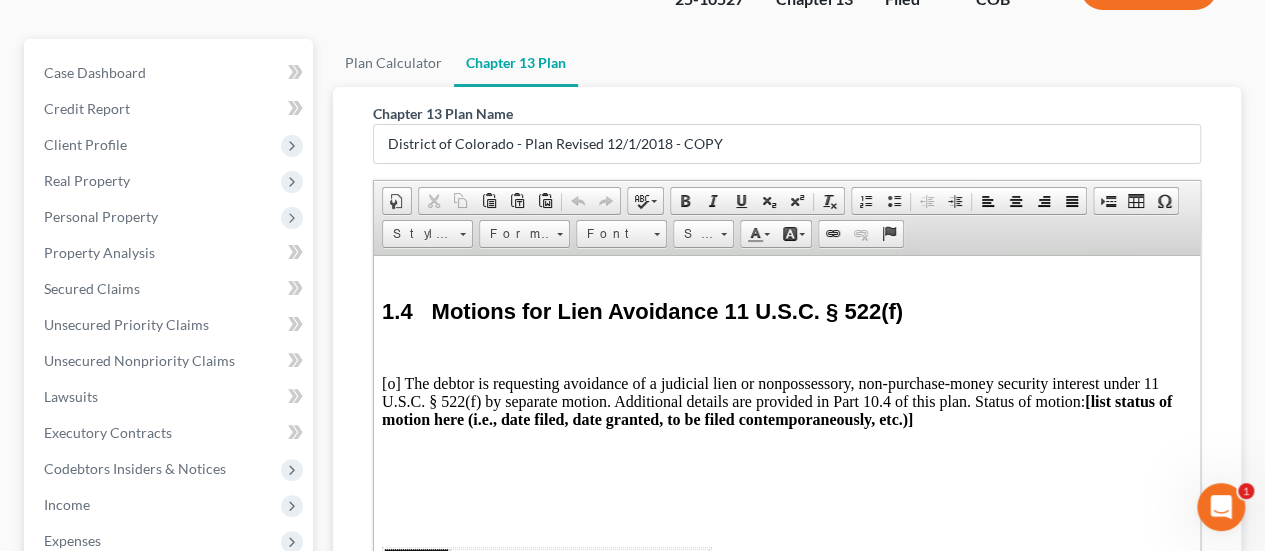scroll, scrollTop: 1100, scrollLeft: 0, axis: vertical 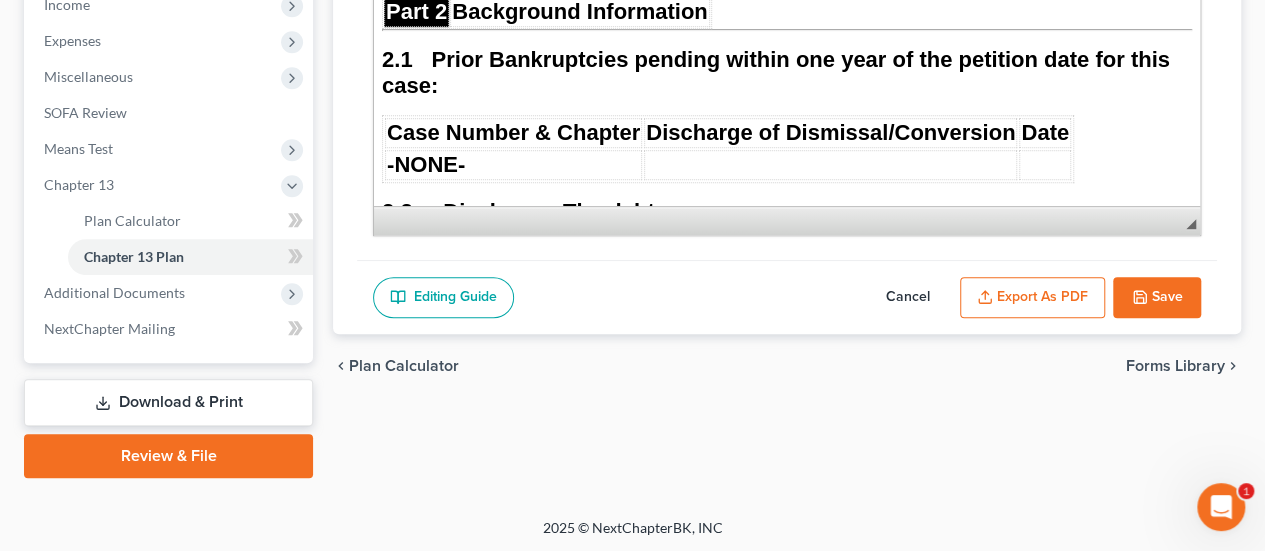 click on "Export as PDF" at bounding box center [1032, 298] 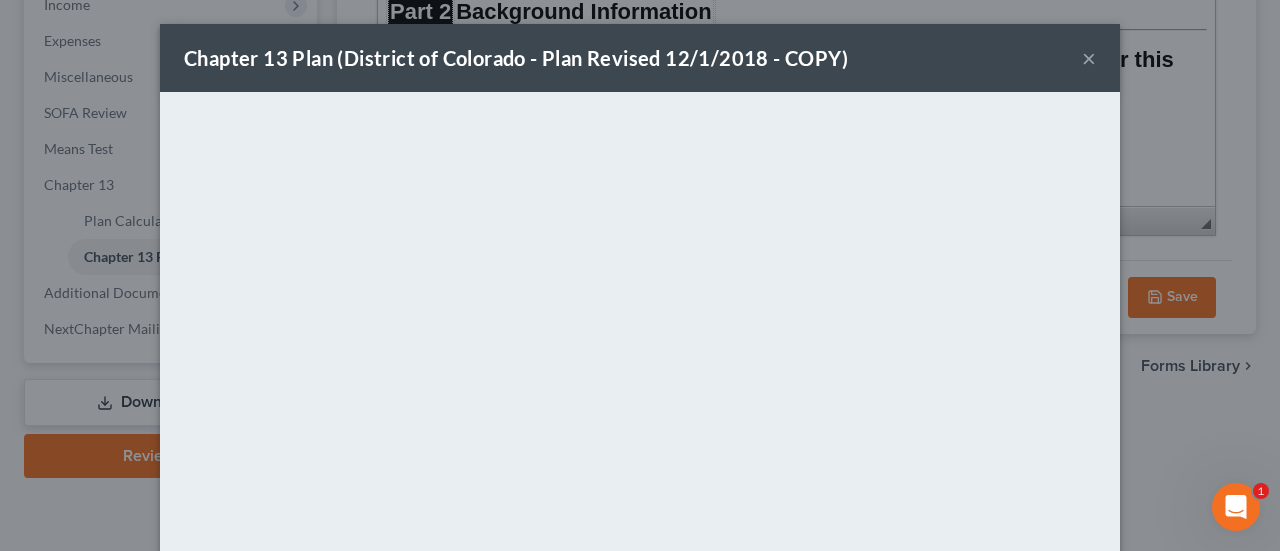 click on "×" at bounding box center [1089, 58] 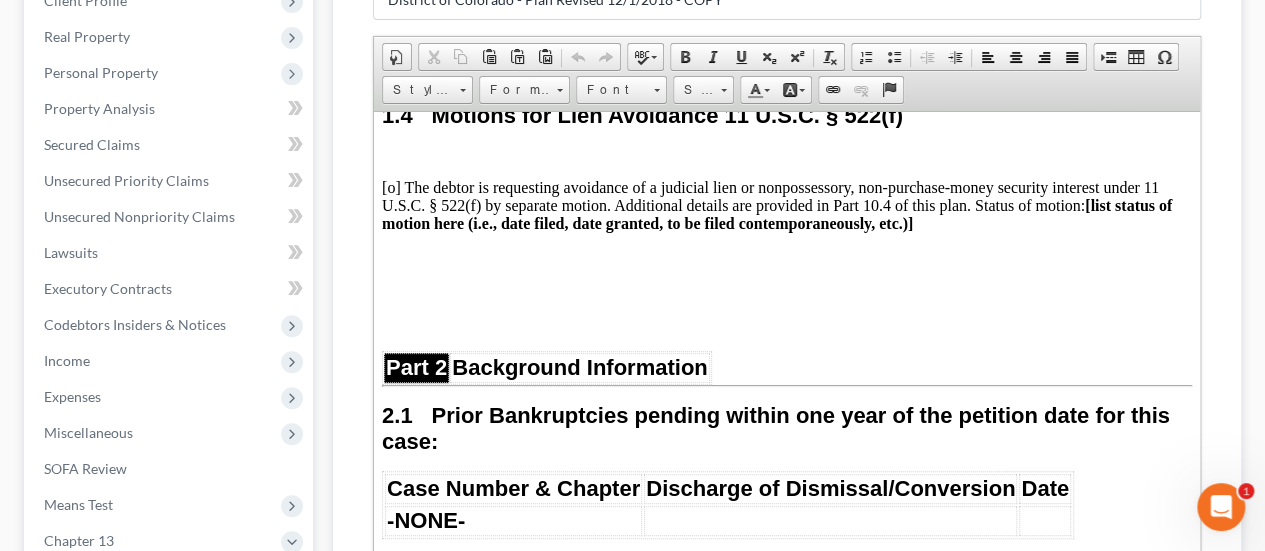 scroll, scrollTop: 300, scrollLeft: 0, axis: vertical 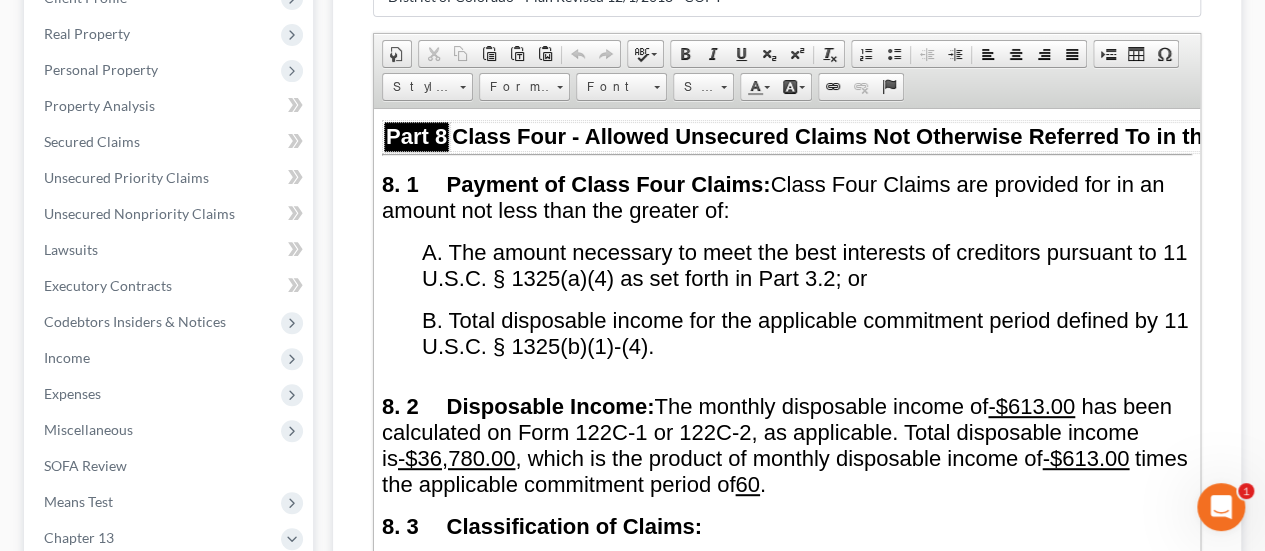 click on "Disposable Income: The monthly disposable income of has been calculated on Form 122C-1 or 122C-2, as applicable. Total disposable income is , which is the product of monthly disposable income of" at bounding box center [777, 431] 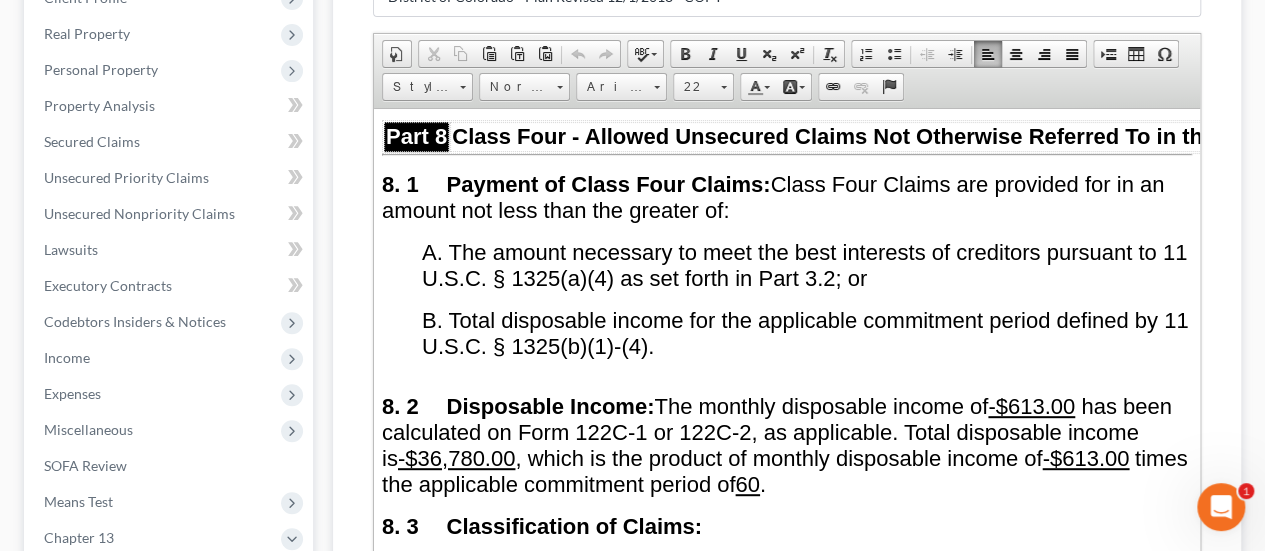 type 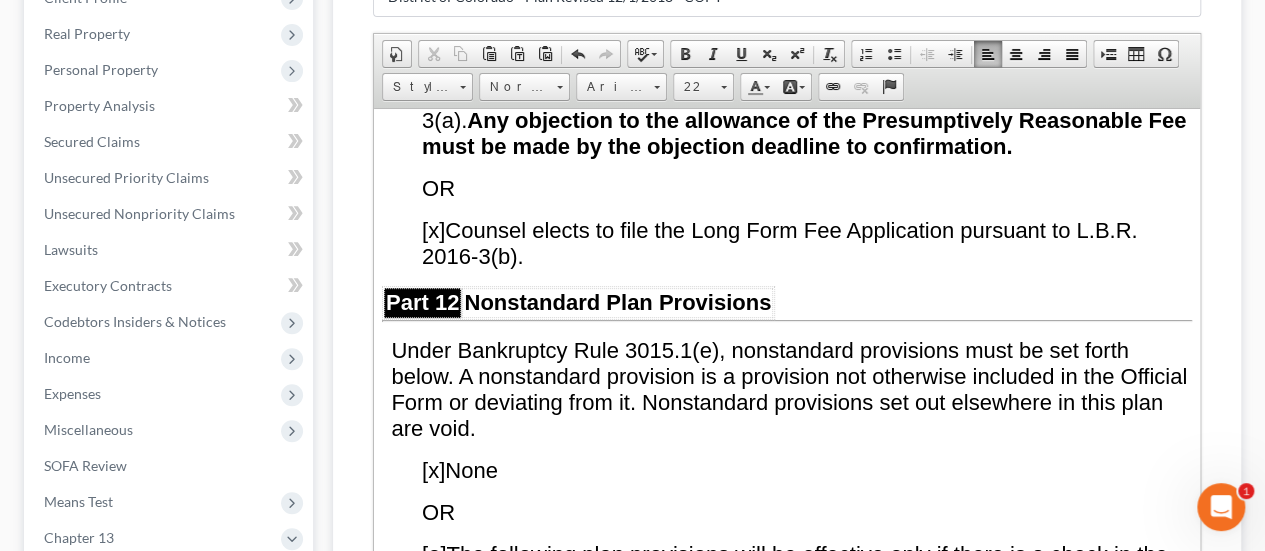 scroll, scrollTop: 12300, scrollLeft: 0, axis: vertical 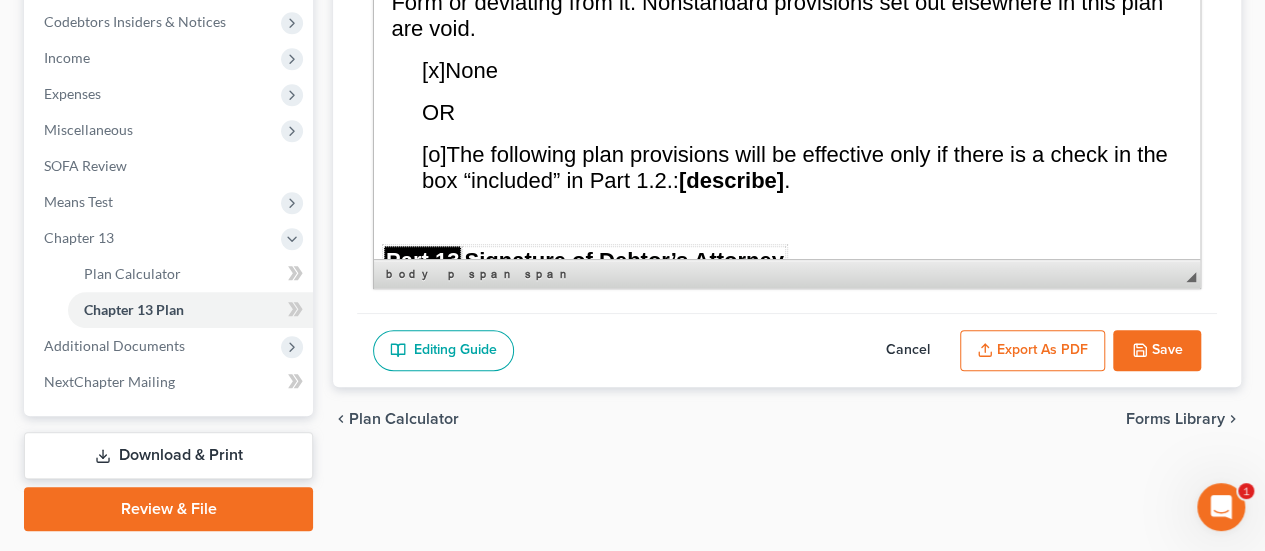 click on "Save" at bounding box center (1157, 351) 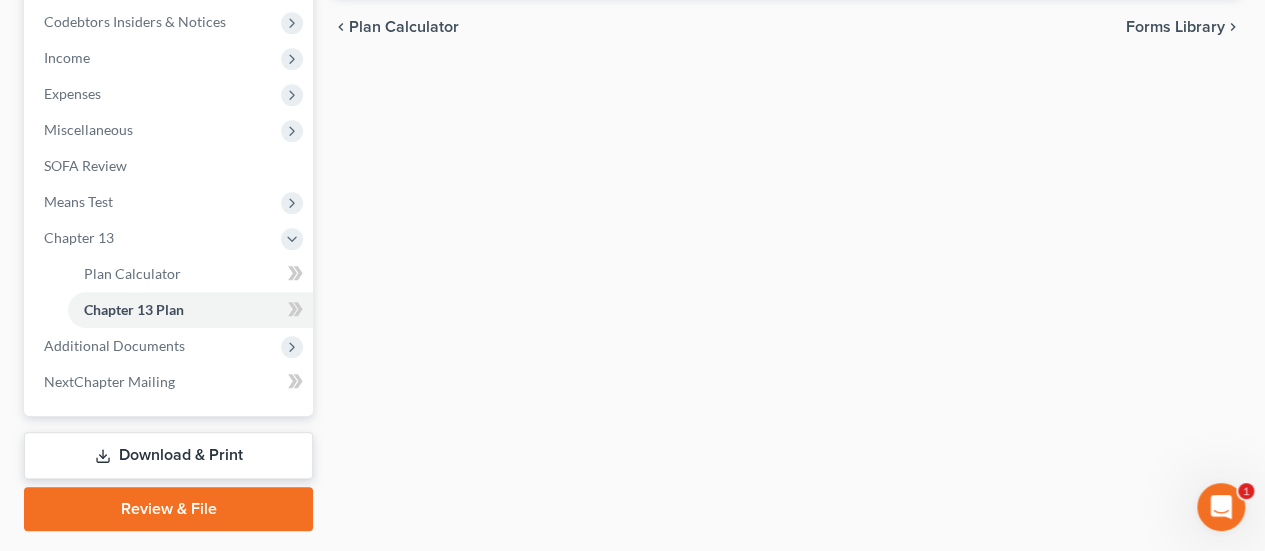 scroll, scrollTop: 300, scrollLeft: 0, axis: vertical 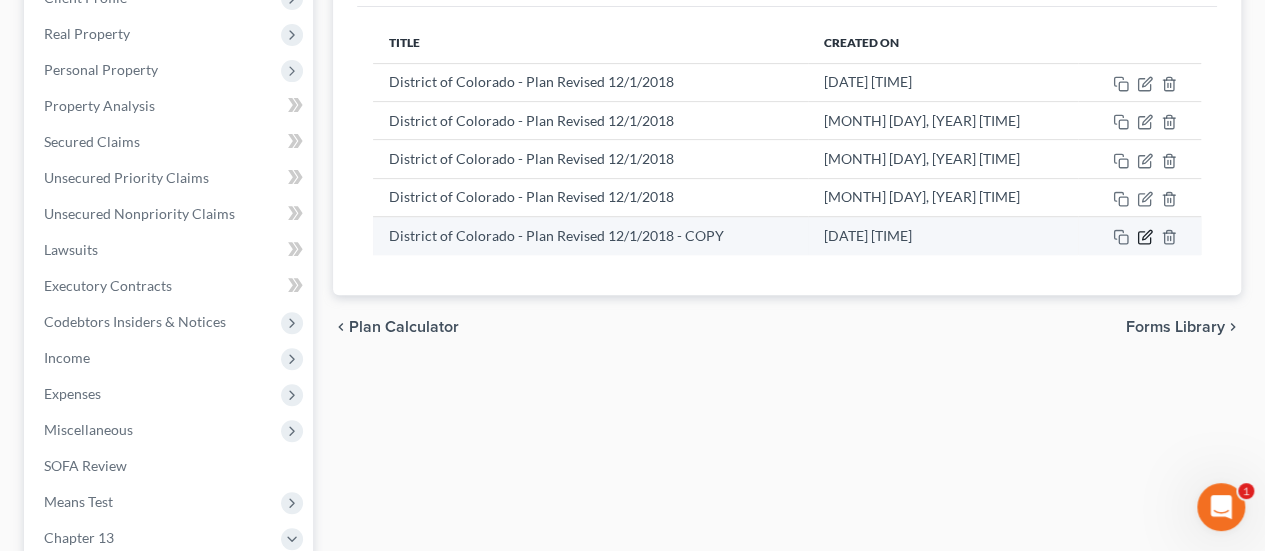 click 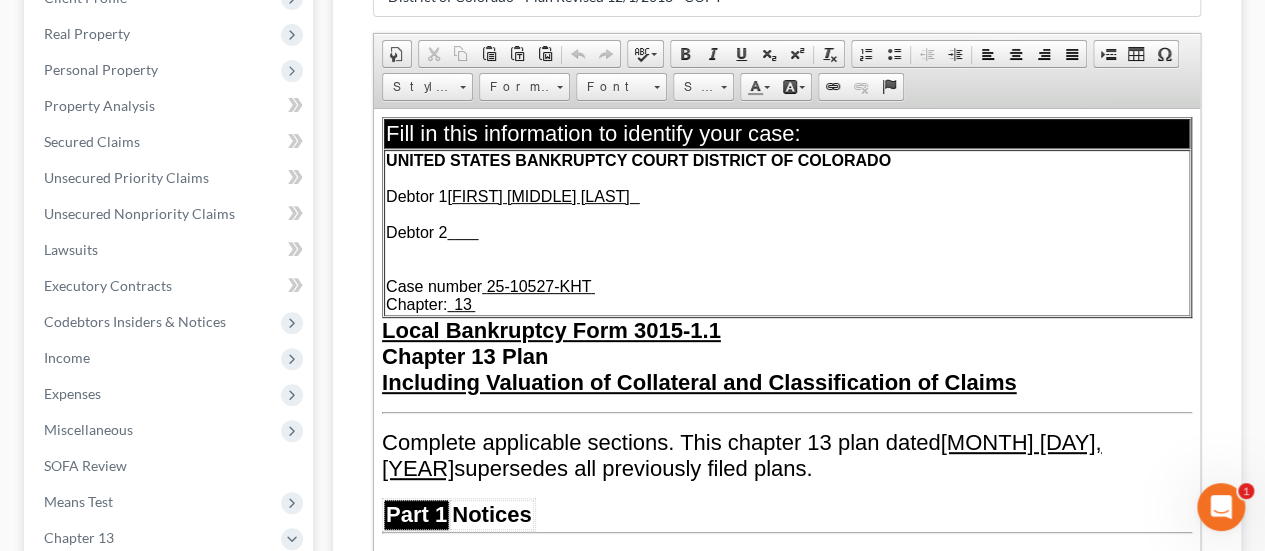 scroll, scrollTop: 0, scrollLeft: 0, axis: both 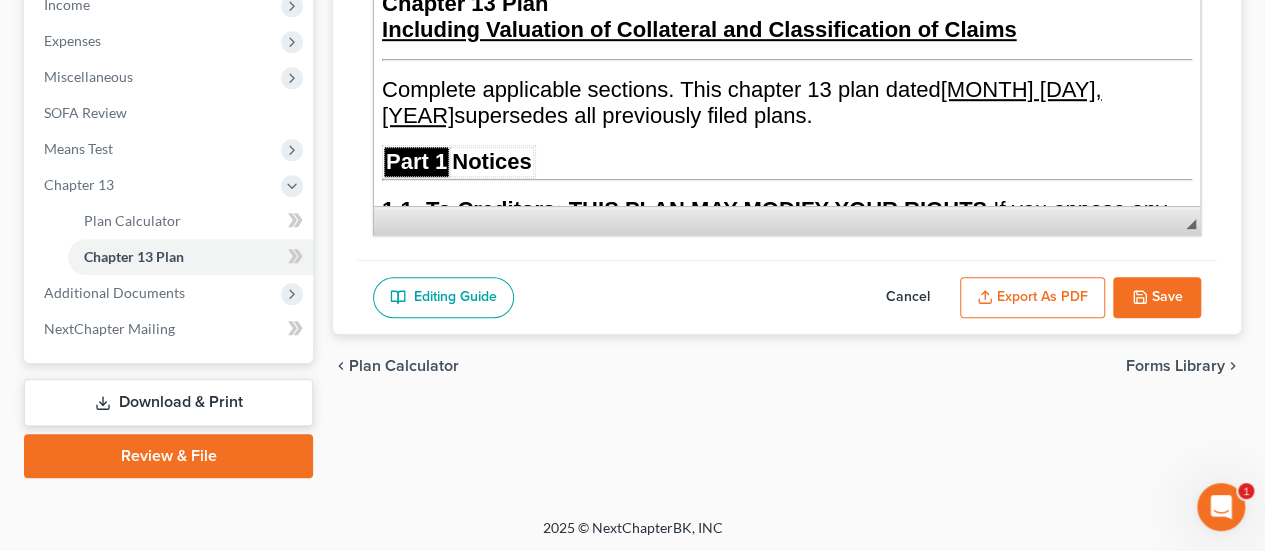 click on "Export as PDF" at bounding box center [1032, 298] 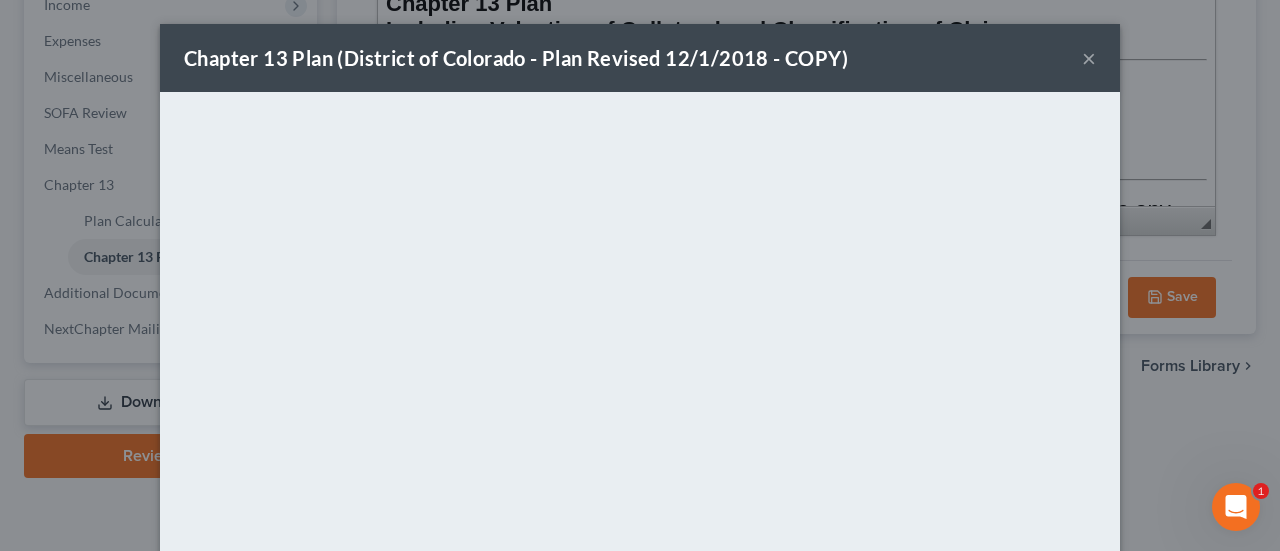 click on "×" at bounding box center [1089, 58] 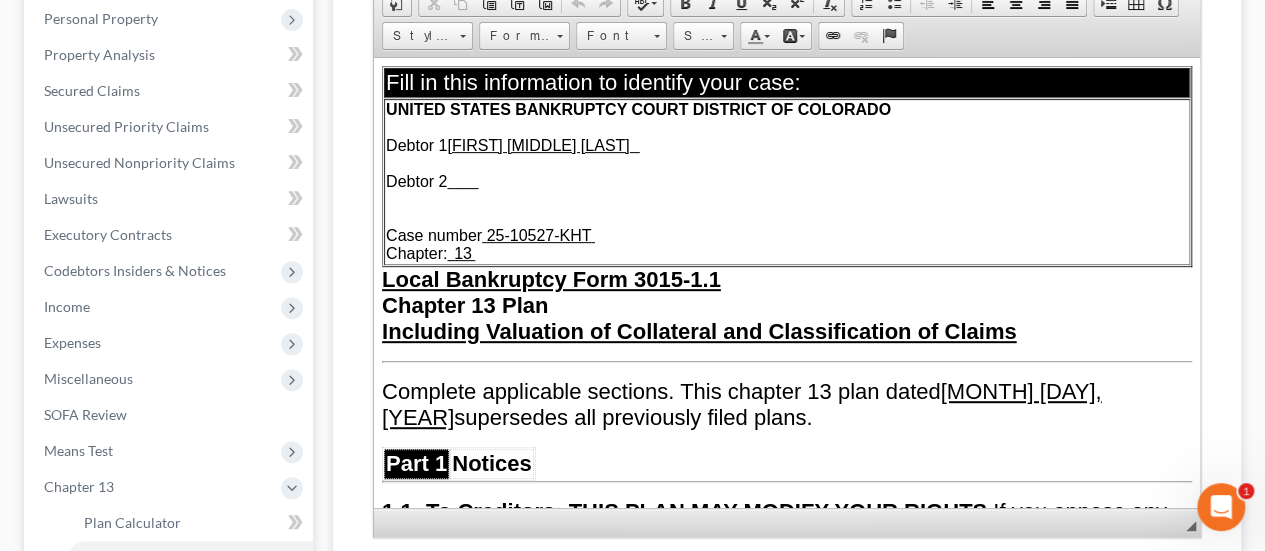 scroll, scrollTop: 353, scrollLeft: 0, axis: vertical 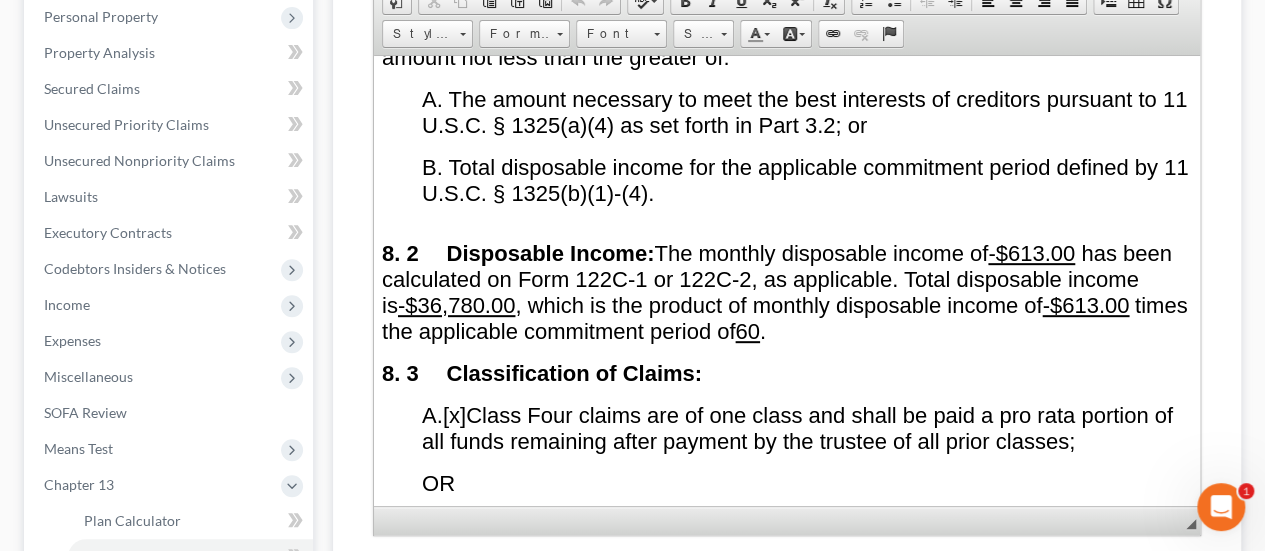 click on "Disposable Income: The monthly disposable income of -$613.00 has been calculated on Form 122C-1 or 122C-2, as applicable. Total disposable income is -$36,780.00, which is the product of monthly disposable income of" at bounding box center [777, 278] 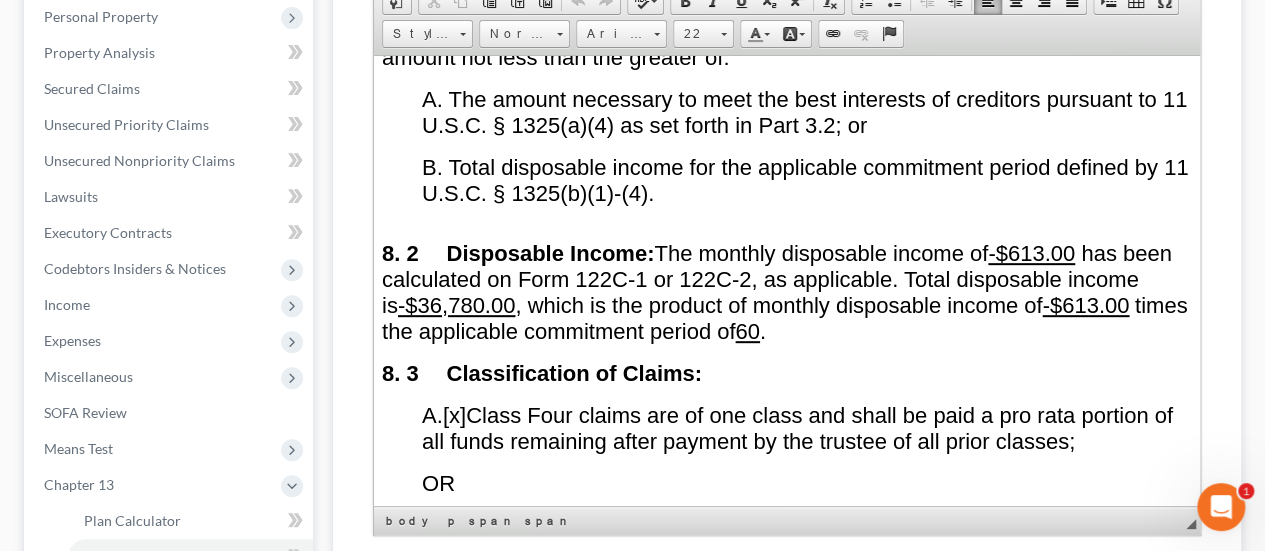 type 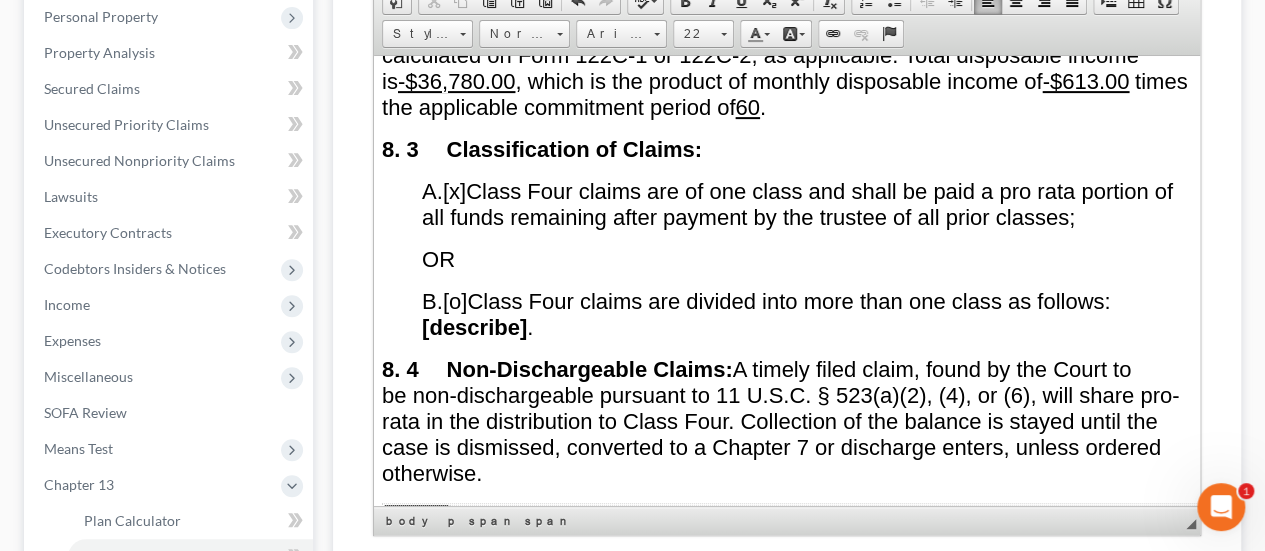 scroll, scrollTop: 9400, scrollLeft: 0, axis: vertical 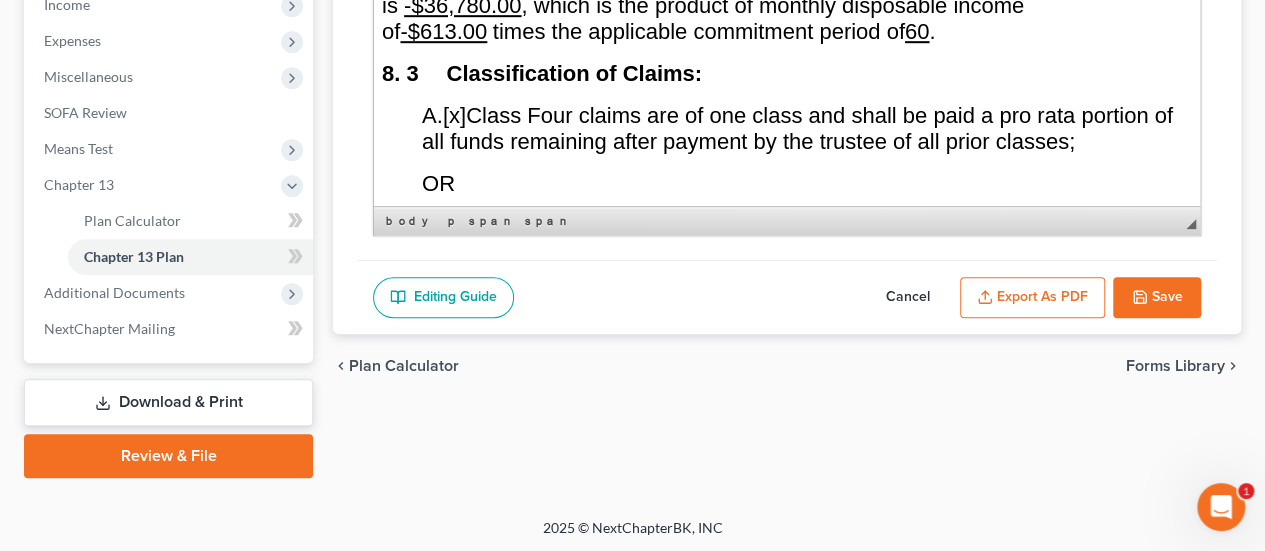 click on "Save" at bounding box center (1157, 298) 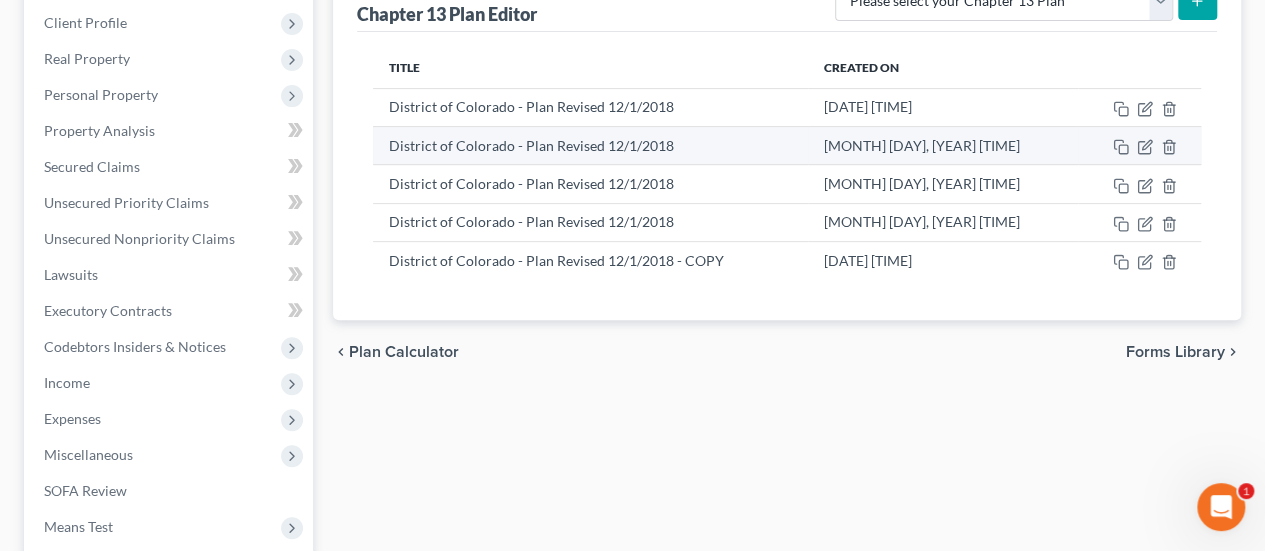 scroll, scrollTop: 300, scrollLeft: 0, axis: vertical 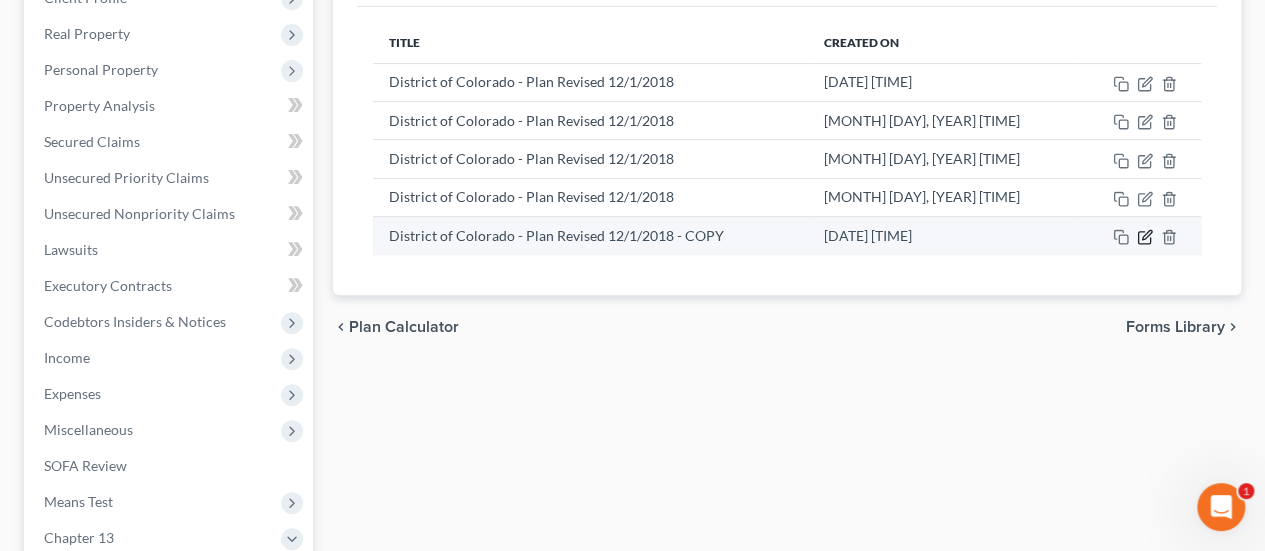 click 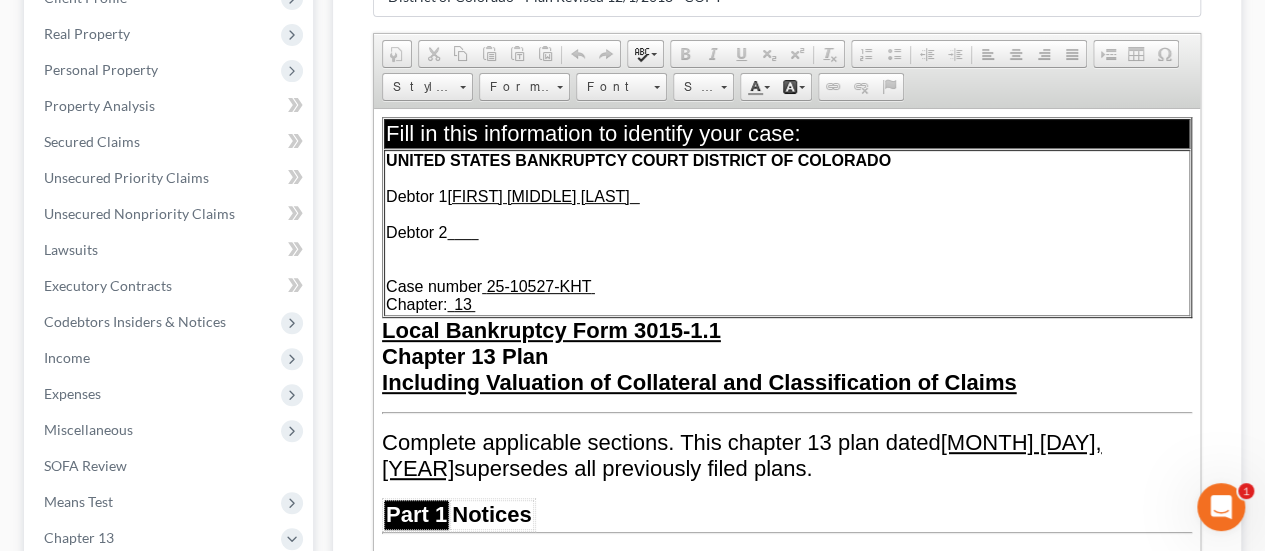 scroll, scrollTop: 0, scrollLeft: 0, axis: both 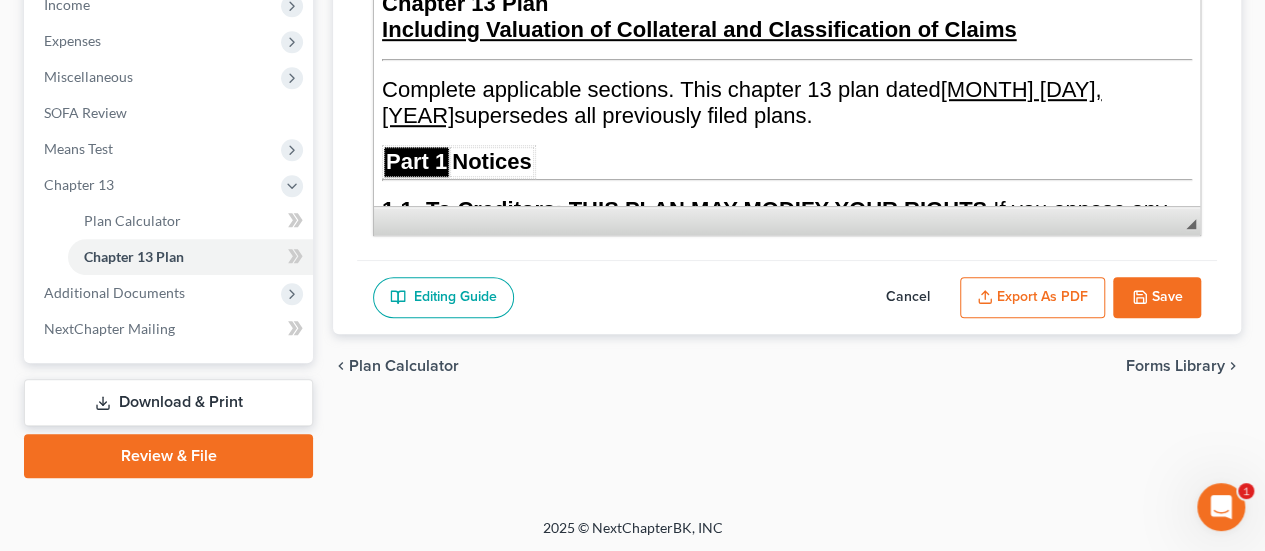 click on "Export as PDF" at bounding box center (1032, 298) 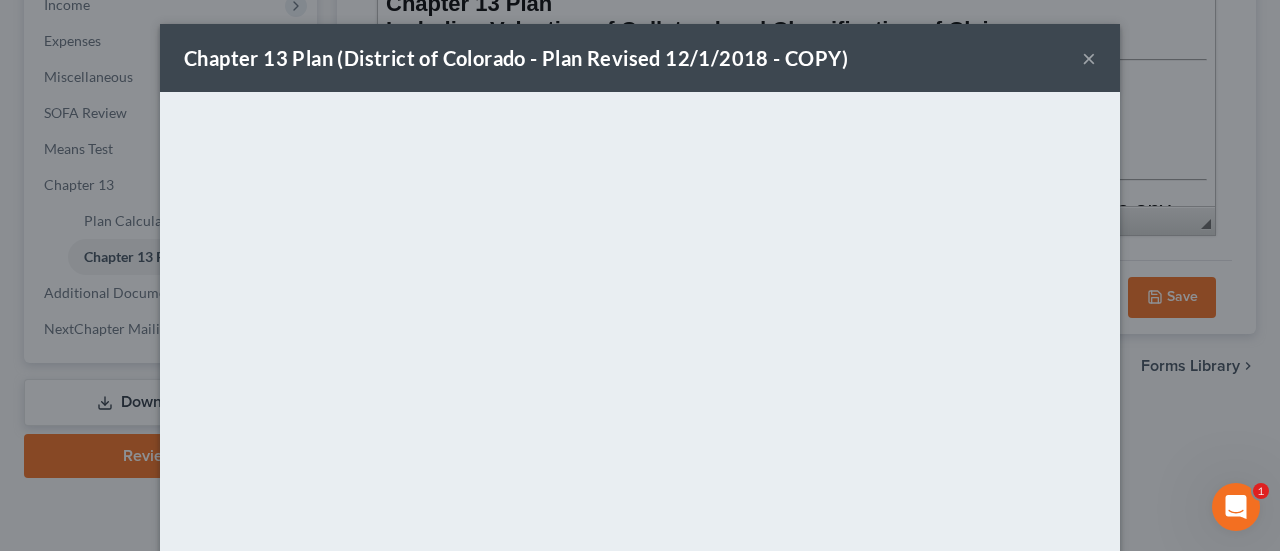 click on "×" at bounding box center (1089, 58) 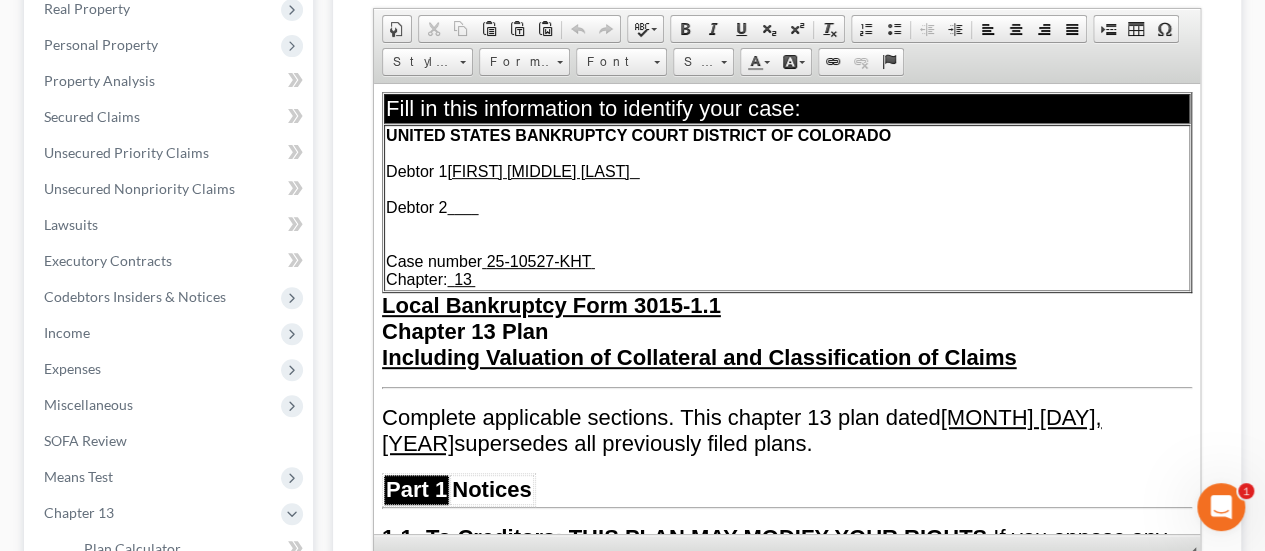 scroll, scrollTop: 253, scrollLeft: 0, axis: vertical 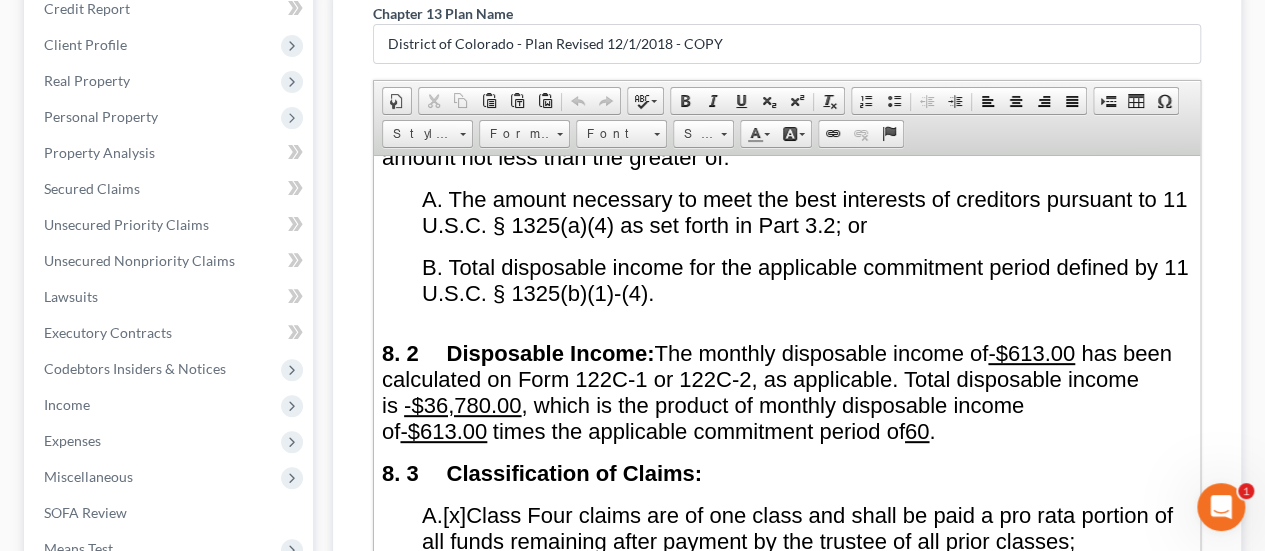 click on "Disposable Income: The monthly disposable income of has been calculated on Form 122C-1 or 122C-2, as applicable. Total disposable income is" at bounding box center [777, 378] 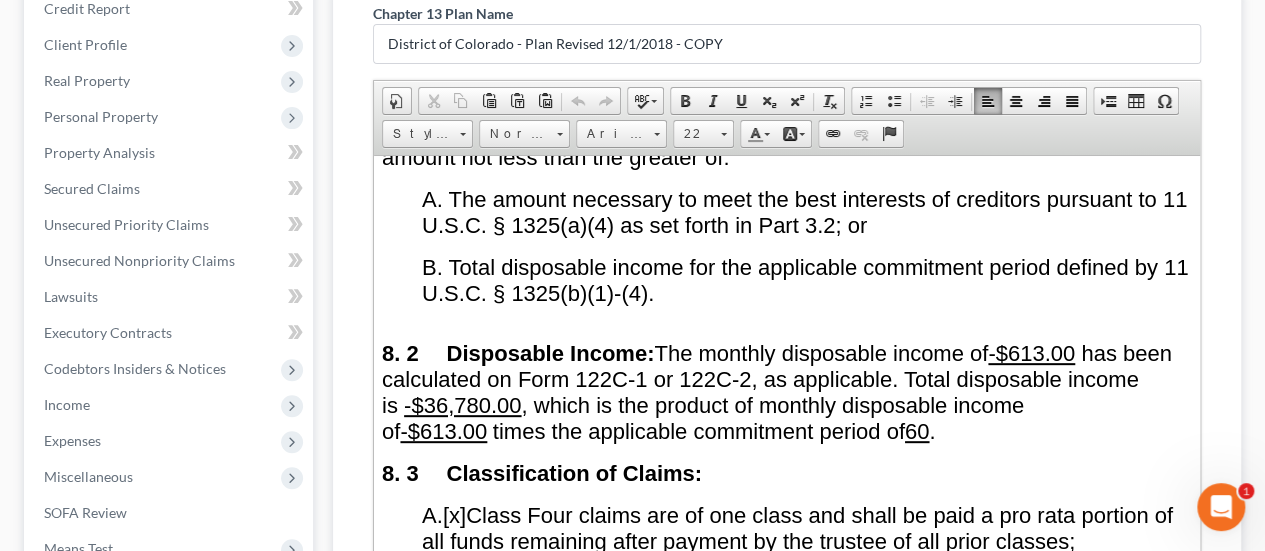 type 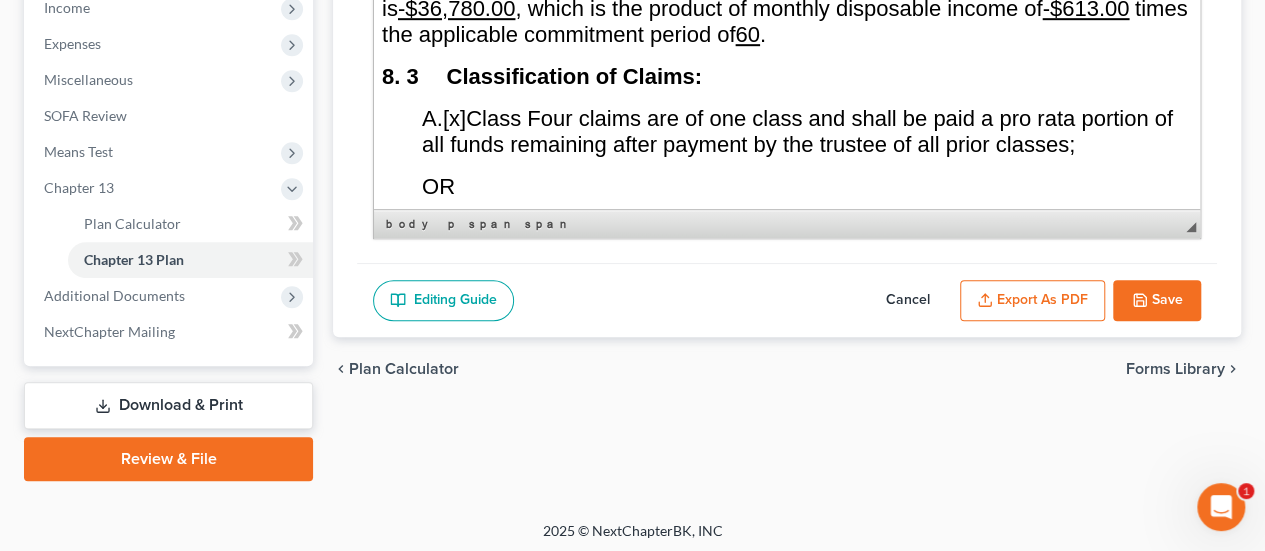 scroll, scrollTop: 653, scrollLeft: 0, axis: vertical 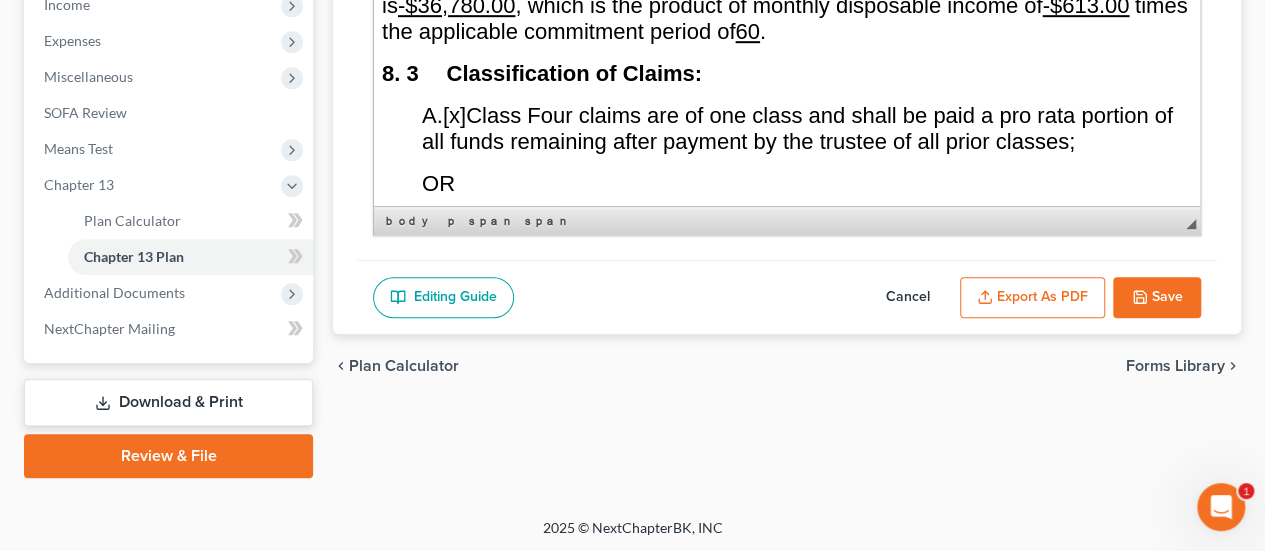 click on "Save" at bounding box center [1157, 298] 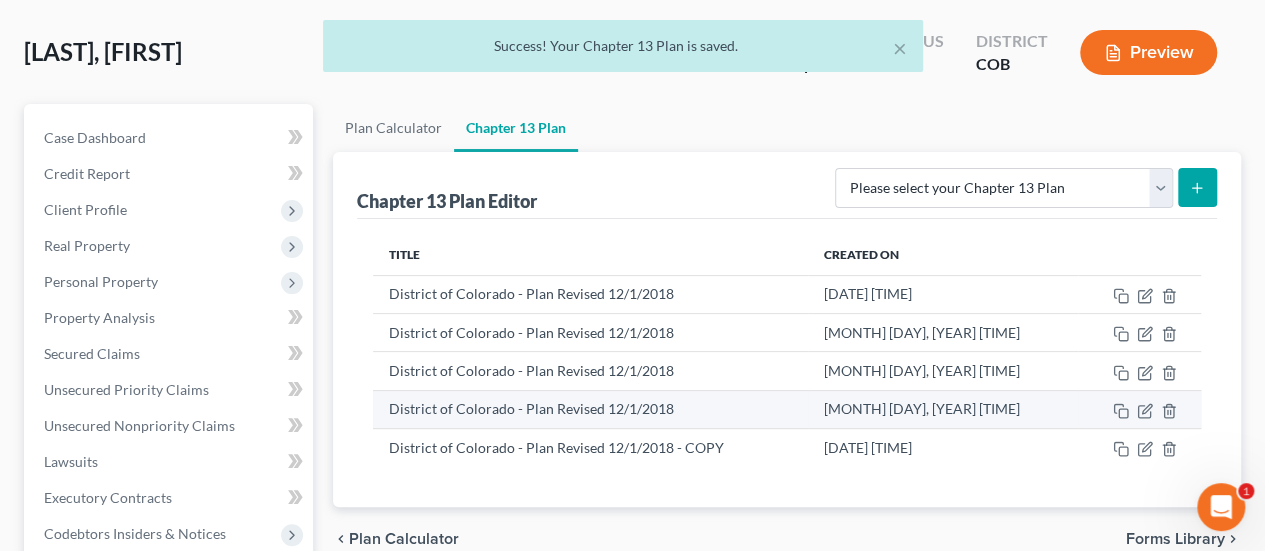 scroll, scrollTop: 200, scrollLeft: 0, axis: vertical 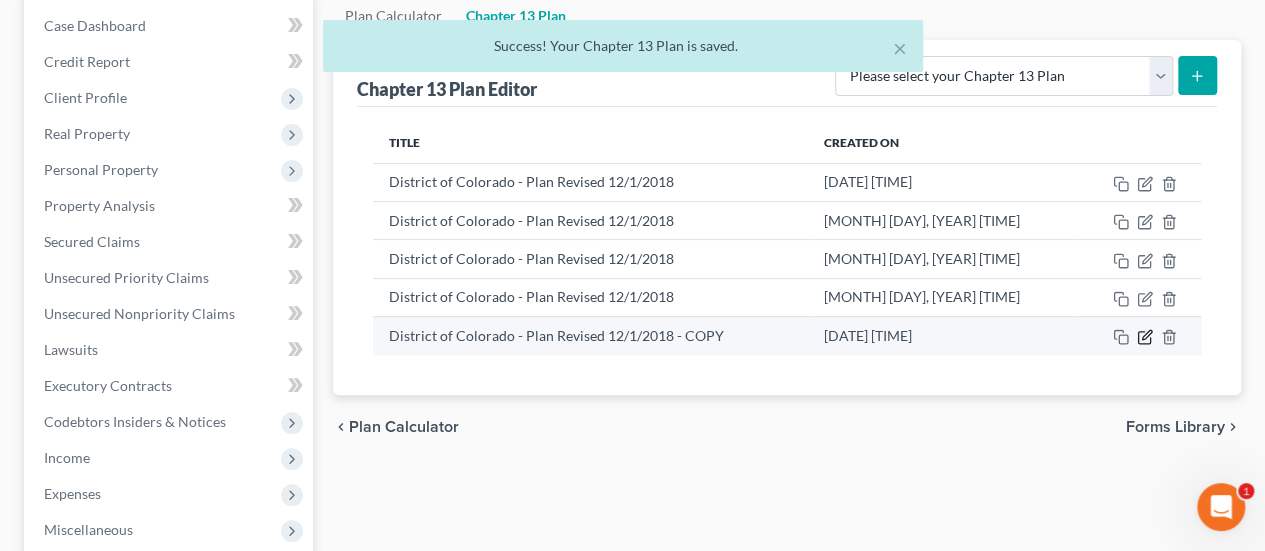 click 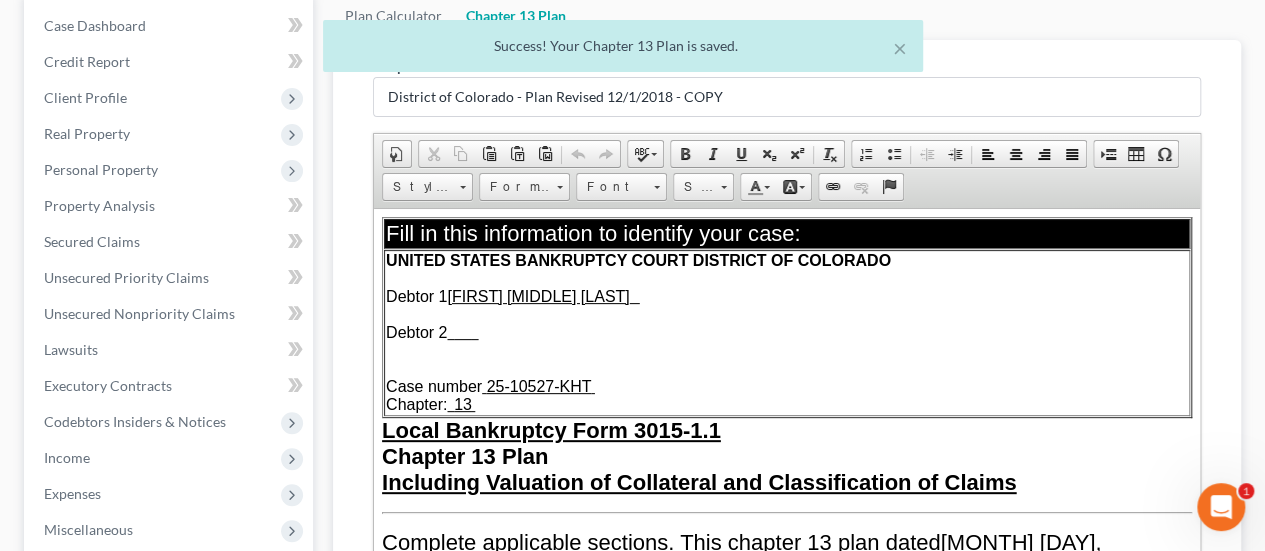 scroll, scrollTop: 0, scrollLeft: 0, axis: both 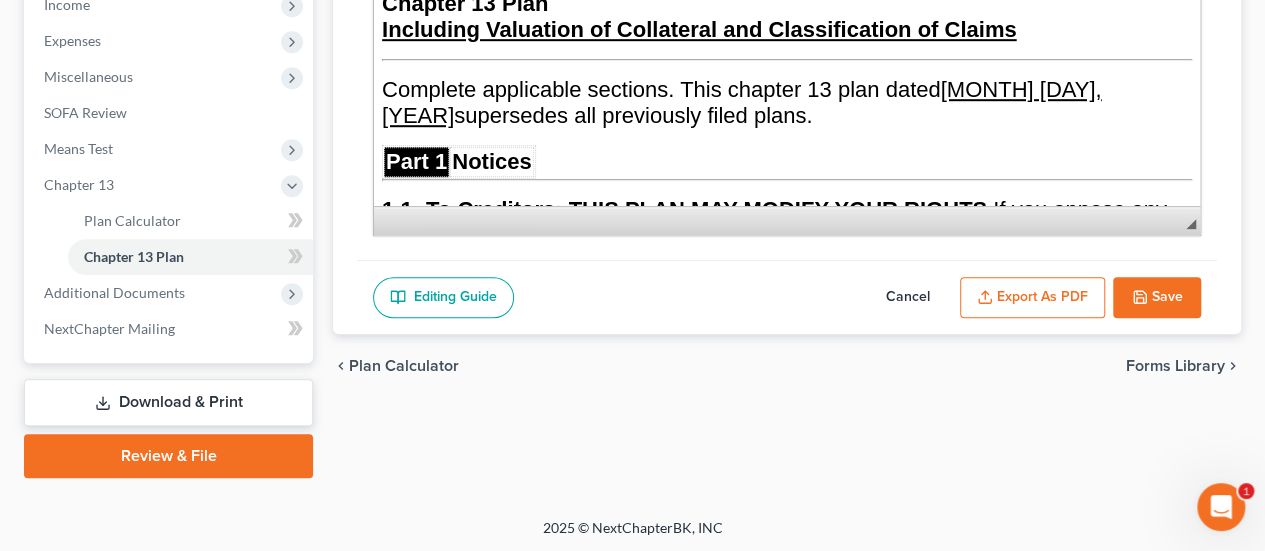 click on "Export as PDF" at bounding box center [1032, 298] 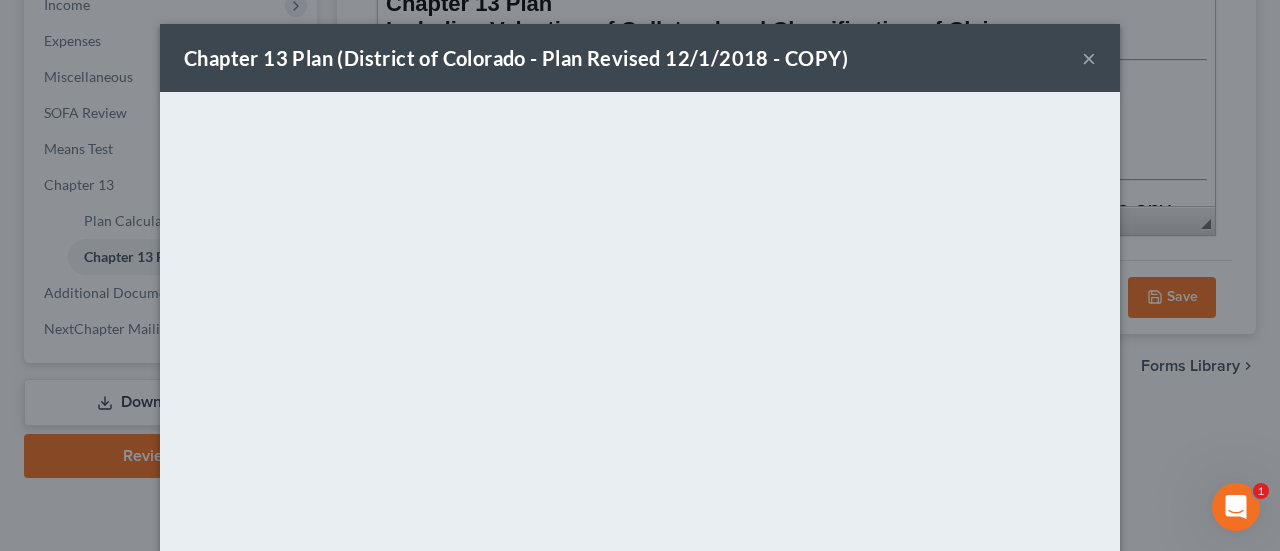 click on "×" at bounding box center [1089, 58] 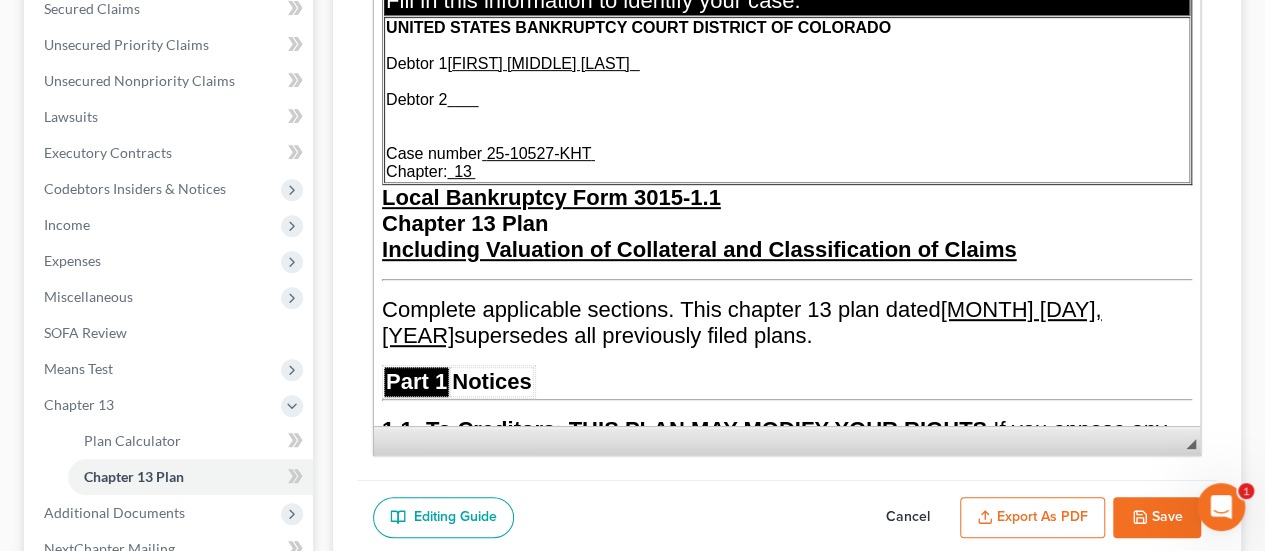 scroll, scrollTop: 153, scrollLeft: 0, axis: vertical 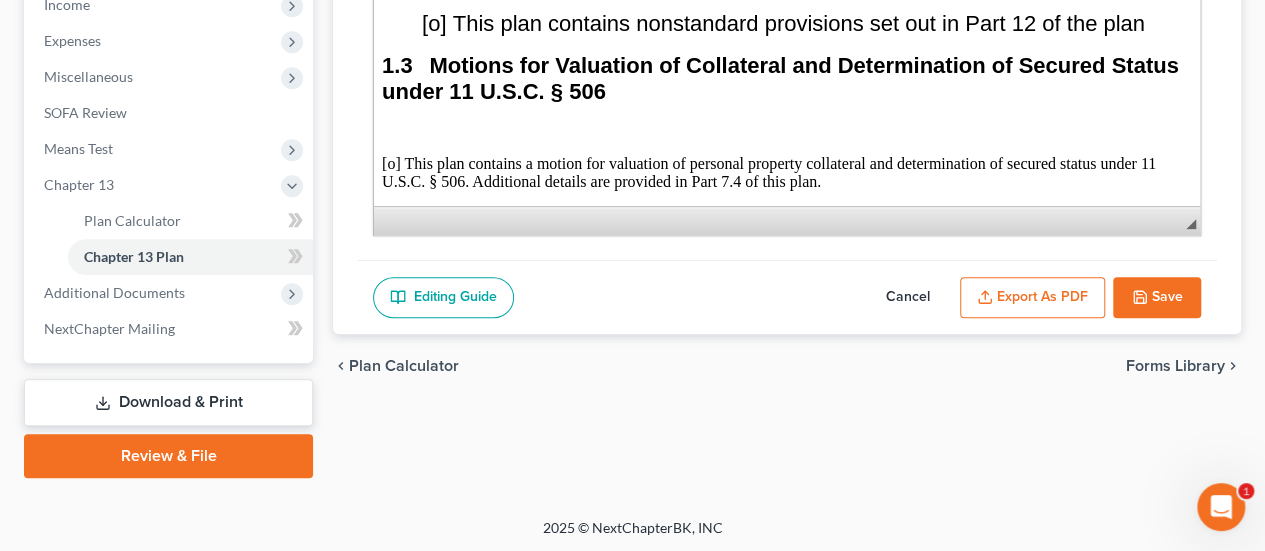 click on "Save" at bounding box center [1157, 298] 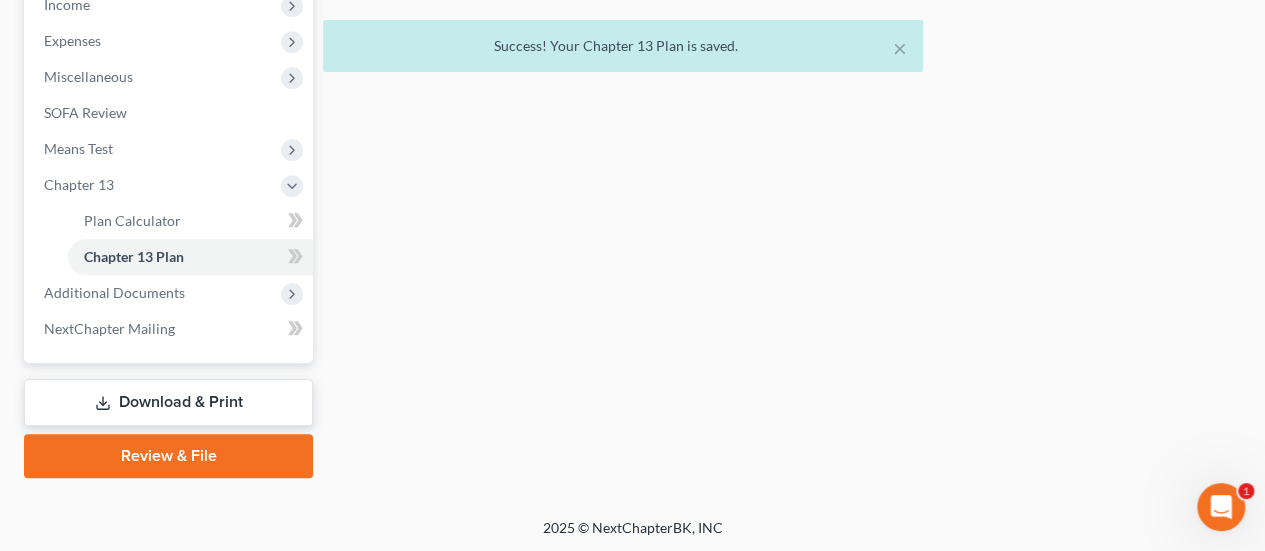 click on "×                     Success! Your Chapter 13 Plan is saved." at bounding box center [622, 51] 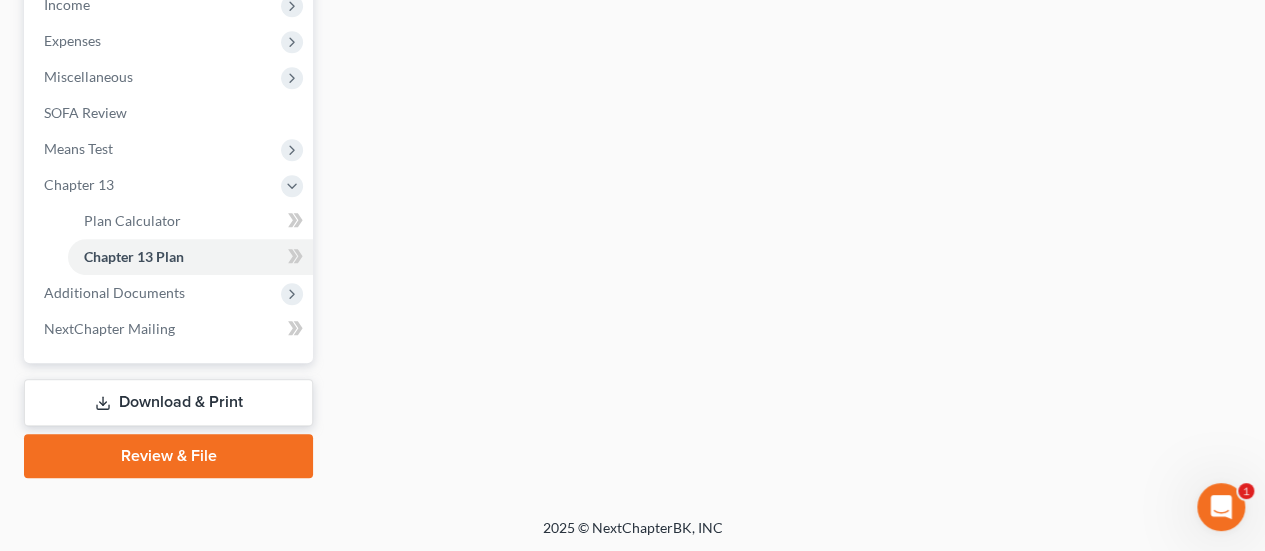 click on "Miscellaneous" at bounding box center (88, 76) 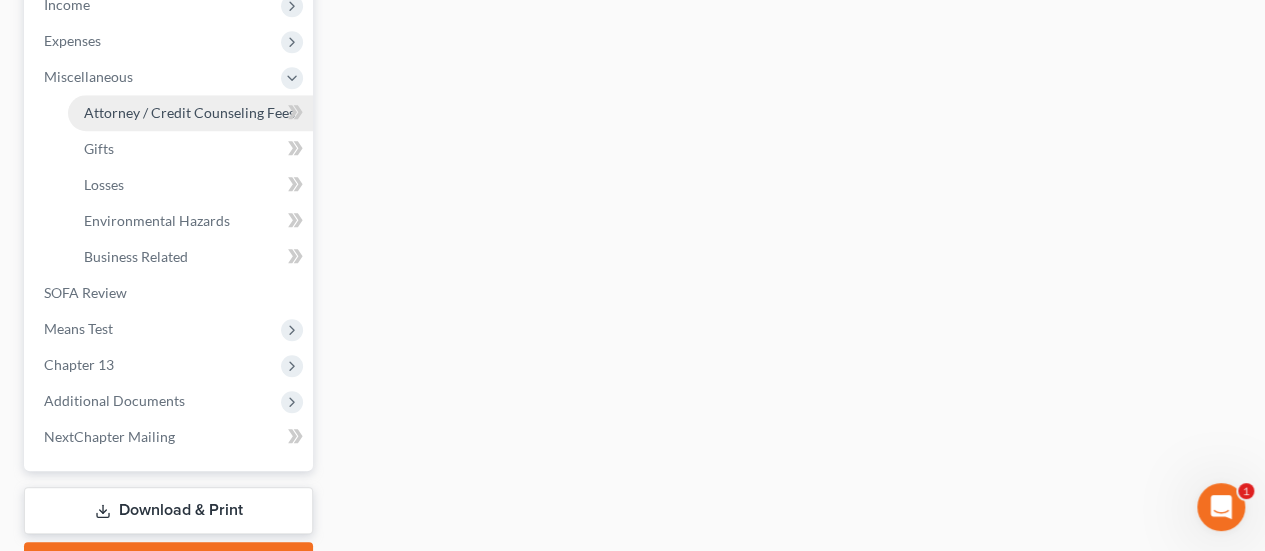 click on "Attorney / Credit Counseling Fees" at bounding box center (189, 112) 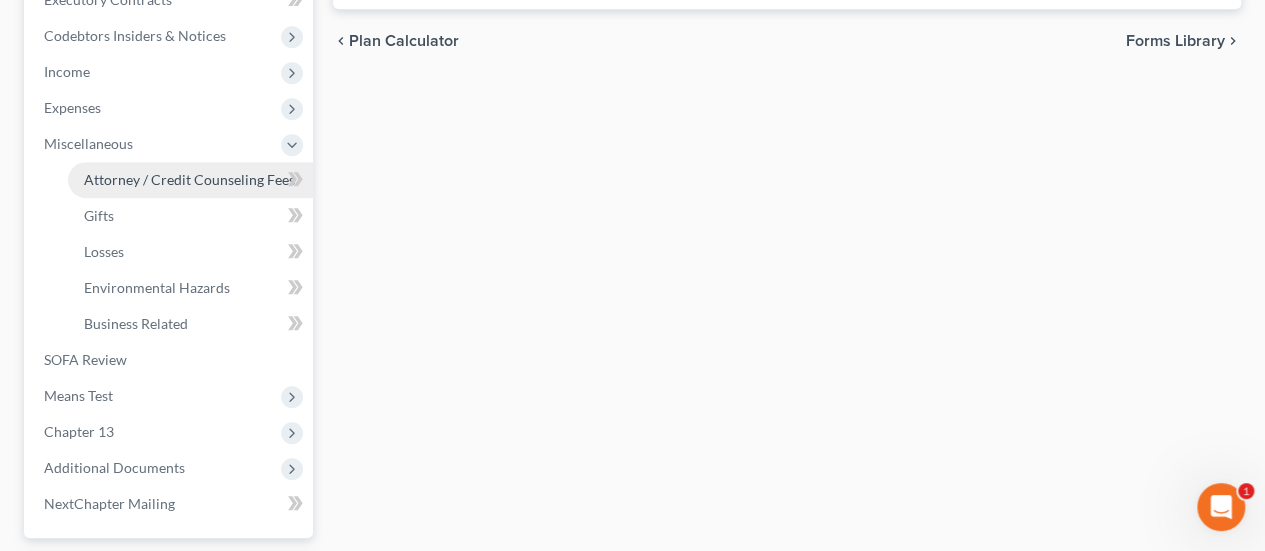 select on "0" 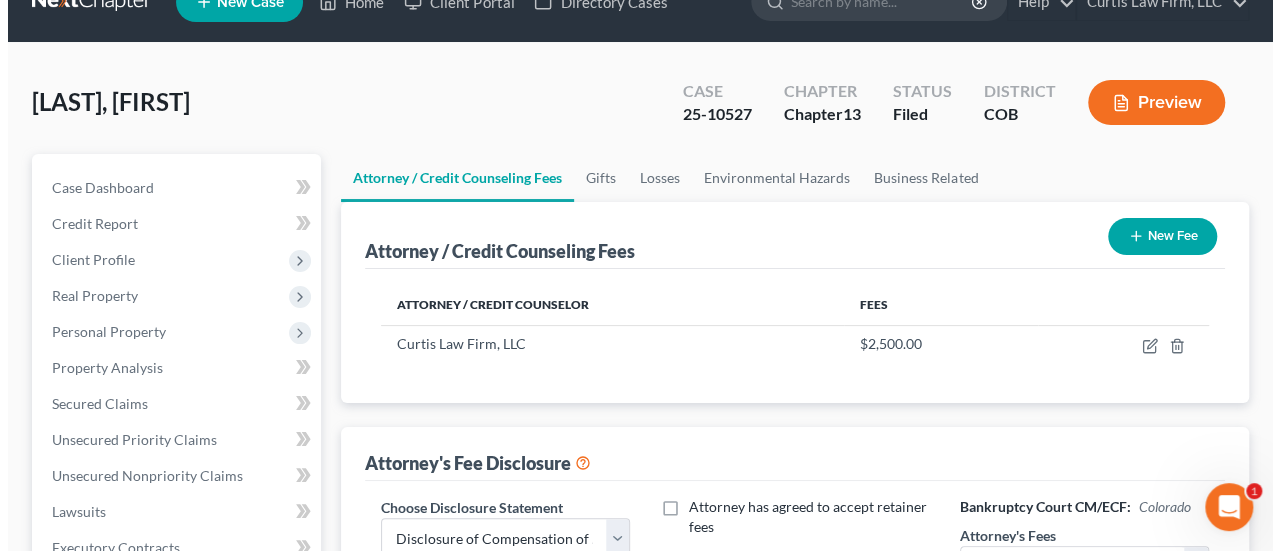 scroll, scrollTop: 0, scrollLeft: 0, axis: both 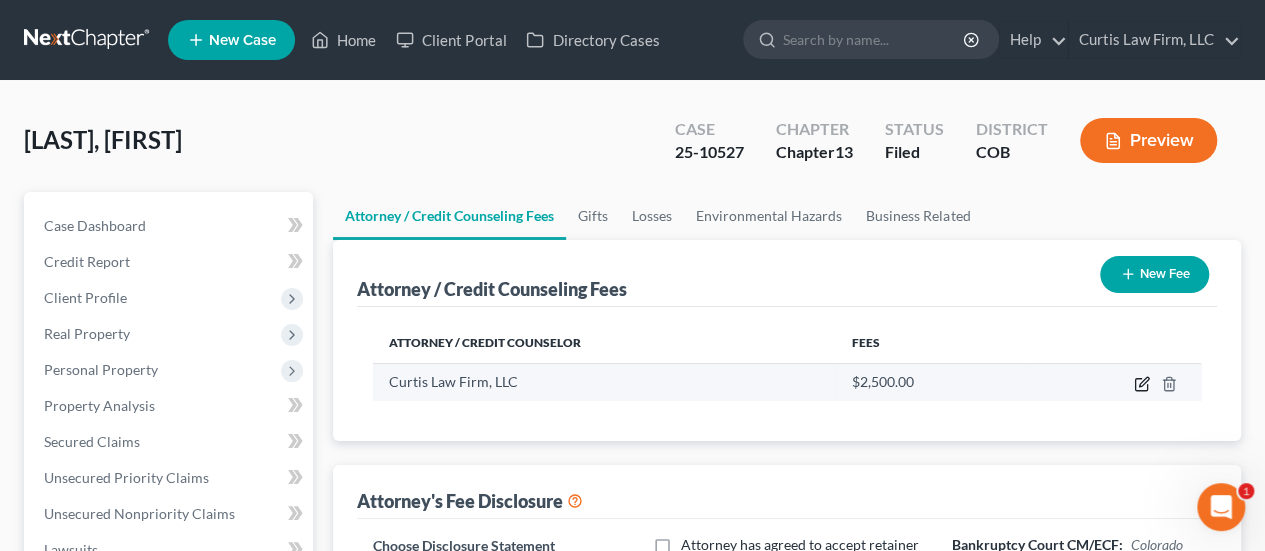 click 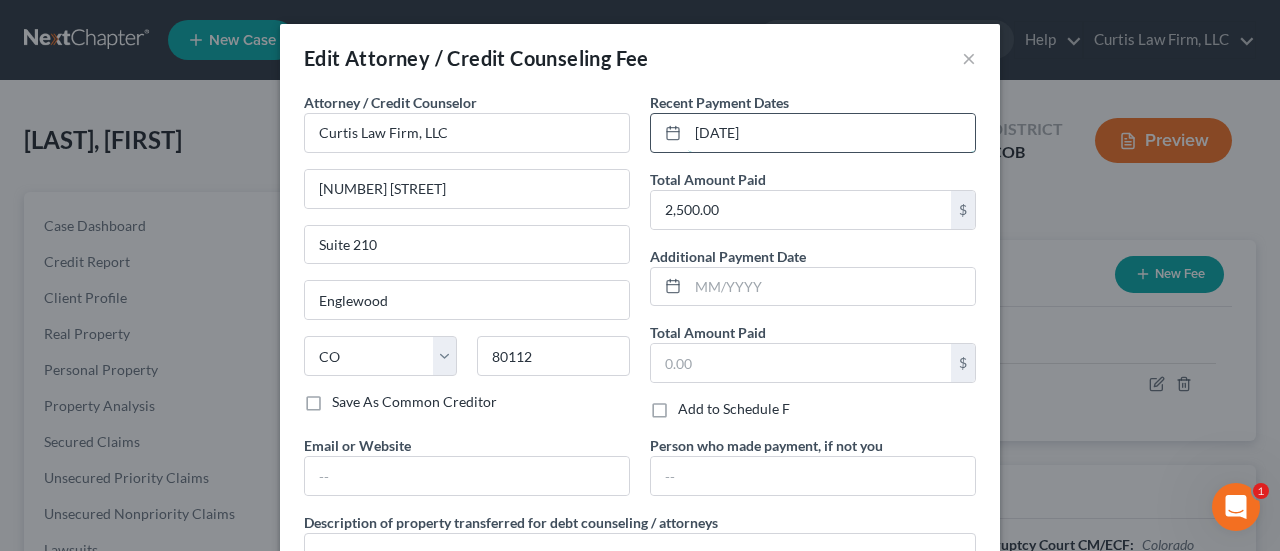 click on "[DATE]" at bounding box center [831, 133] 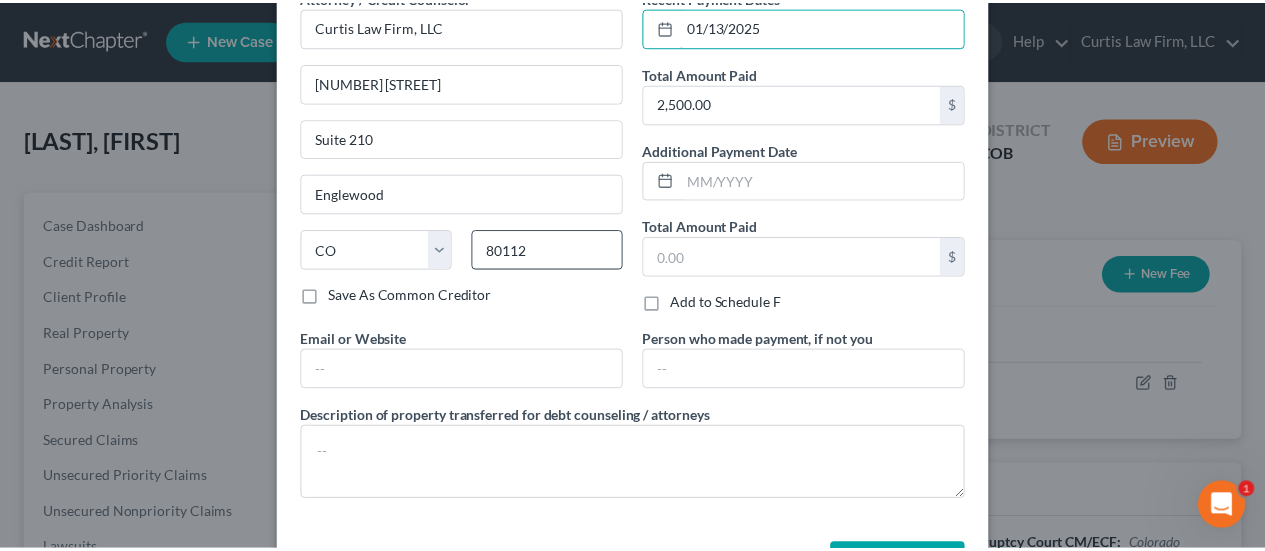 scroll, scrollTop: 177, scrollLeft: 0, axis: vertical 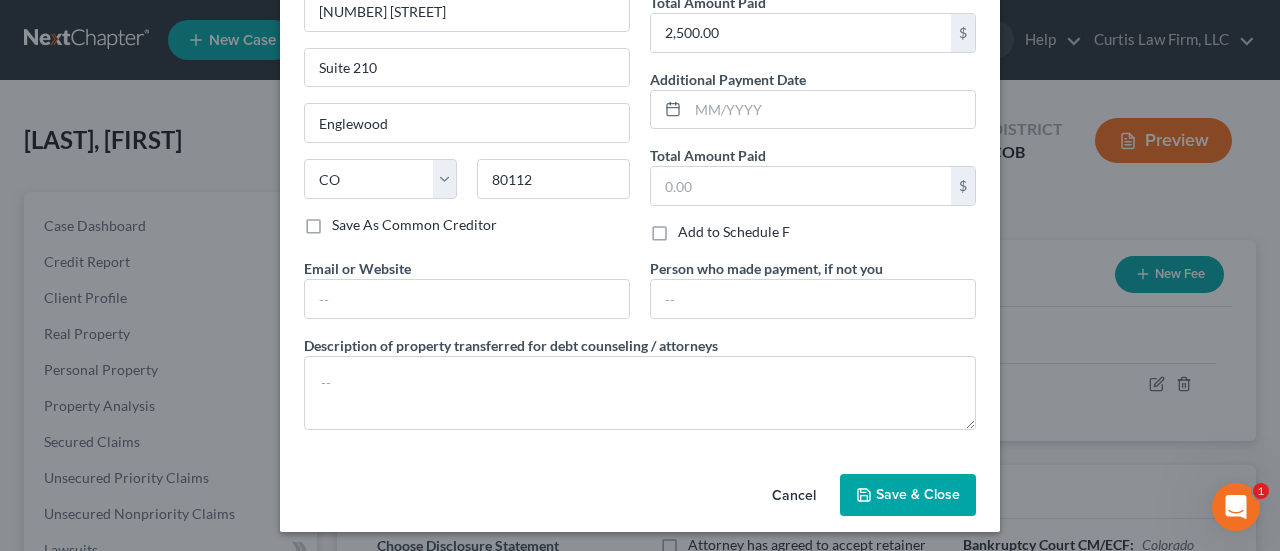 type on "01/13/2025" 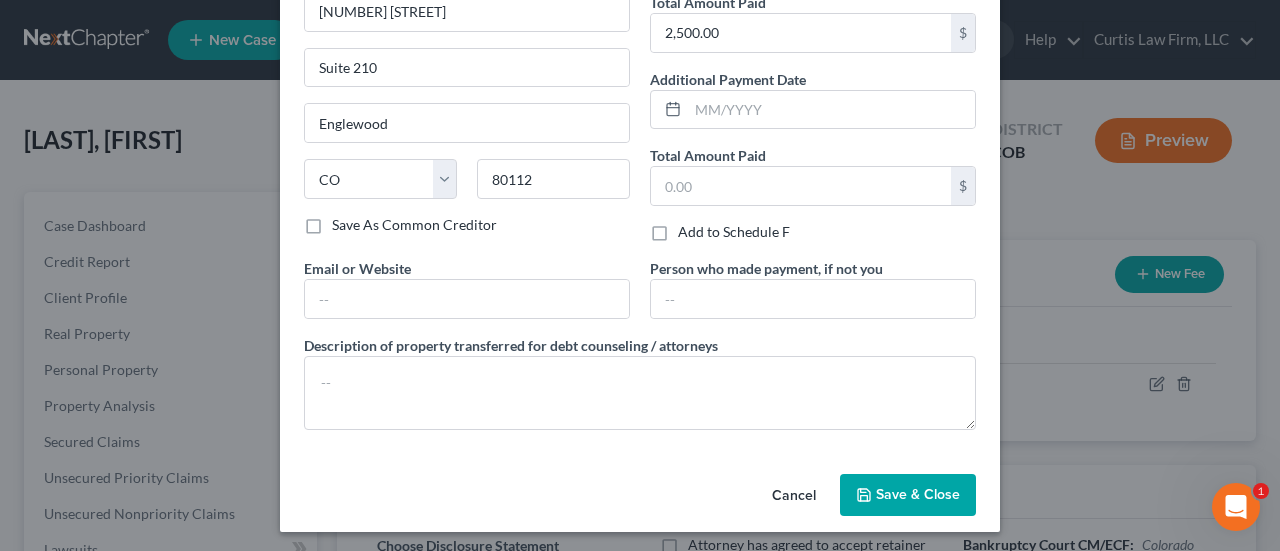 click on "Save & Close" at bounding box center [918, 494] 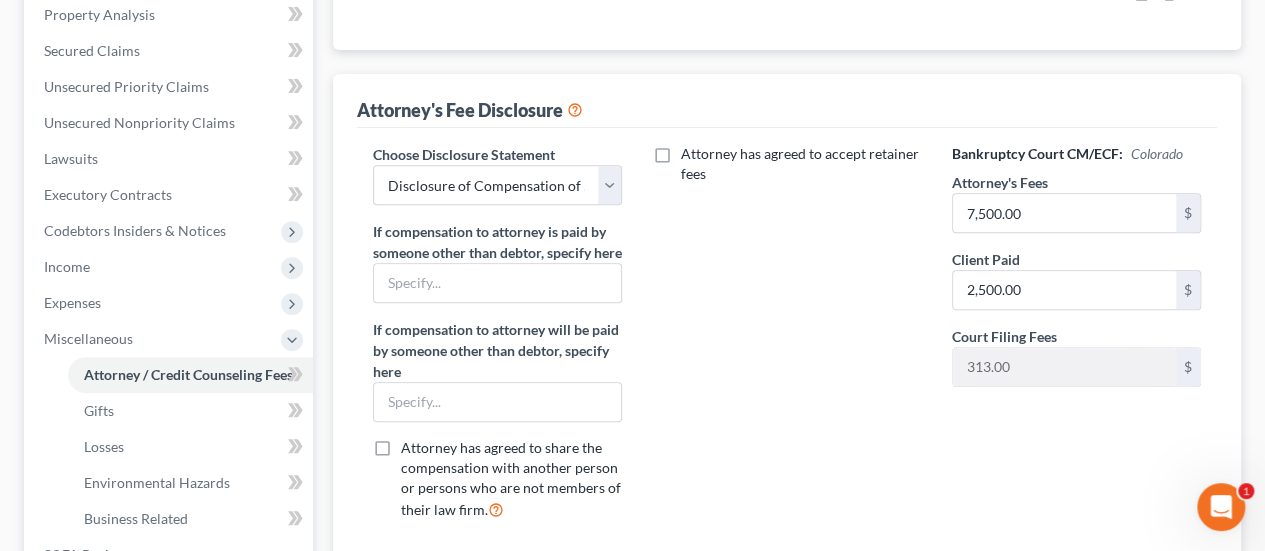scroll, scrollTop: 400, scrollLeft: 0, axis: vertical 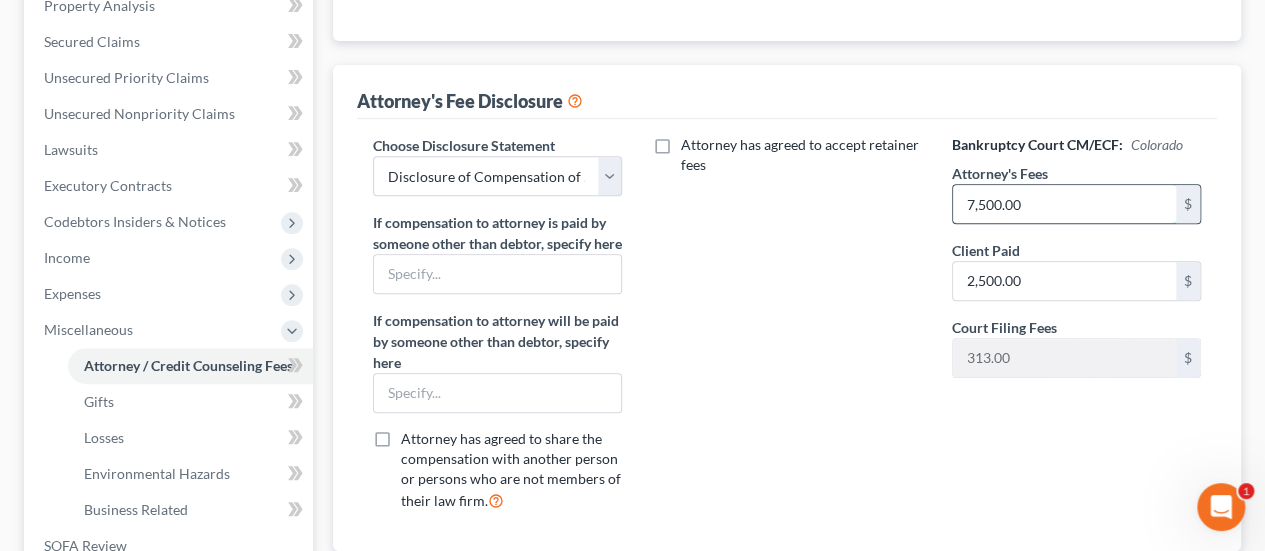 click on "7,500.00" at bounding box center (1064, 204) 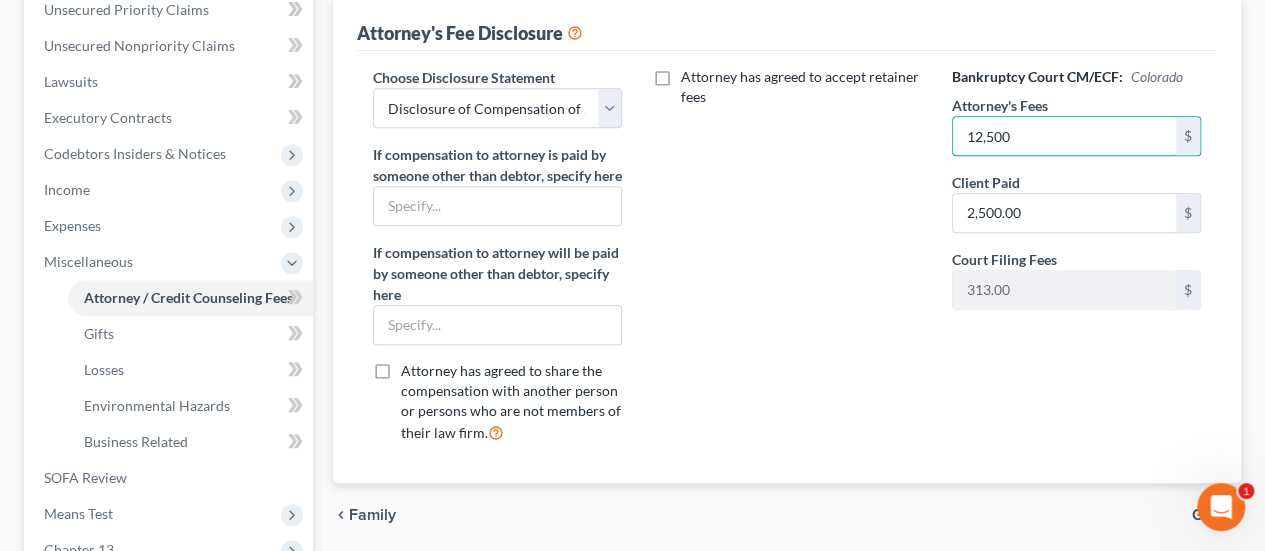 scroll, scrollTop: 500, scrollLeft: 0, axis: vertical 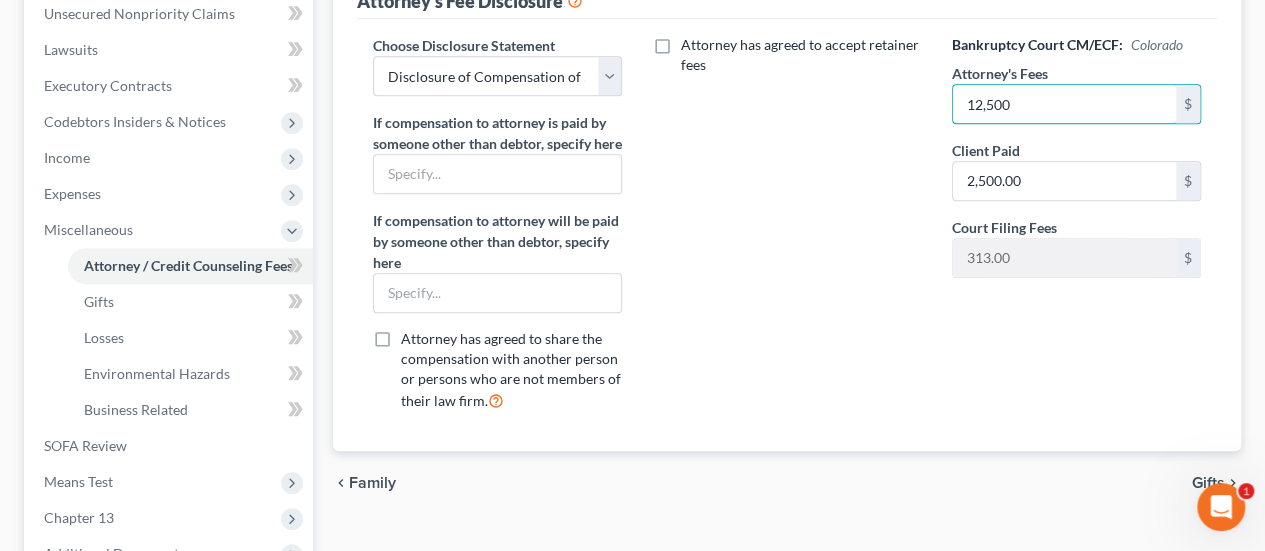 type on "12,500" 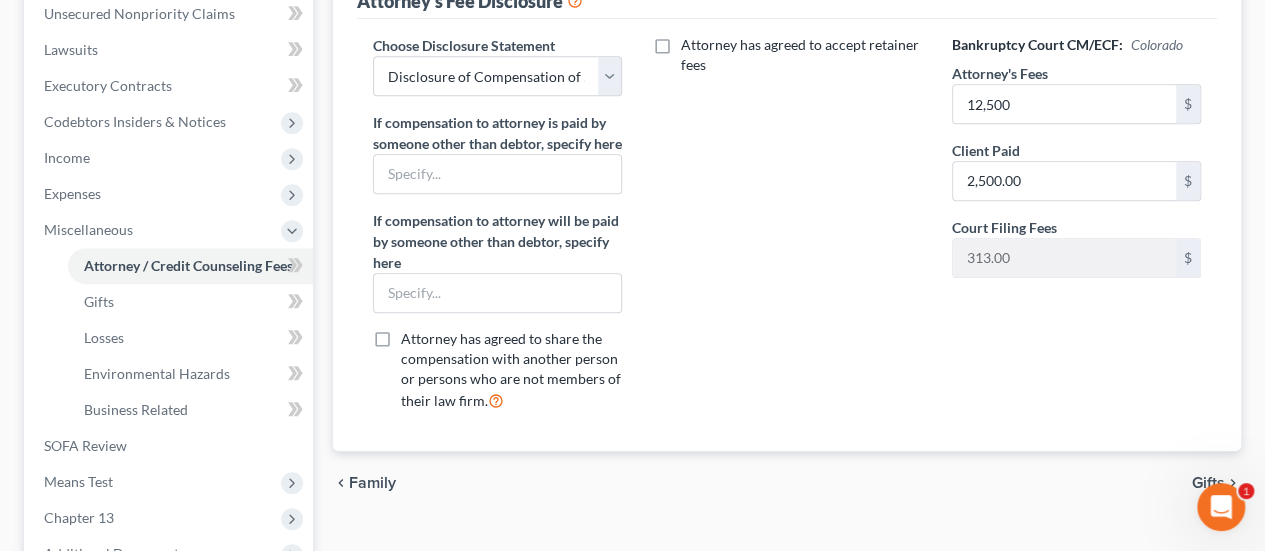 click on "Attorney has agreed to accept retainer fees" at bounding box center [800, 55] 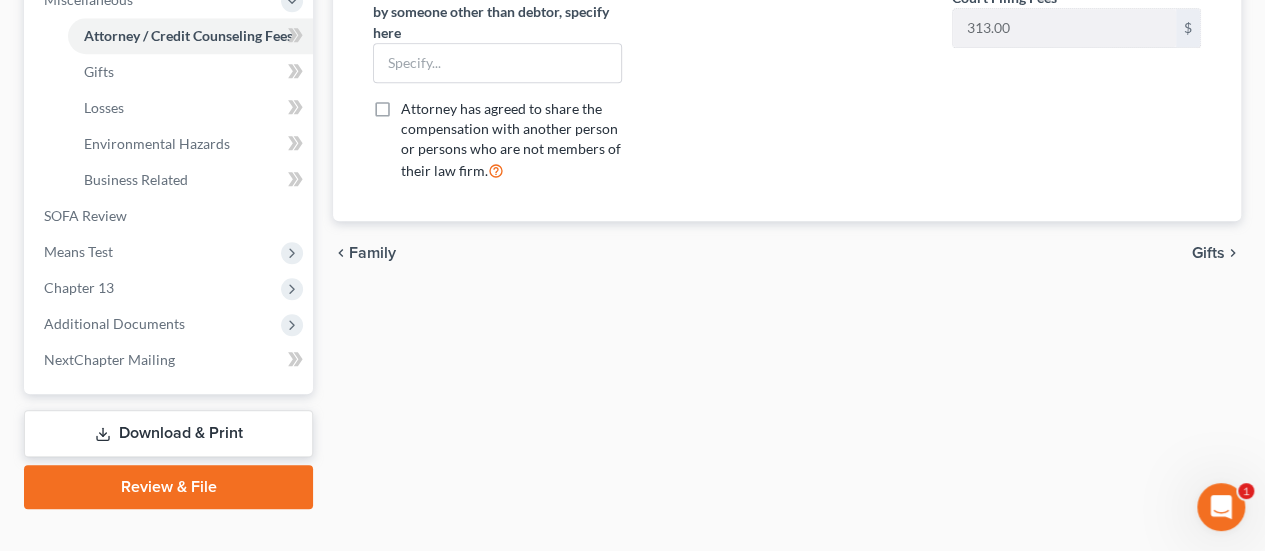 scroll, scrollTop: 761, scrollLeft: 0, axis: vertical 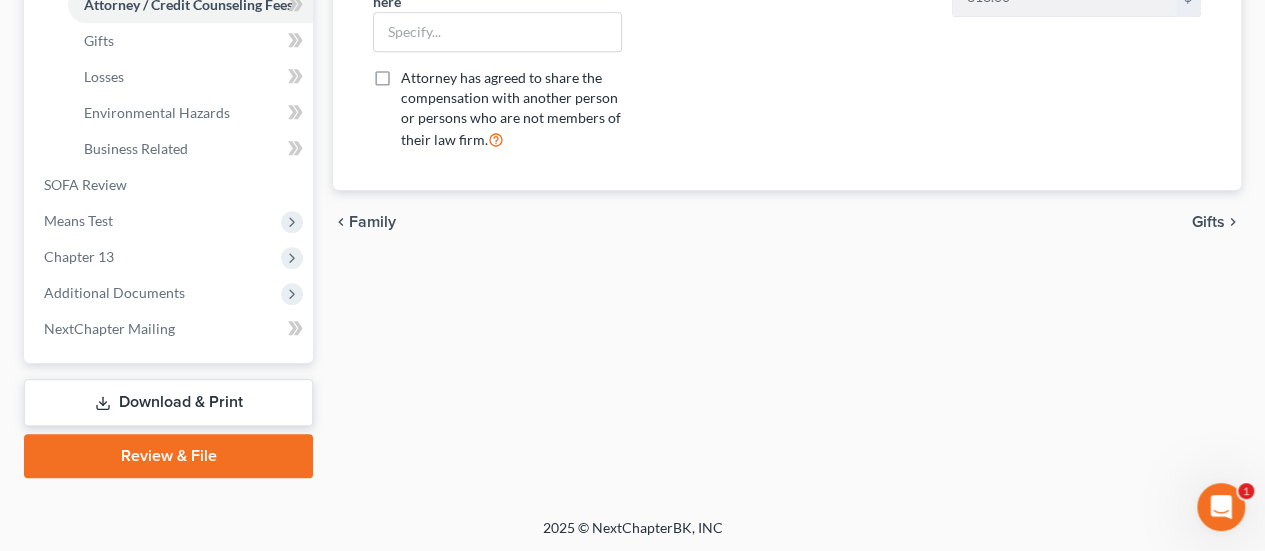 click on "Download & Print" at bounding box center [168, 402] 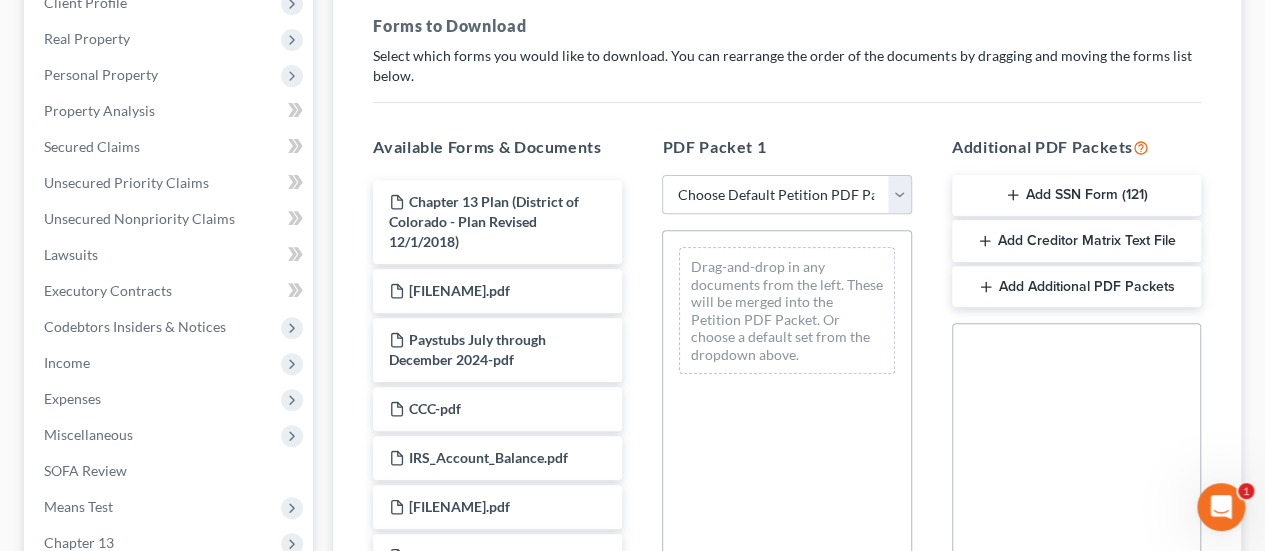 scroll, scrollTop: 300, scrollLeft: 0, axis: vertical 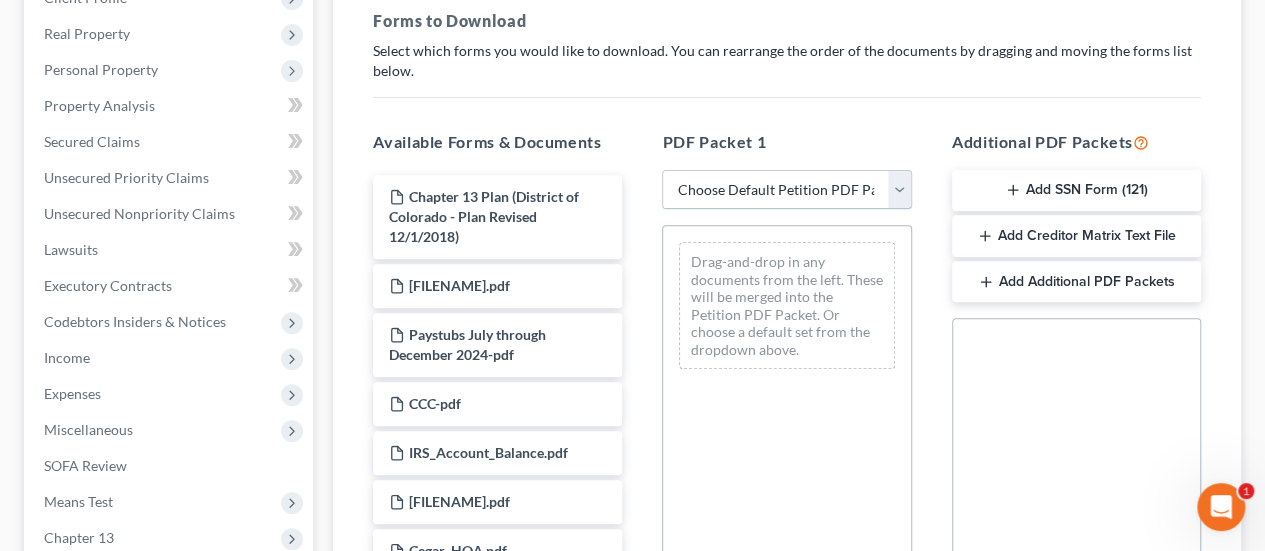 click on "Choose Default Petition PDF Packet Complete Bankruptcy Petition (all forms and schedules) Emergency Filing Forms (Petition and Creditor List Only) Amended Forms Signature Pages Only Supplemental Post Petition (Sch. I & J) Supplemental Post Petition (Sch. I) Supplemental Post Petition (Sch. J)" at bounding box center [786, 190] 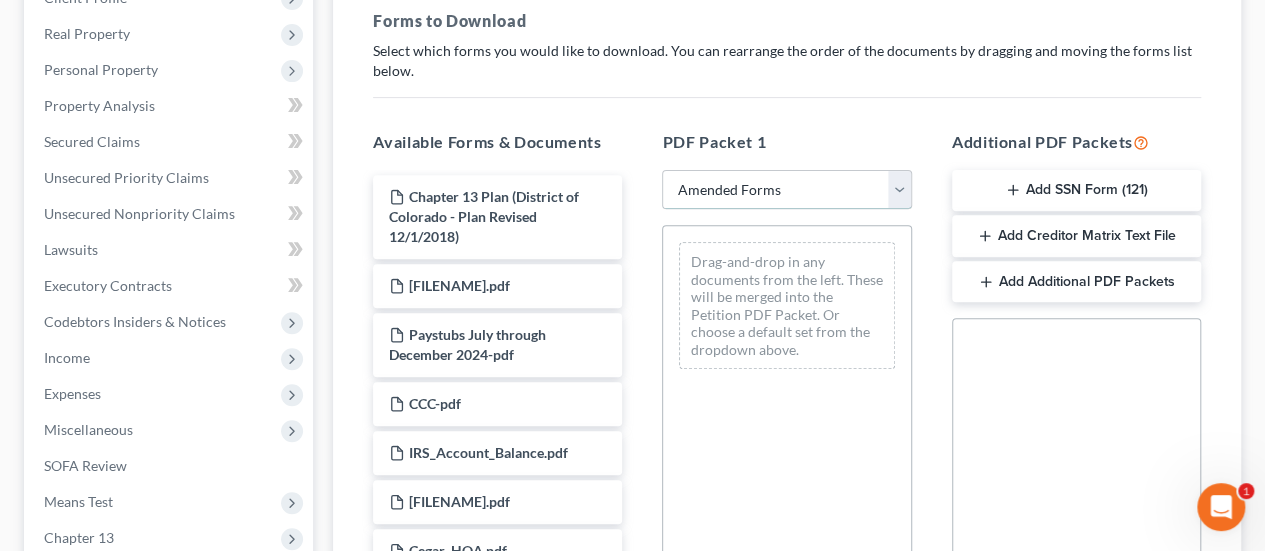 click on "Choose Default Petition PDF Packet Complete Bankruptcy Petition (all forms and schedules) Emergency Filing Forms (Petition and Creditor List Only) Amended Forms Signature Pages Only Supplemental Post Petition (Sch. I & J) Supplemental Post Petition (Sch. I) Supplemental Post Petition (Sch. J)" at bounding box center (786, 190) 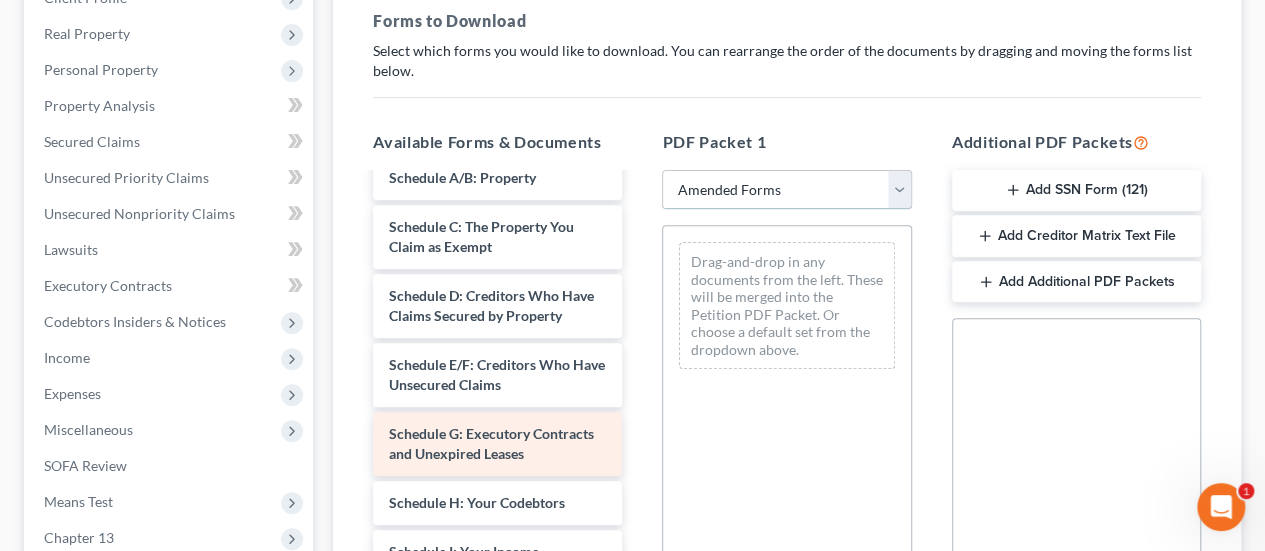 scroll, scrollTop: 0, scrollLeft: 0, axis: both 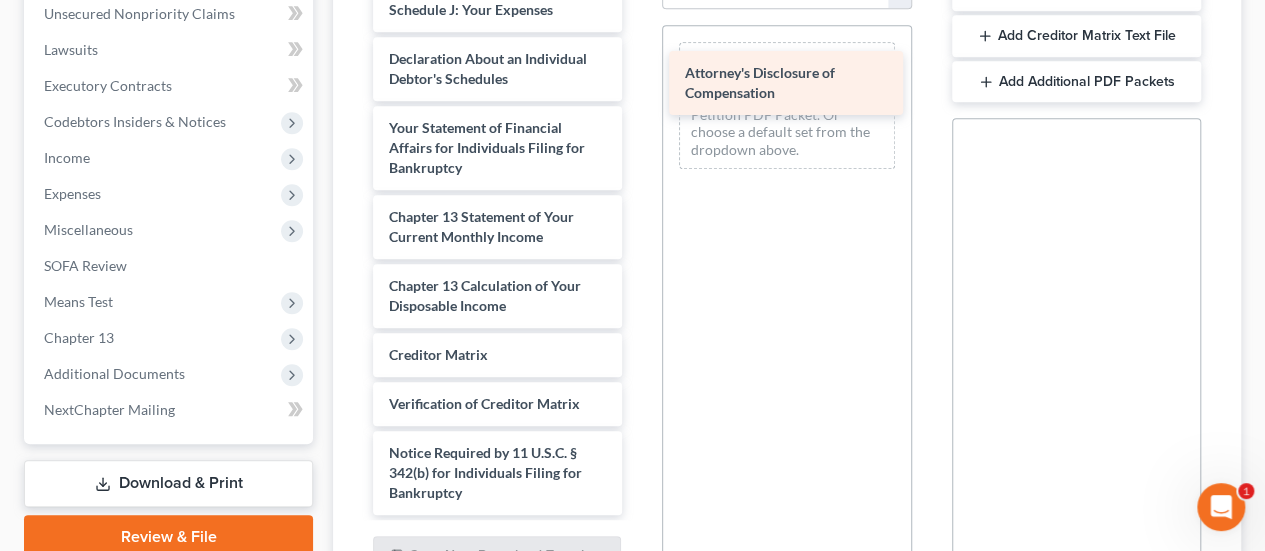 drag, startPoint x: 512, startPoint y: 467, endPoint x: 808, endPoint y: 69, distance: 496.00403 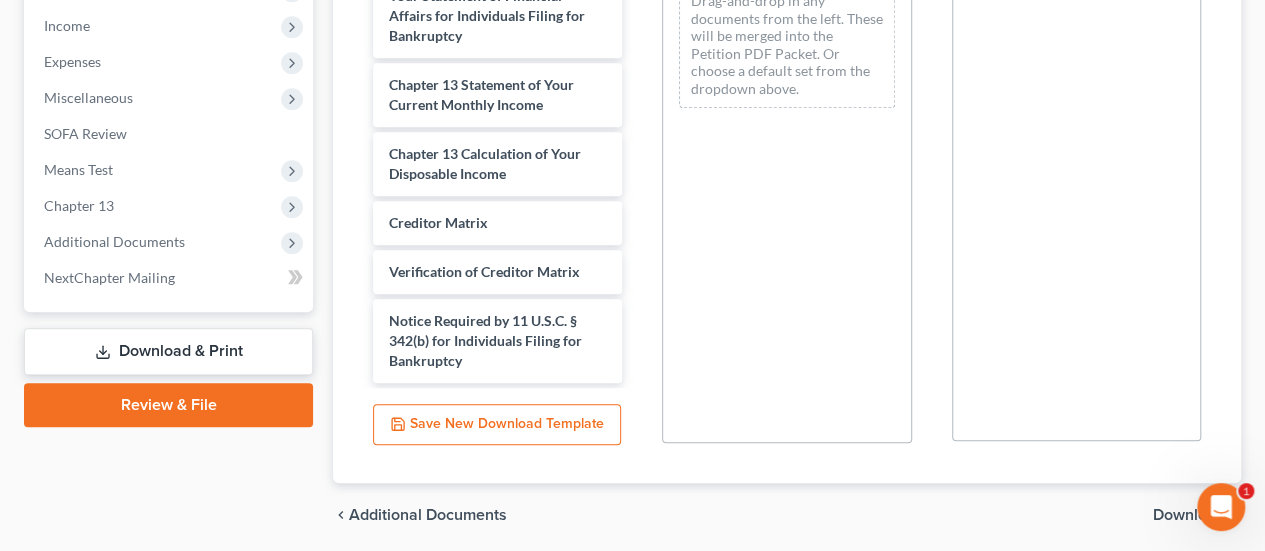 scroll, scrollTop: 702, scrollLeft: 0, axis: vertical 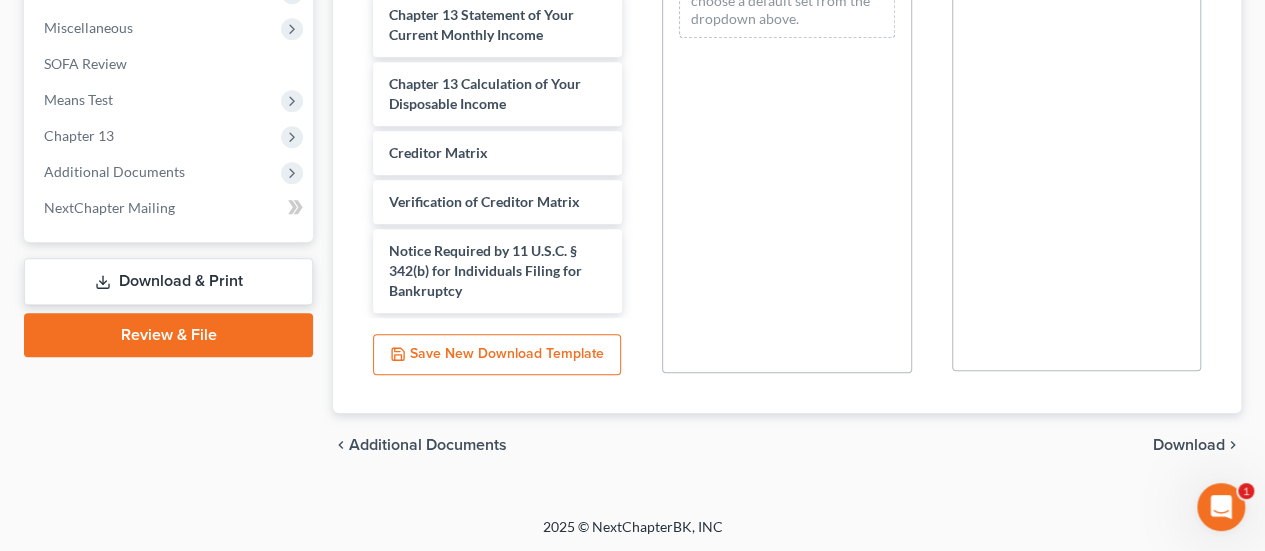 click on "Download" at bounding box center (1189, 445) 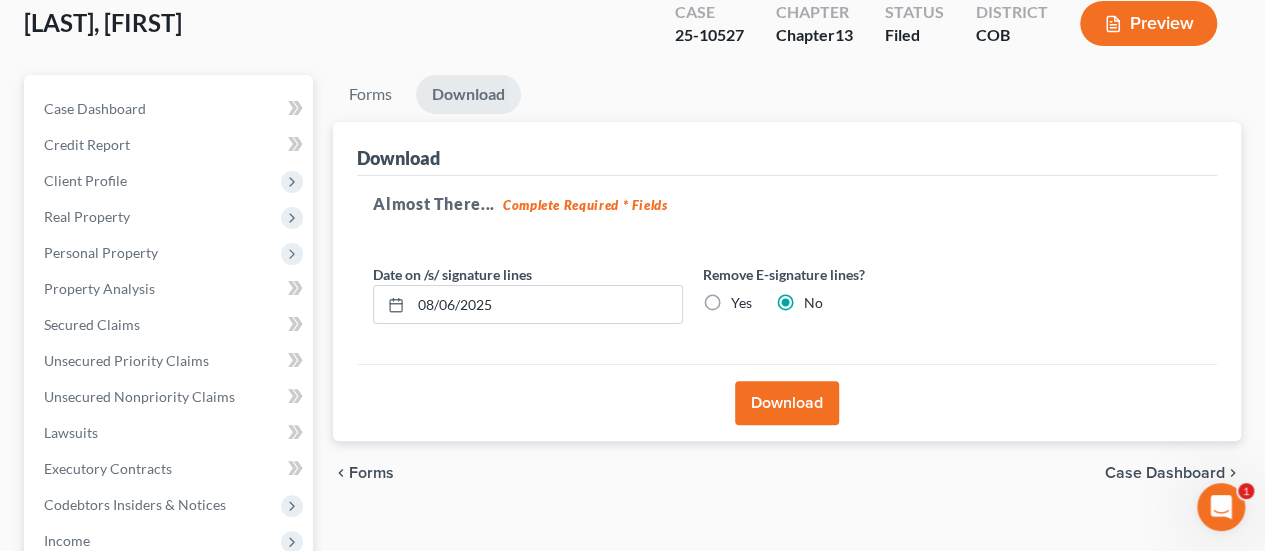 scroll, scrollTop: 0, scrollLeft: 0, axis: both 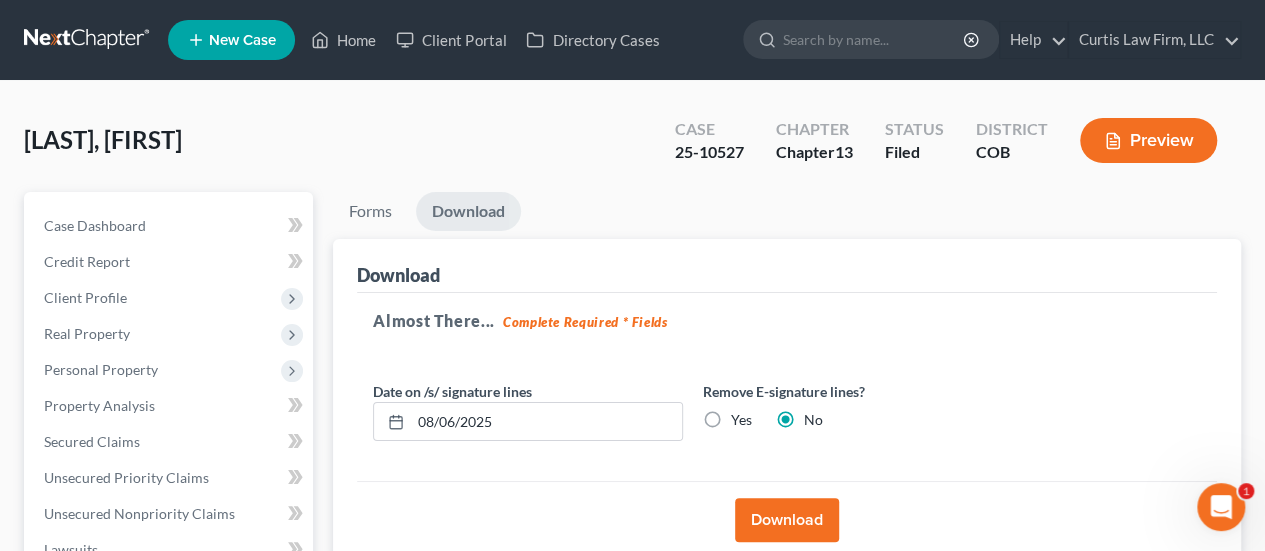 click on "Download" at bounding box center (787, 520) 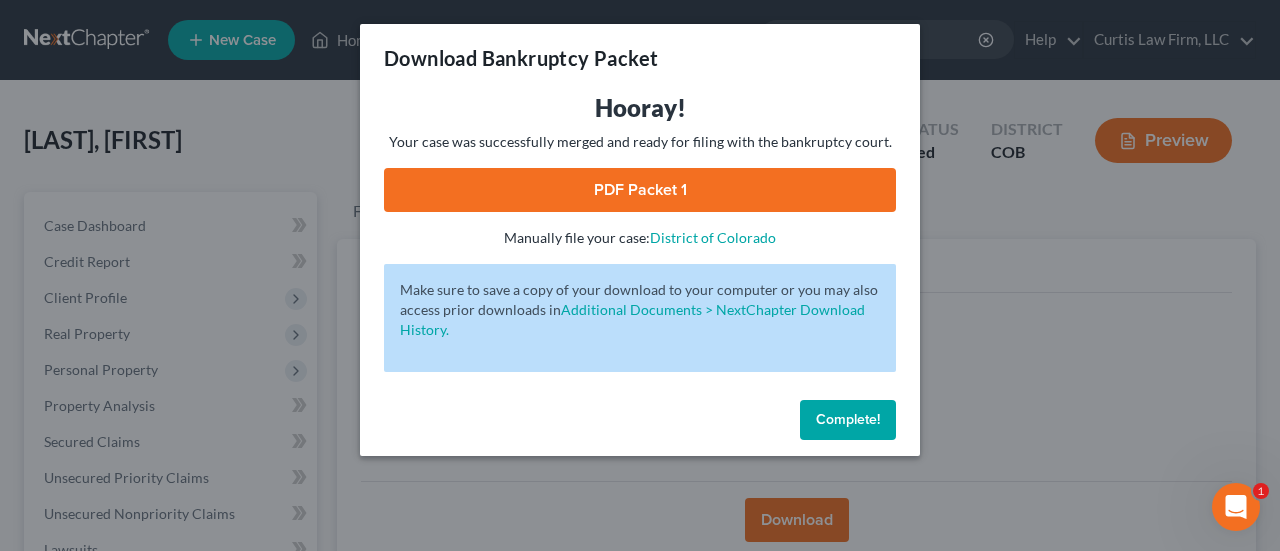 click on "PDF Packet 1" at bounding box center (640, 190) 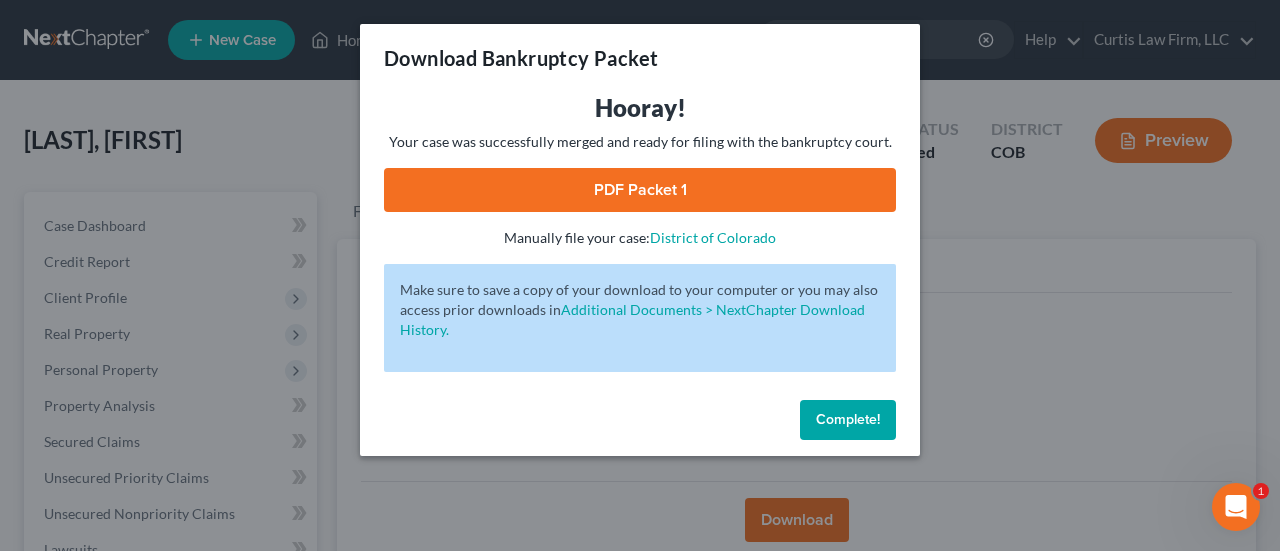 click on "Complete!" at bounding box center [848, 419] 